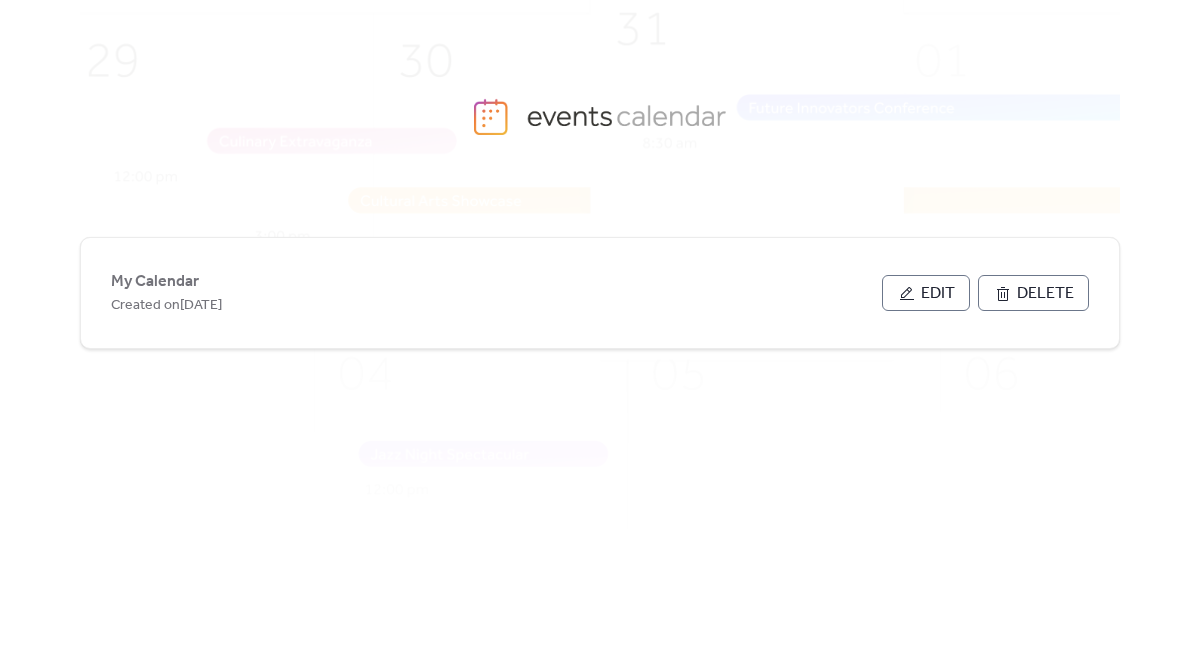scroll, scrollTop: 0, scrollLeft: 0, axis: both 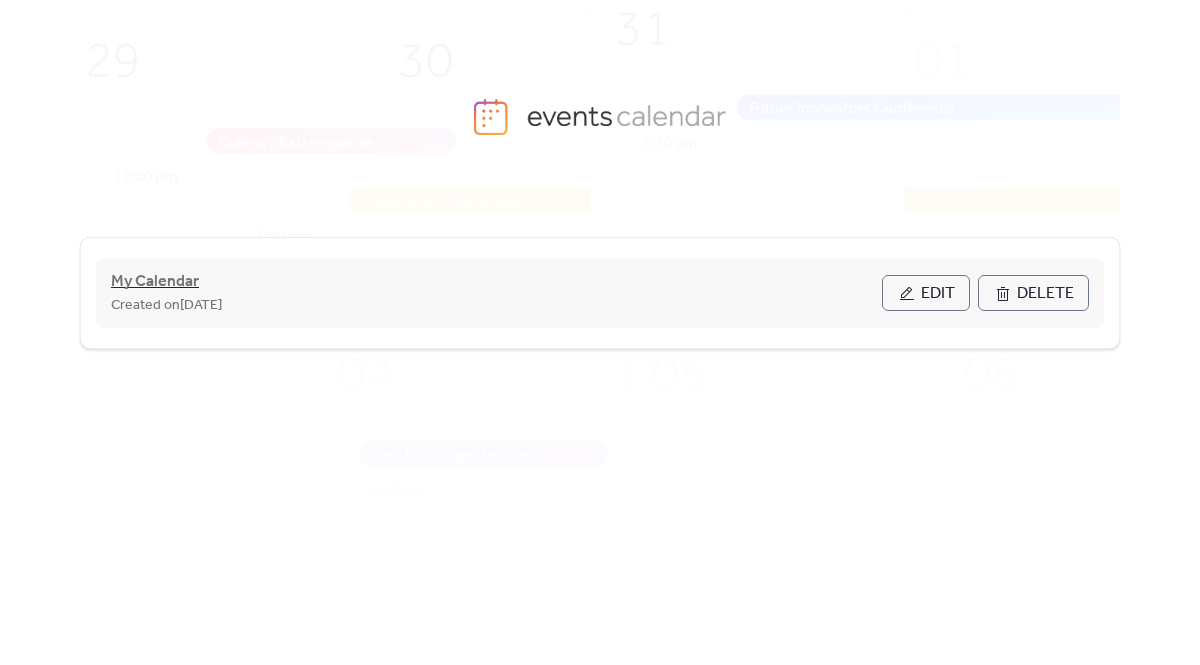 click on "My Calendar" at bounding box center (155, 282) 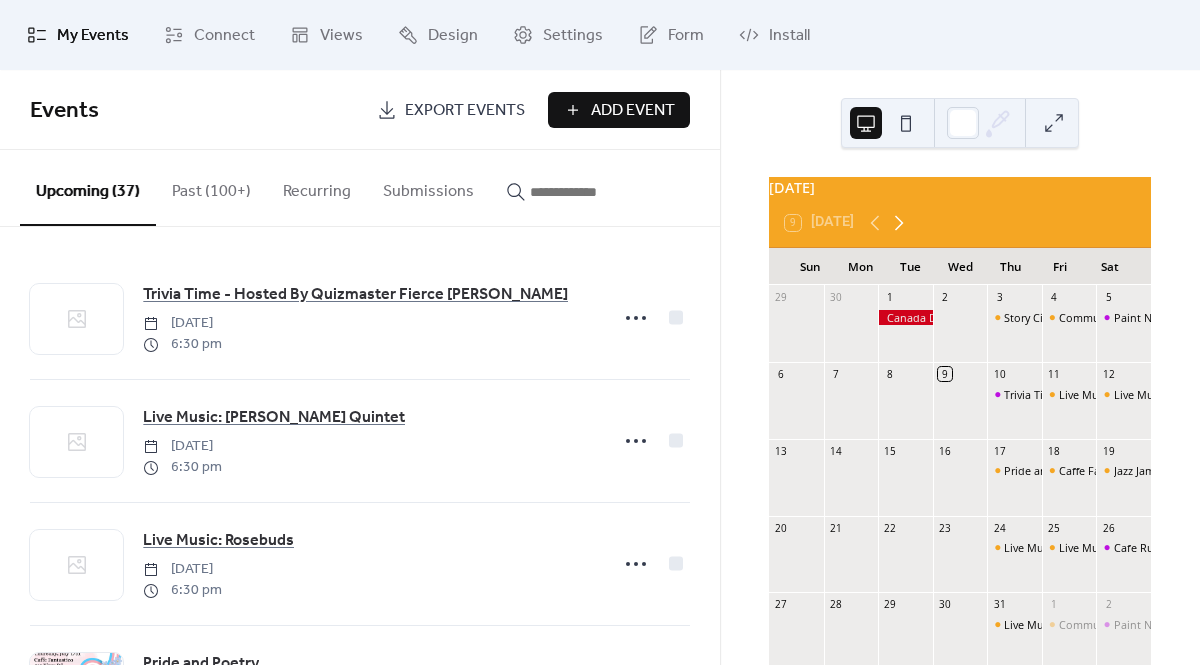 click 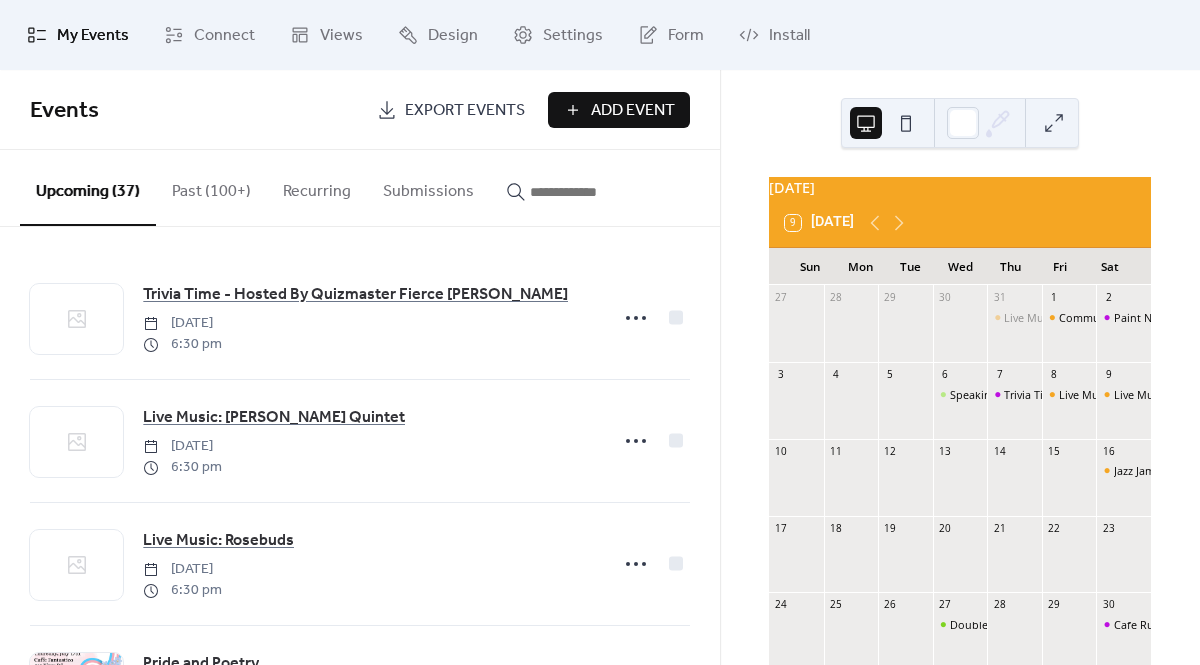 click at bounding box center [580, 192] 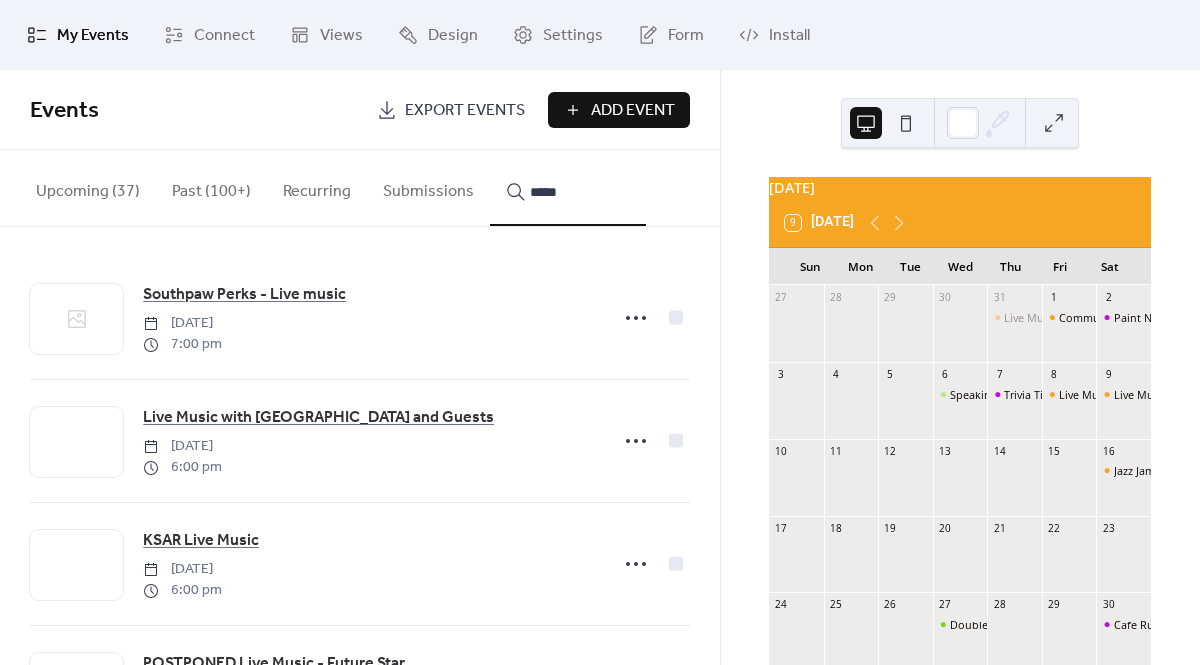 click on "****" at bounding box center [568, 188] 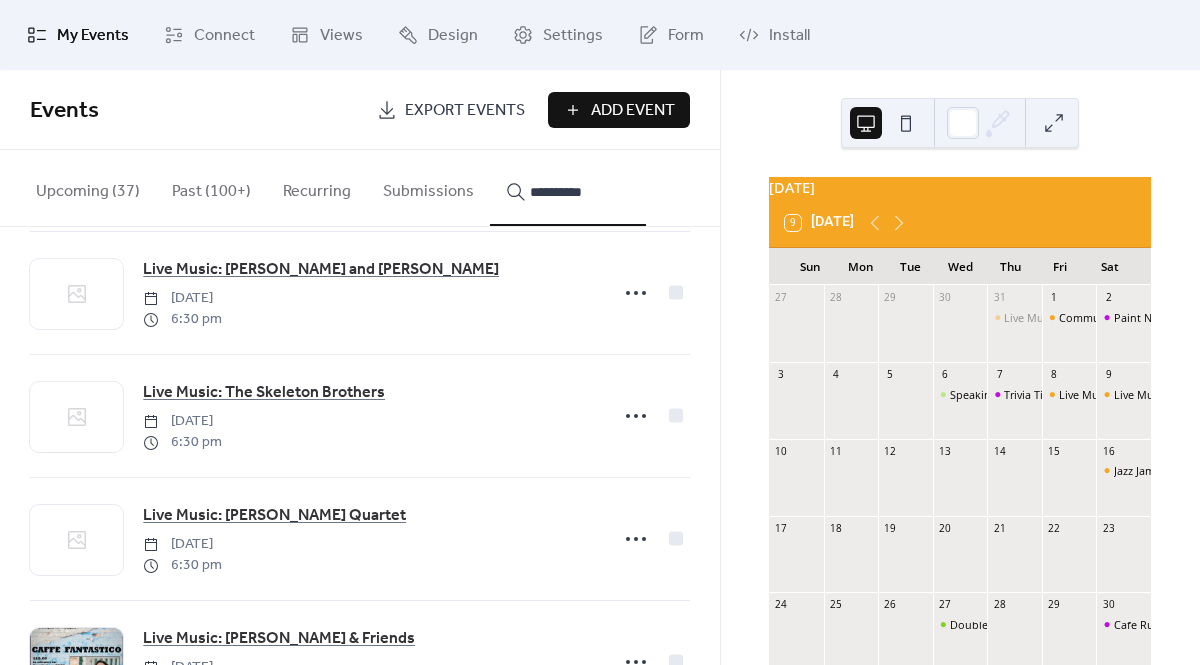 scroll, scrollTop: 8883, scrollLeft: 0, axis: vertical 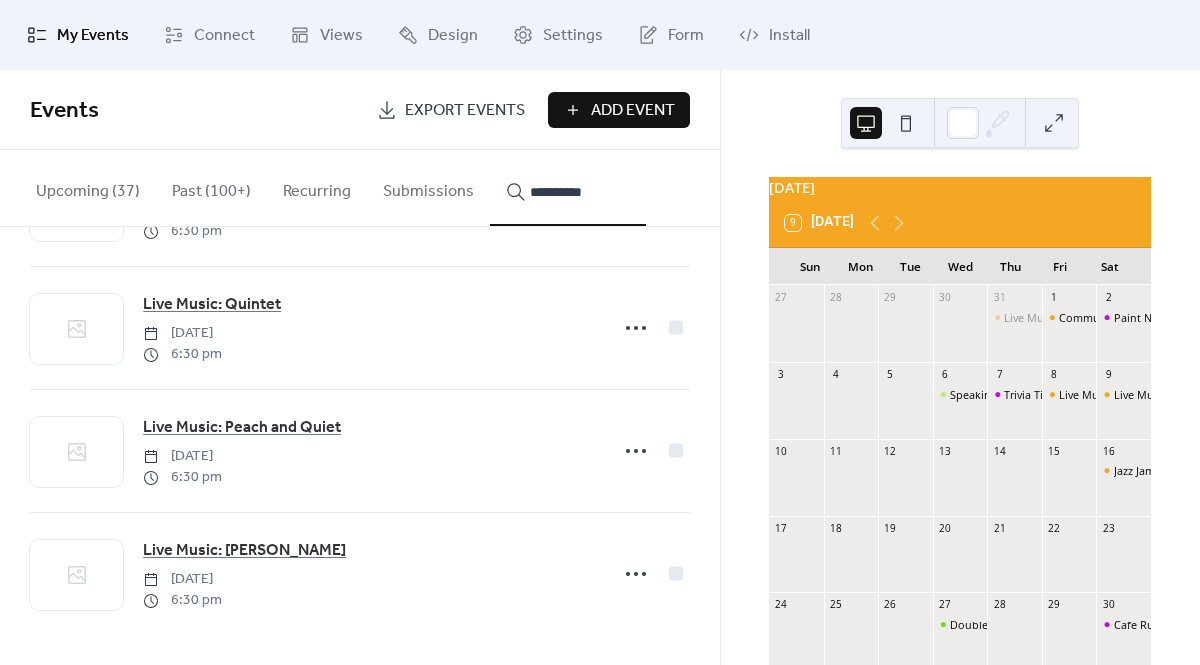 type on "**********" 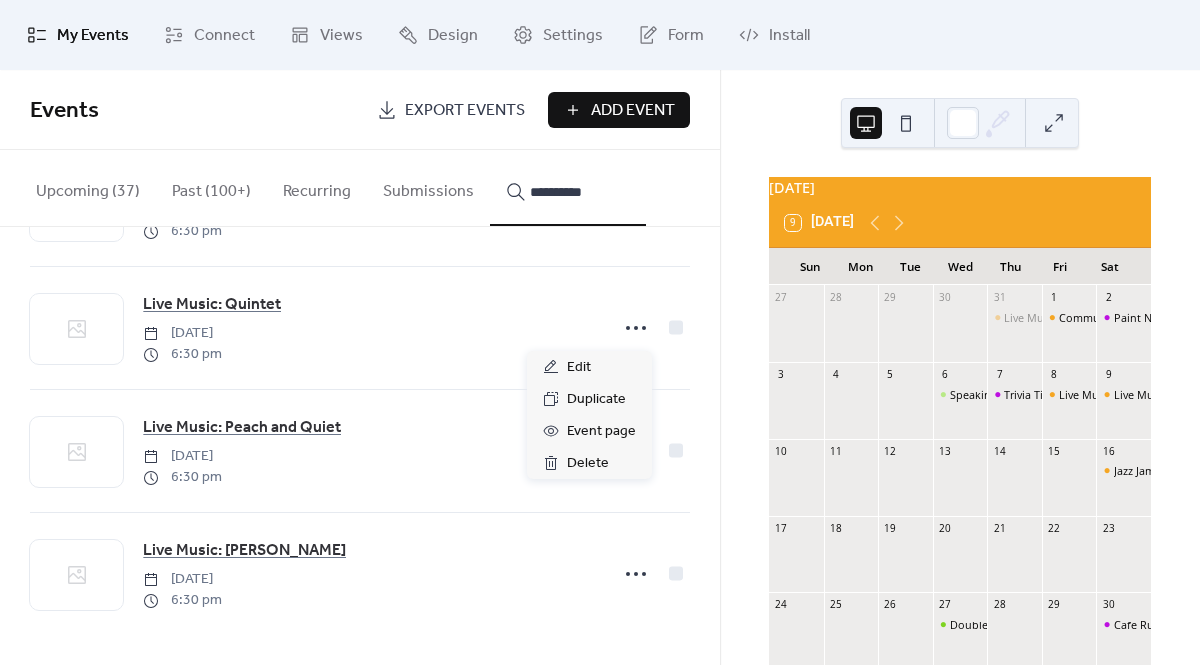 click 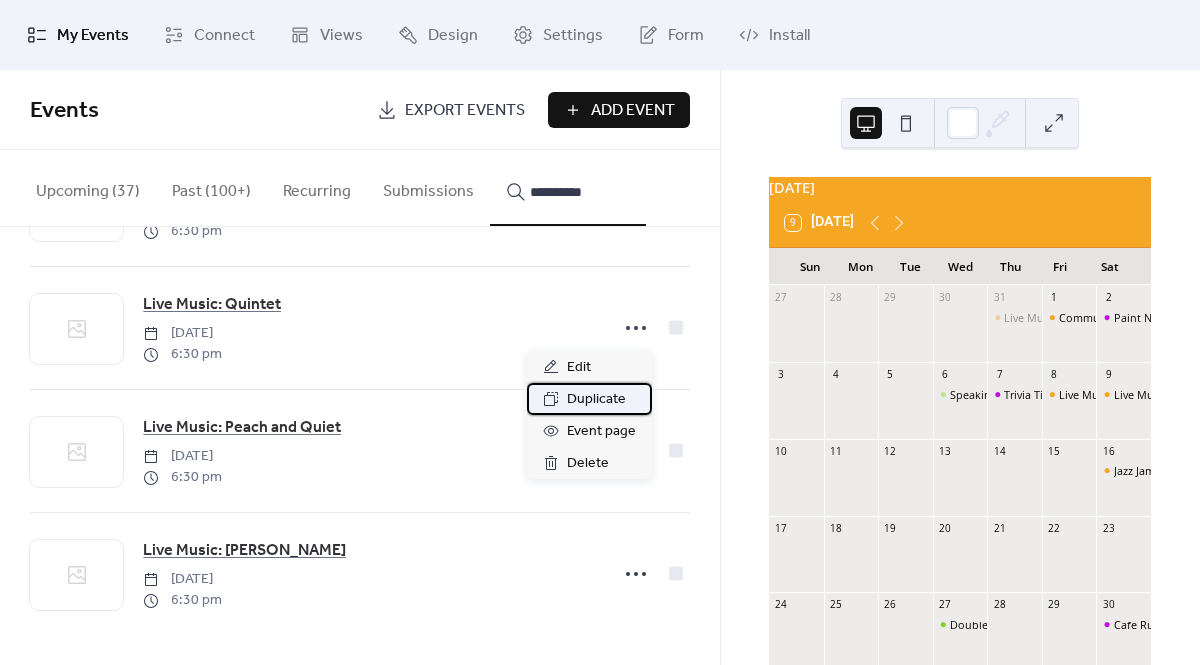 click on "Duplicate" at bounding box center [596, 400] 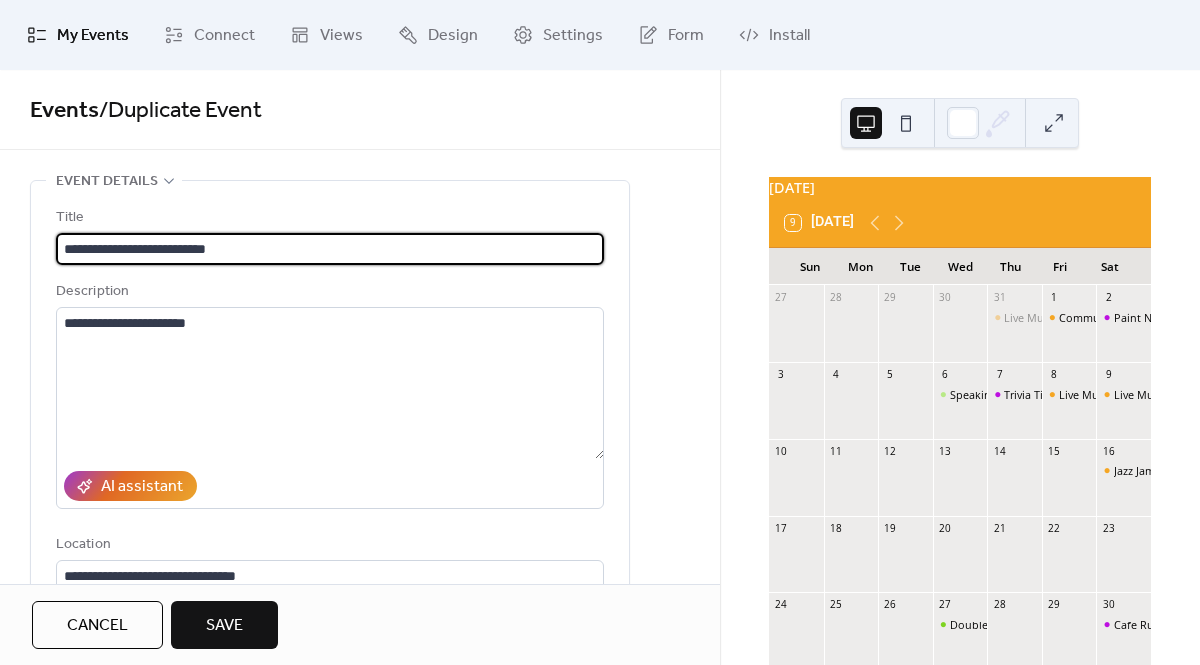 type on "**********" 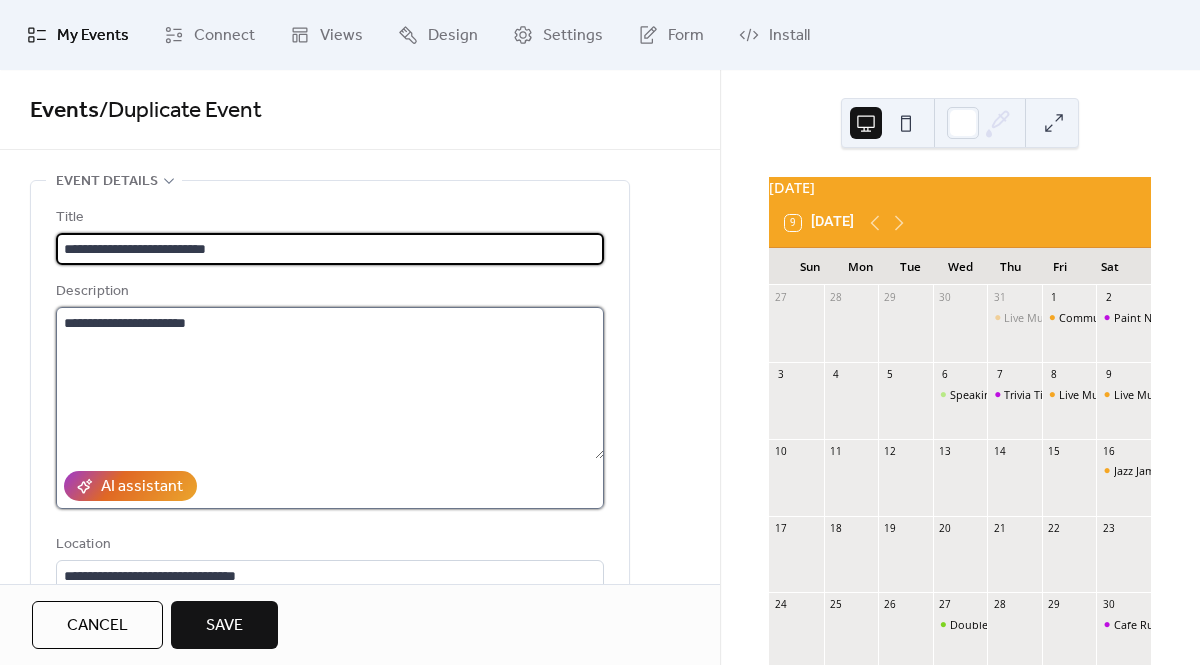 click on "**********" at bounding box center [330, 383] 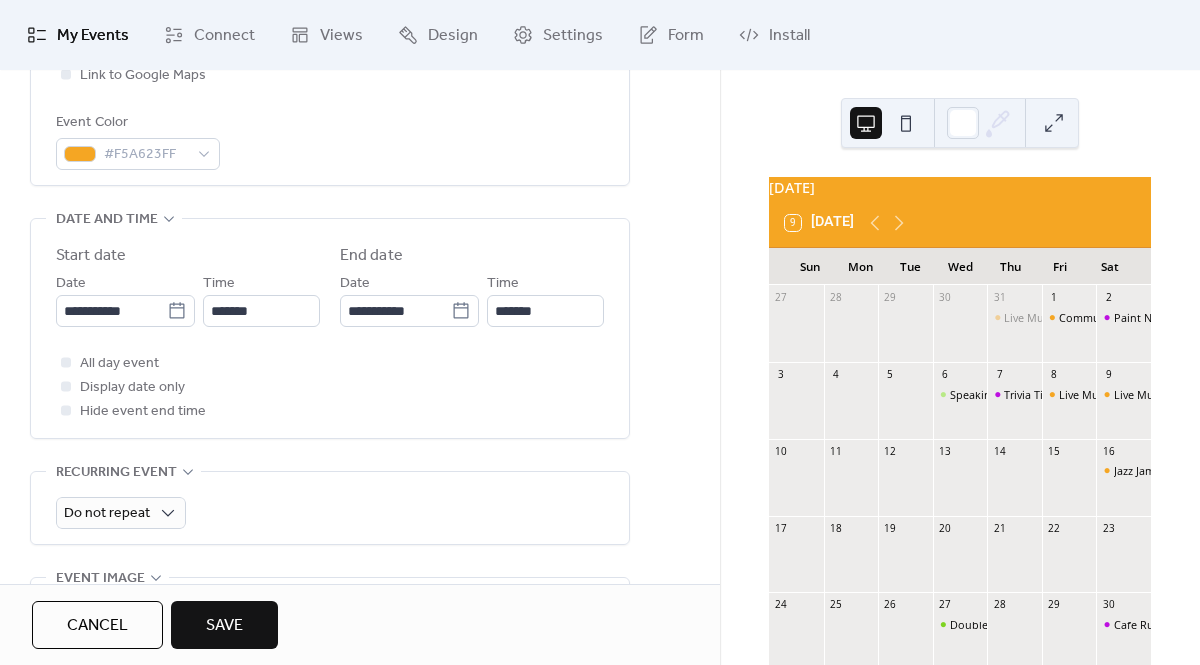 scroll, scrollTop: 595, scrollLeft: 0, axis: vertical 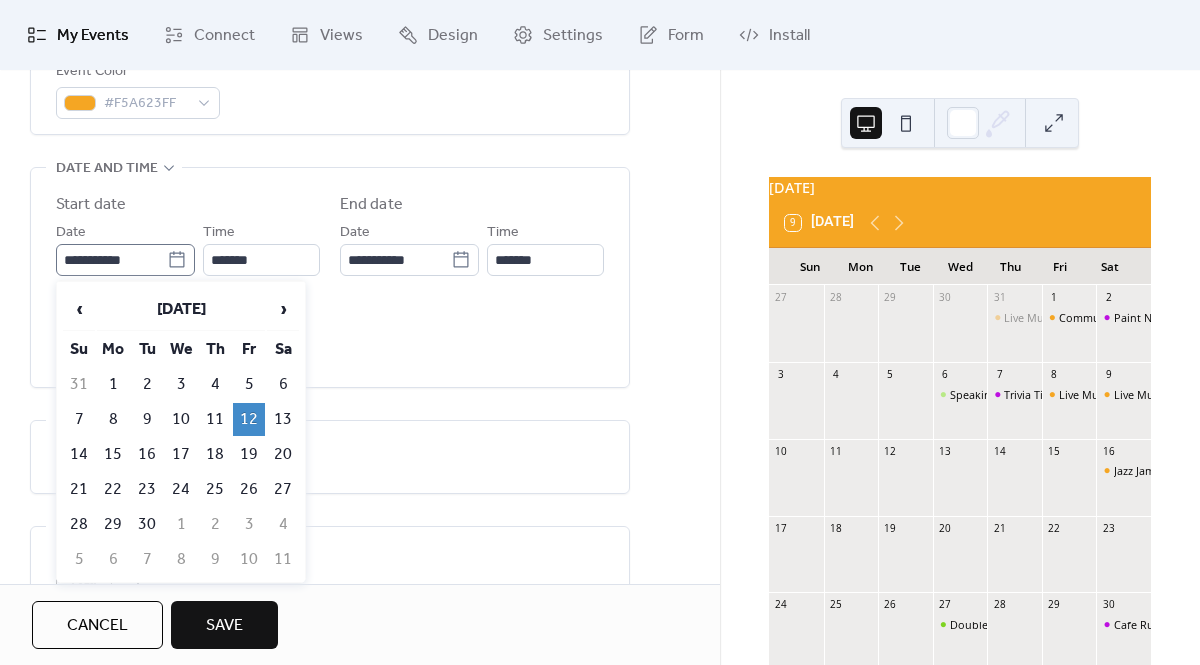 click 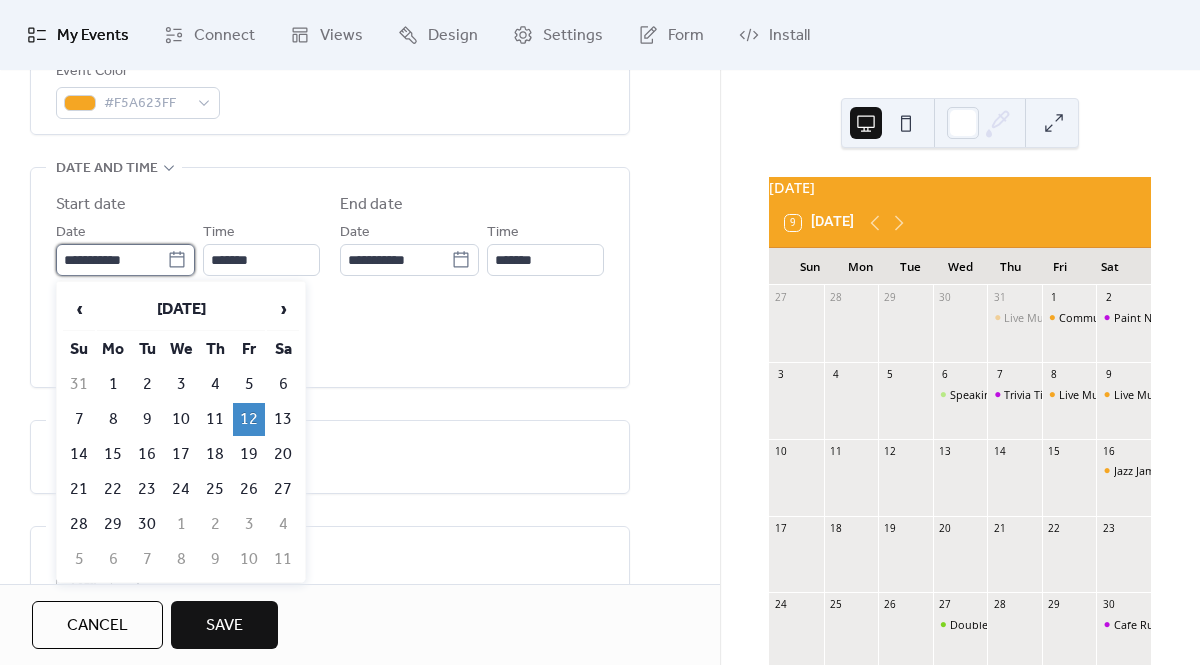click on "**********" at bounding box center [111, 260] 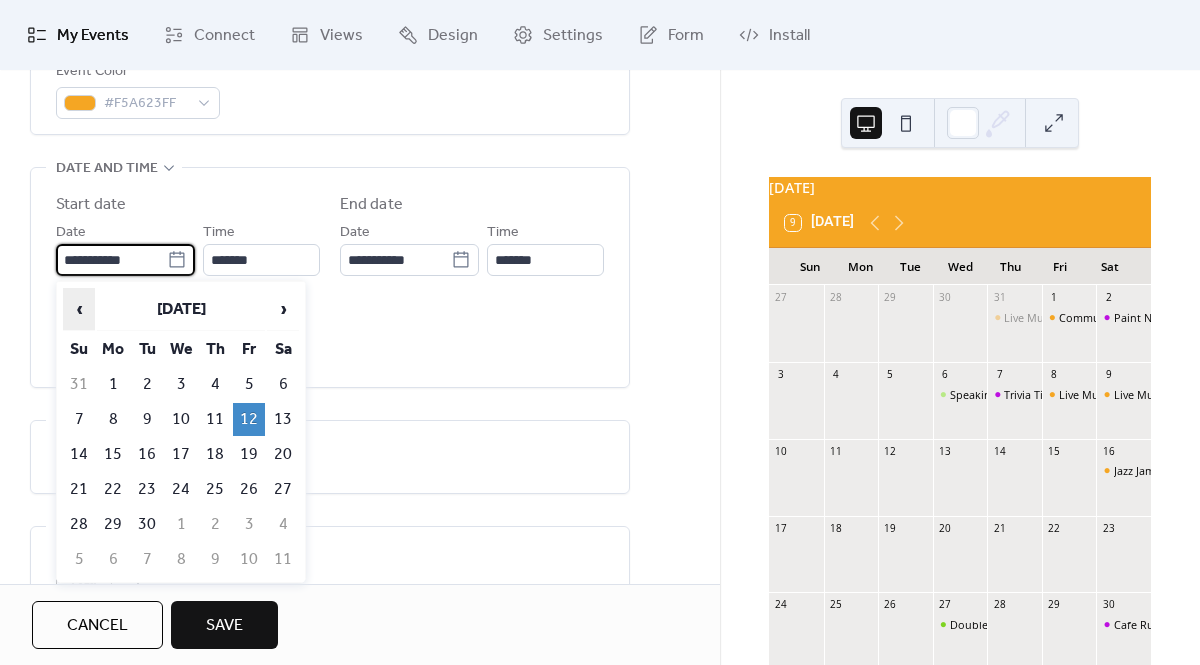 click on "‹" at bounding box center [79, 309] 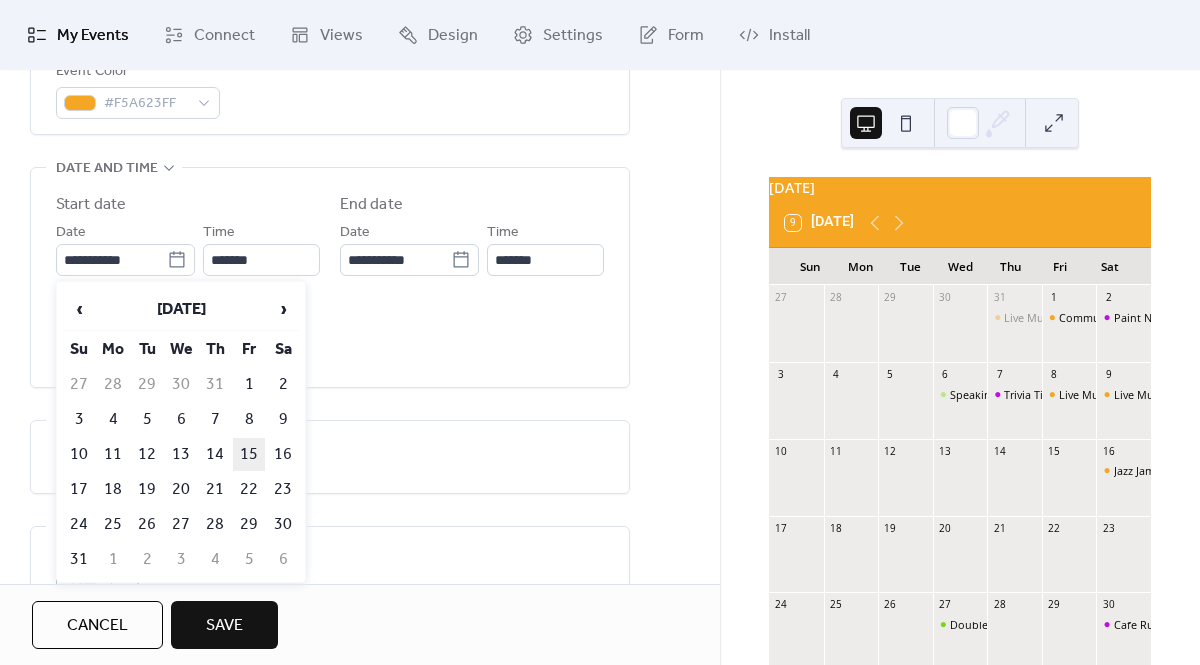 click on "15" at bounding box center (249, 454) 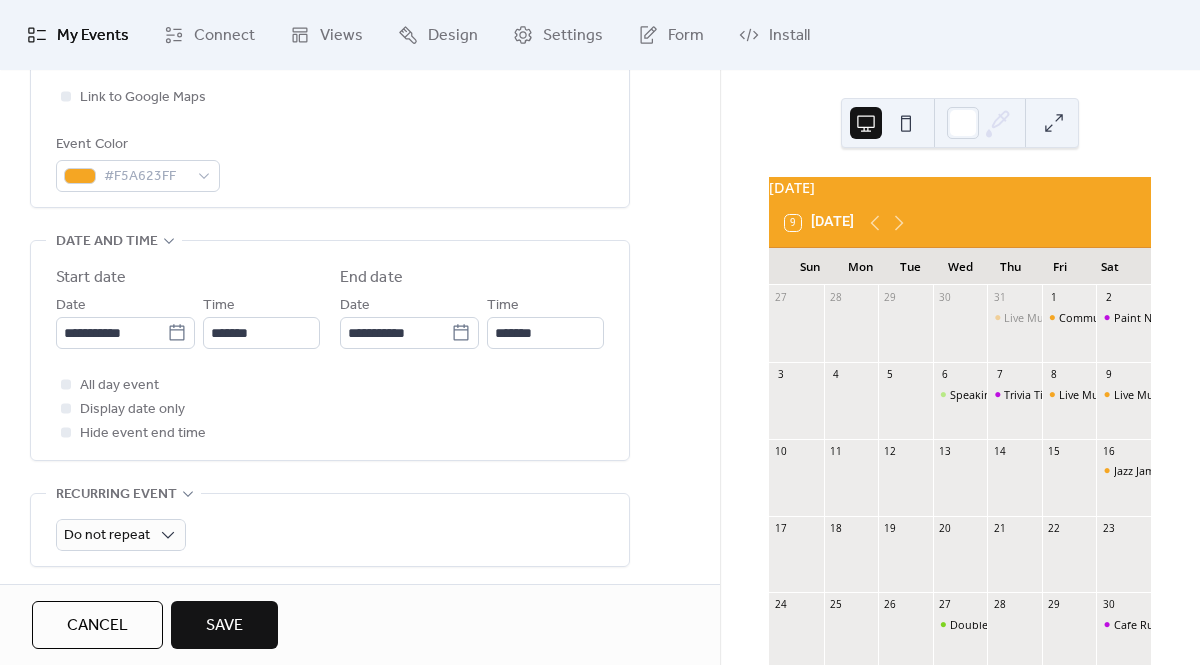 scroll, scrollTop: 519, scrollLeft: 0, axis: vertical 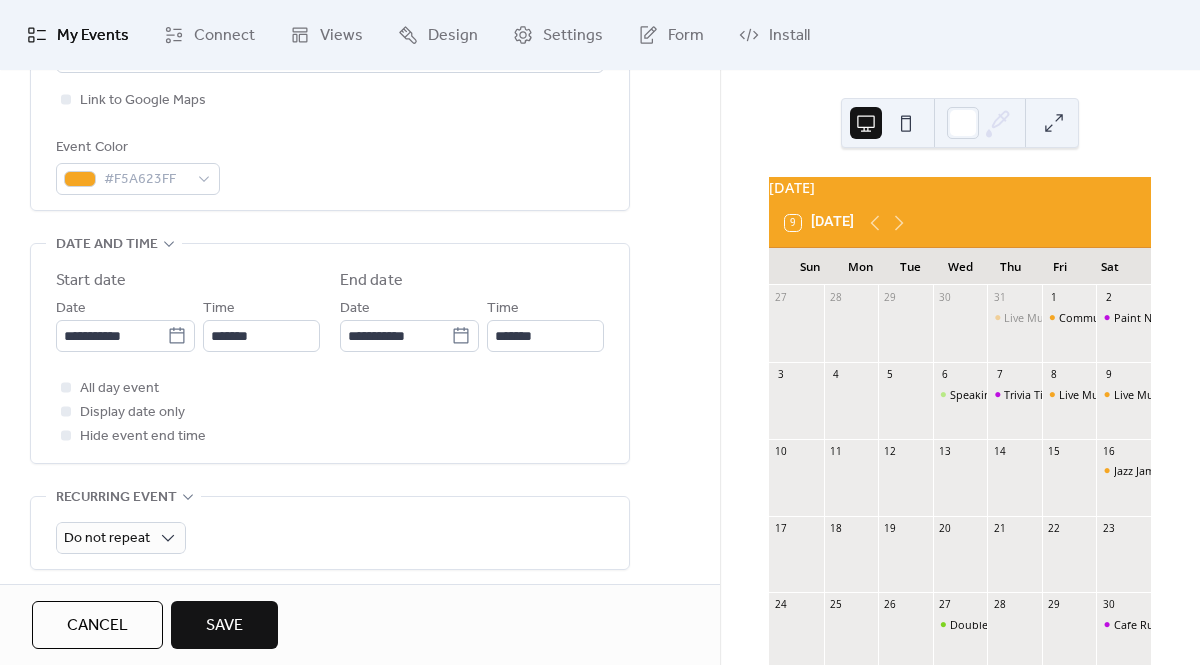 click on "Save" at bounding box center (224, 625) 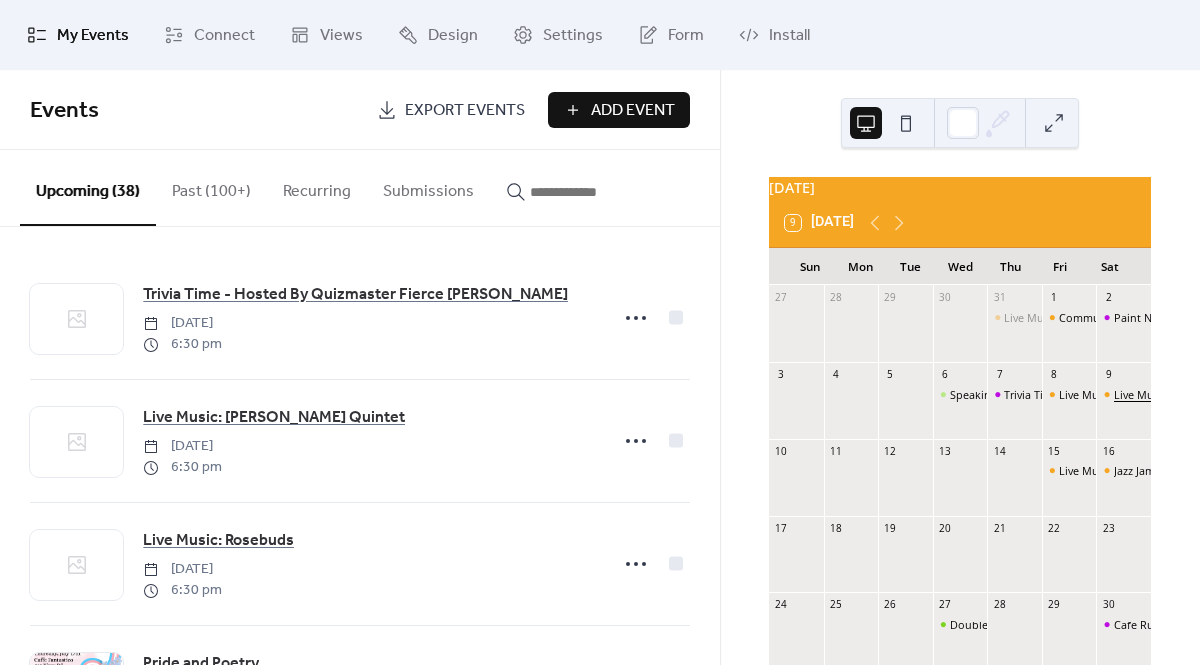 click on "Live Music" at bounding box center (1140, 394) 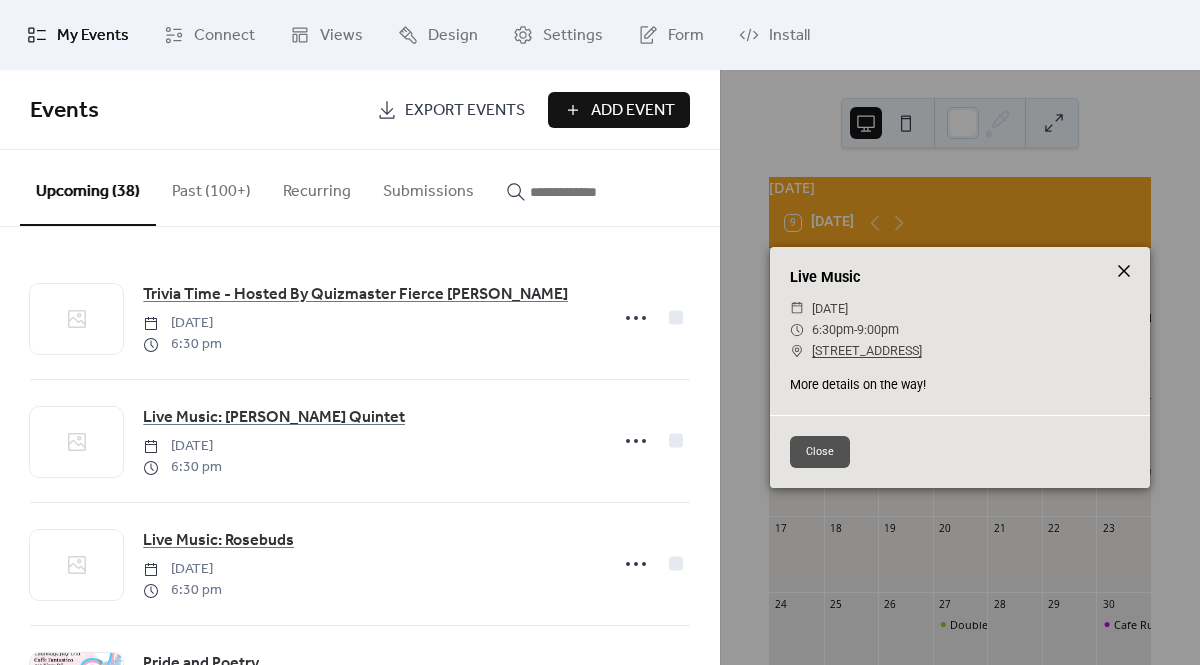 click 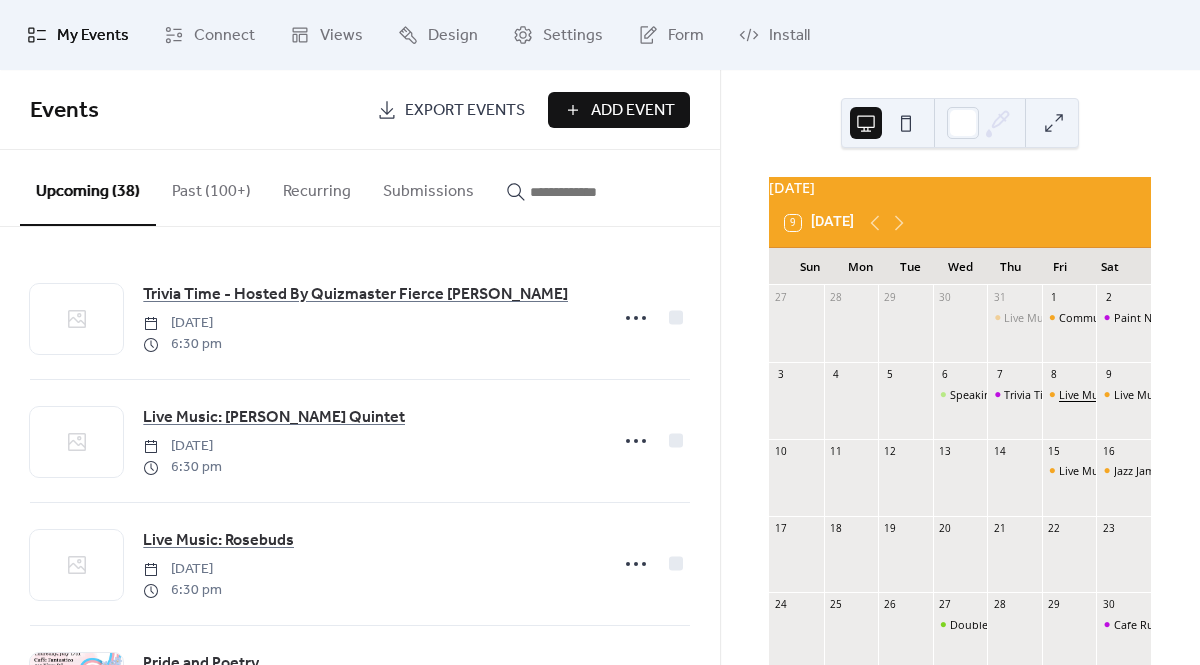 click on "Live Music: [PERSON_NAME] & Friends" at bounding box center (1157, 394) 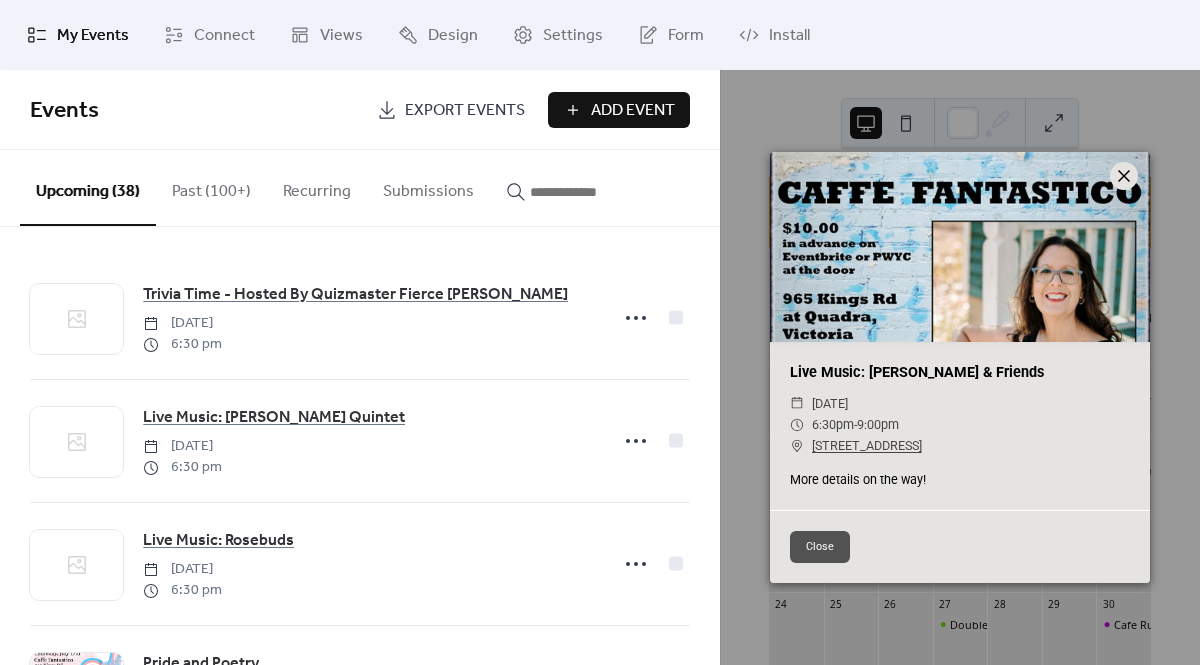 click 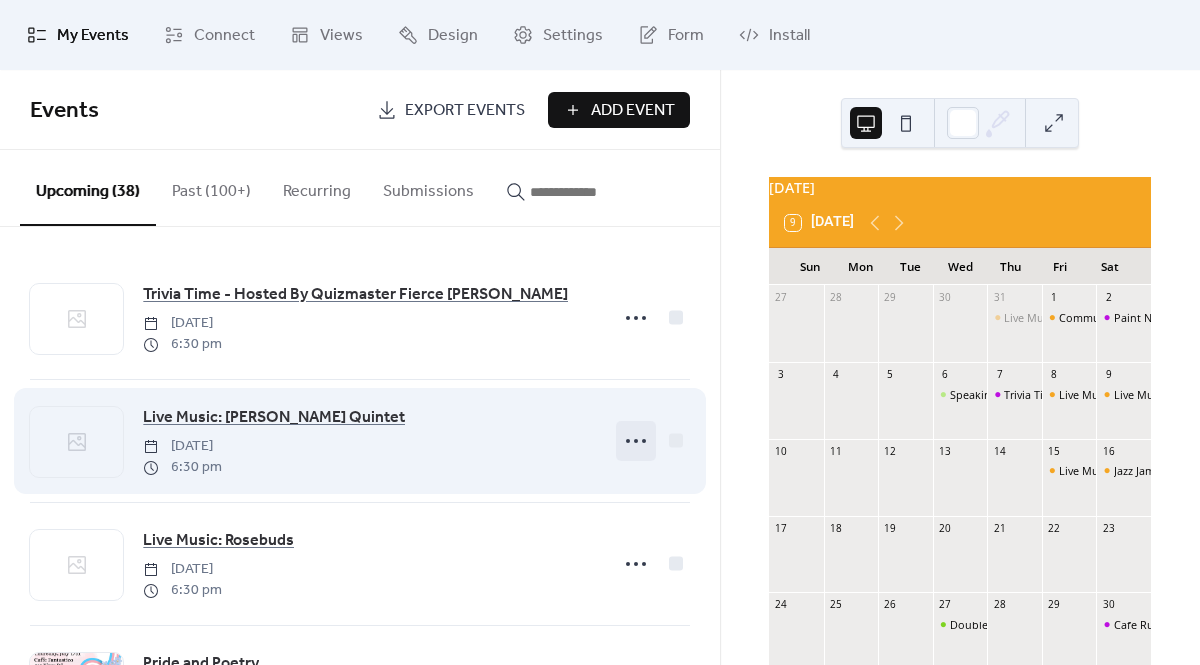 click 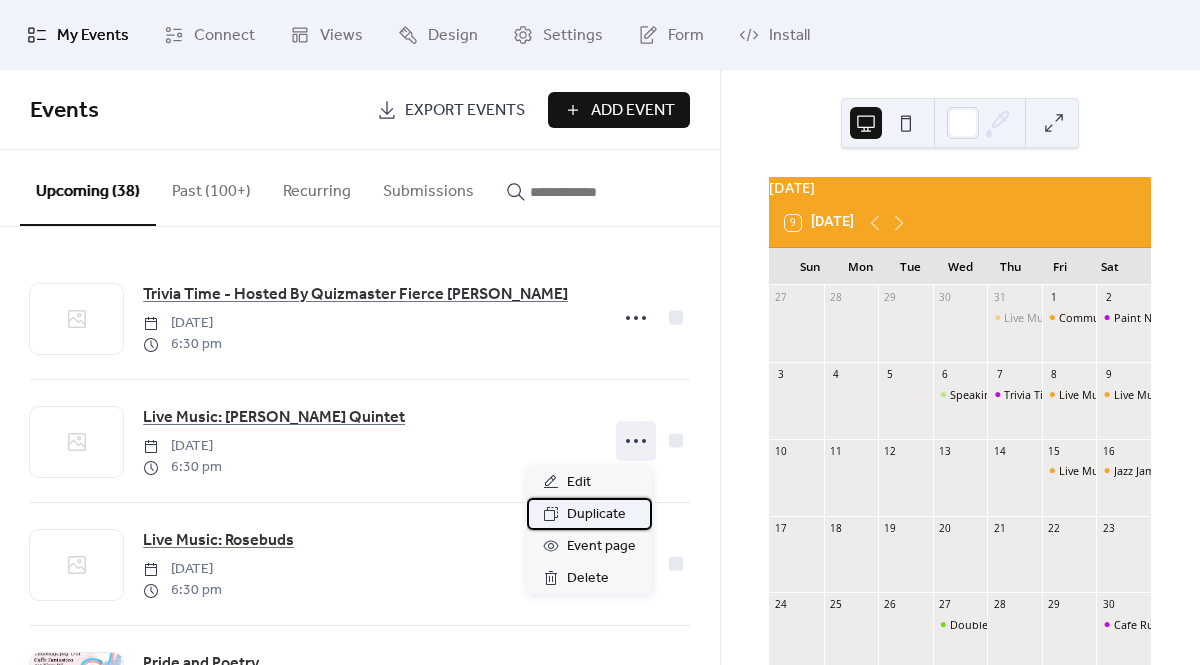 click on "Duplicate" at bounding box center [596, 515] 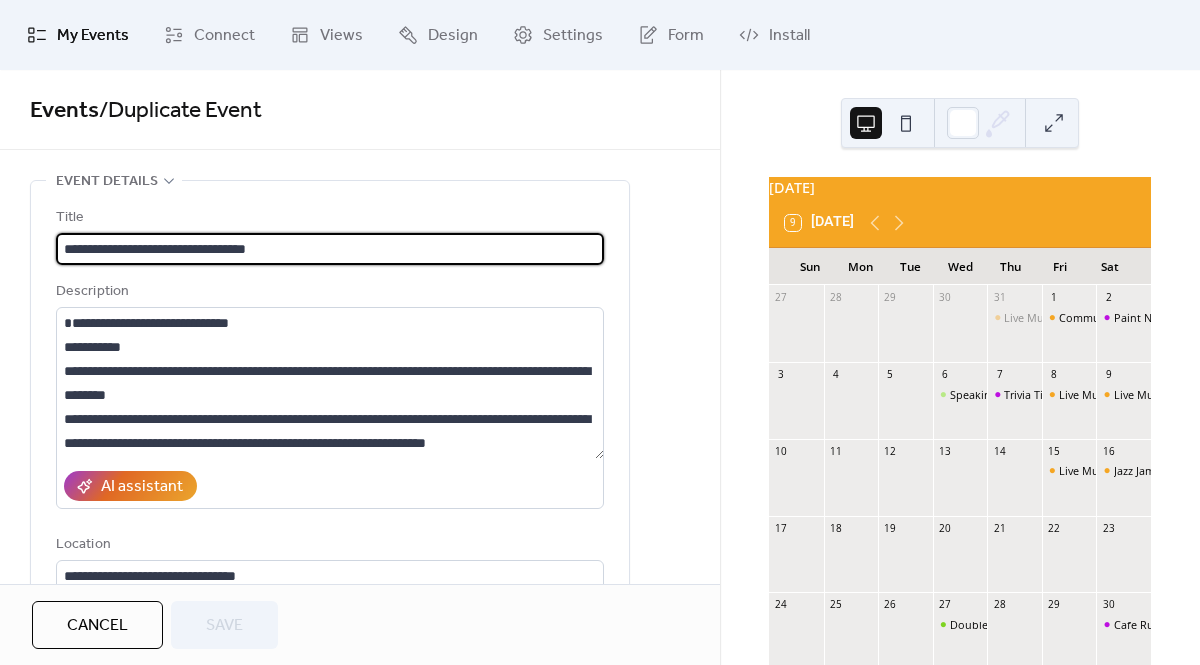 drag, startPoint x: 328, startPoint y: 241, endPoint x: 134, endPoint y: 249, distance: 194.16487 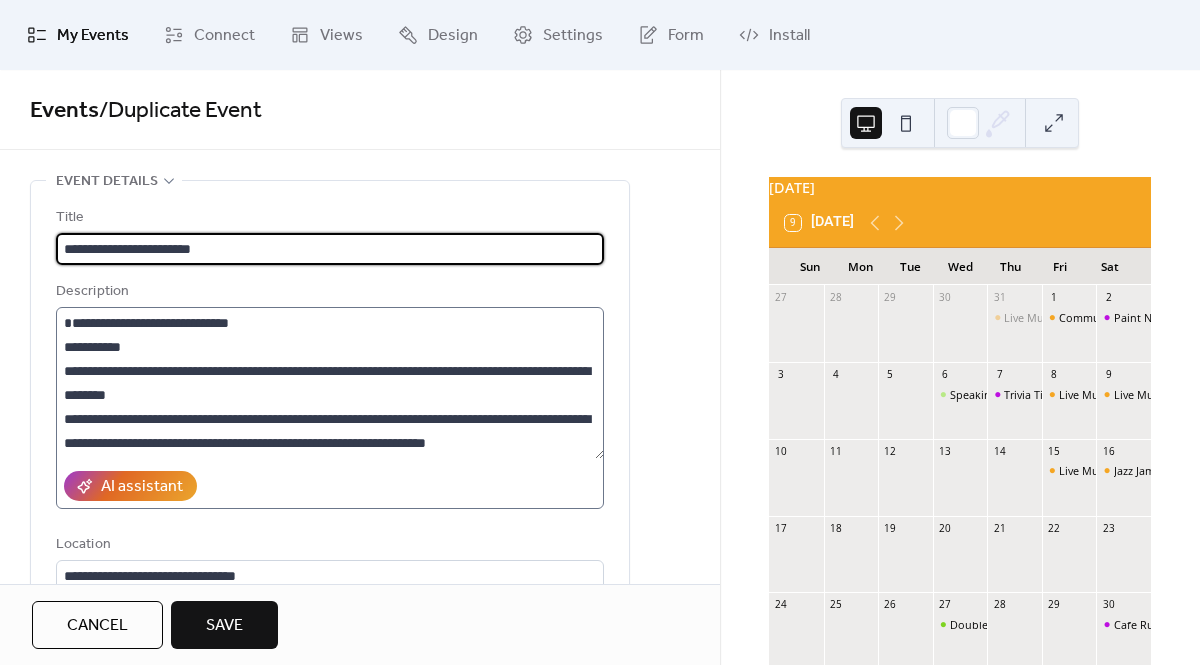 type on "**********" 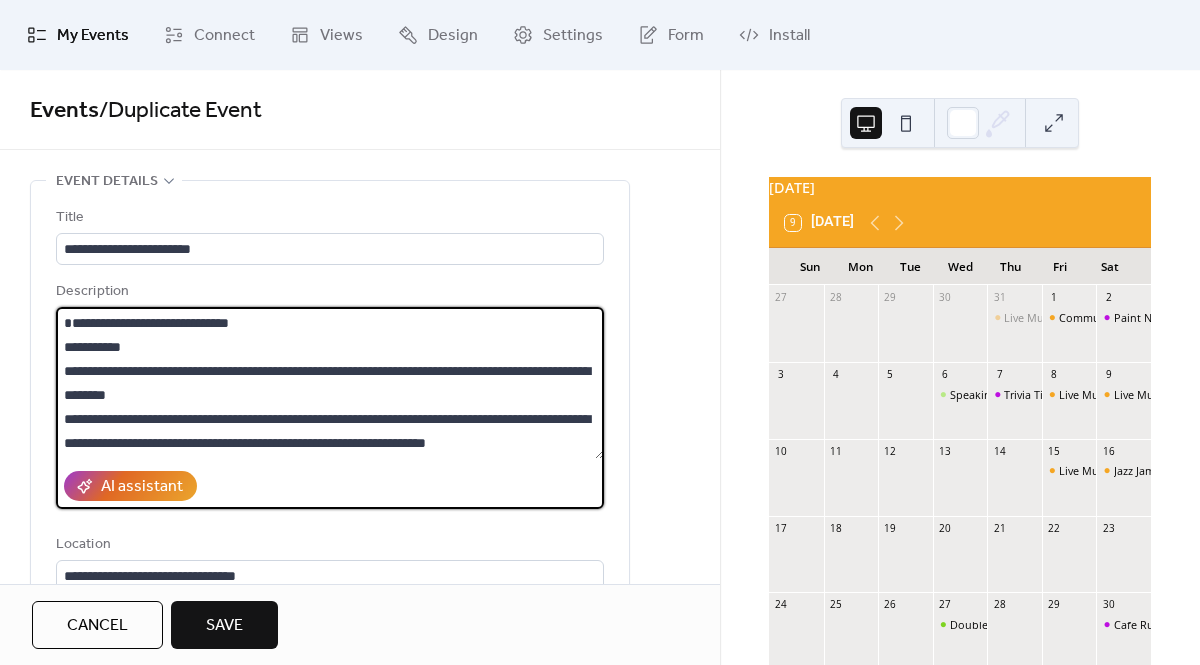 drag, startPoint x: 264, startPoint y: 439, endPoint x: 37, endPoint y: 353, distance: 242.74472 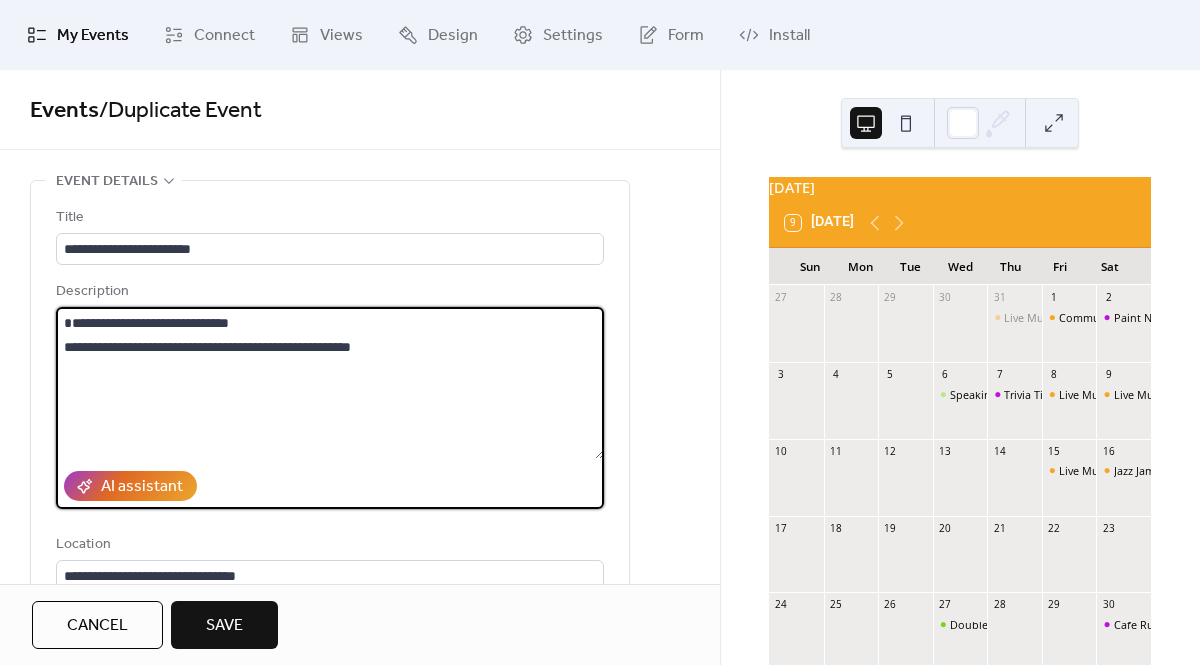 drag, startPoint x: 332, startPoint y: 344, endPoint x: 45, endPoint y: 349, distance: 287.04355 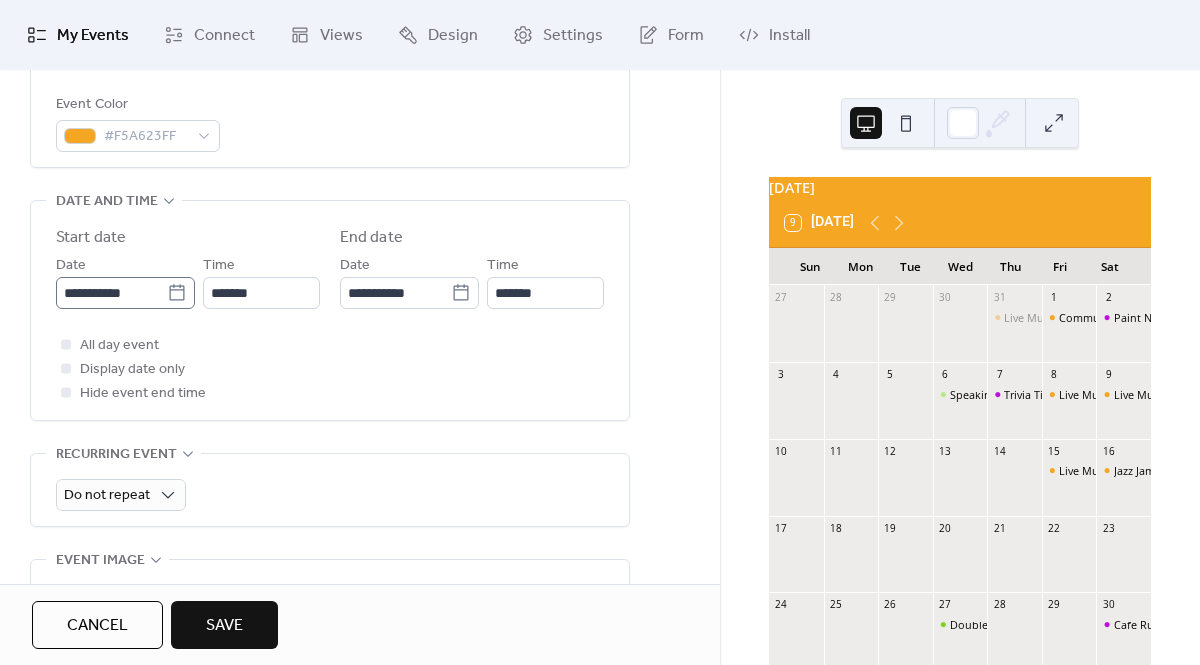 scroll, scrollTop: 565, scrollLeft: 0, axis: vertical 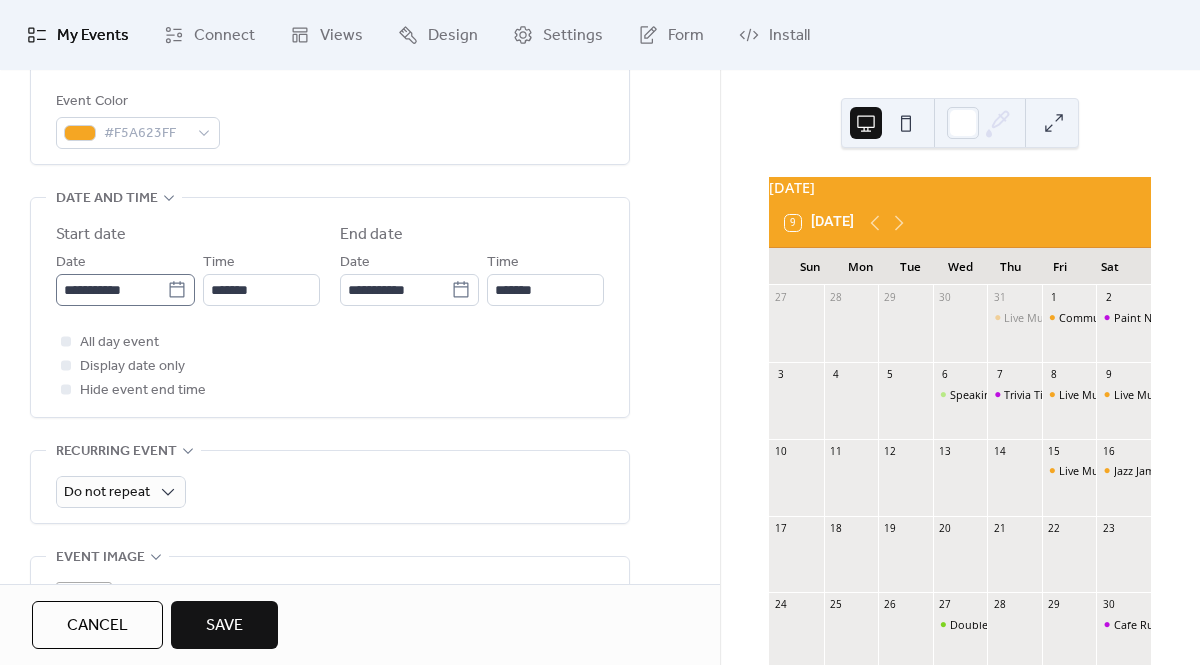 type on "**********" 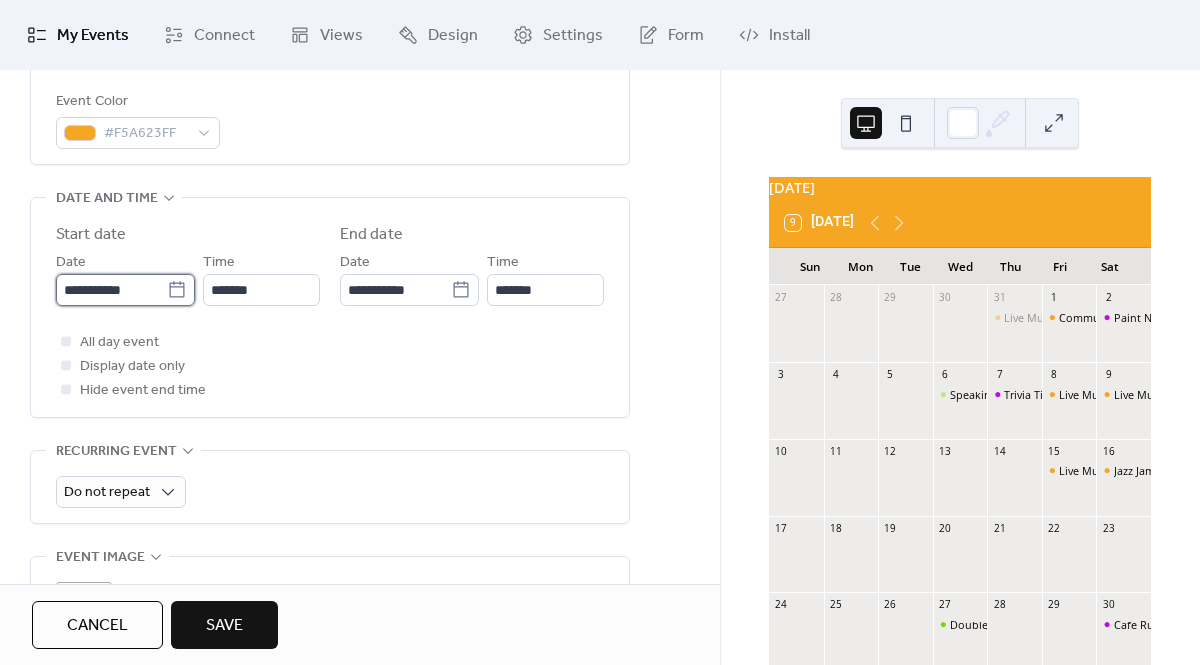 click on "**********" at bounding box center (111, 290) 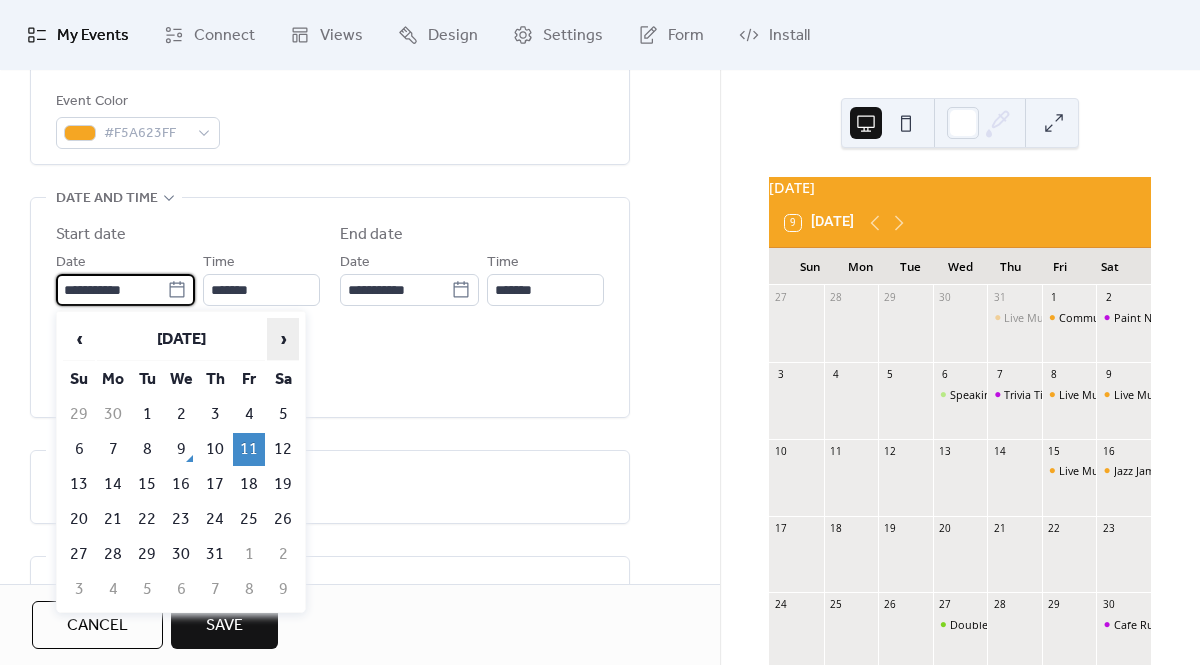 click on "›" at bounding box center [283, 339] 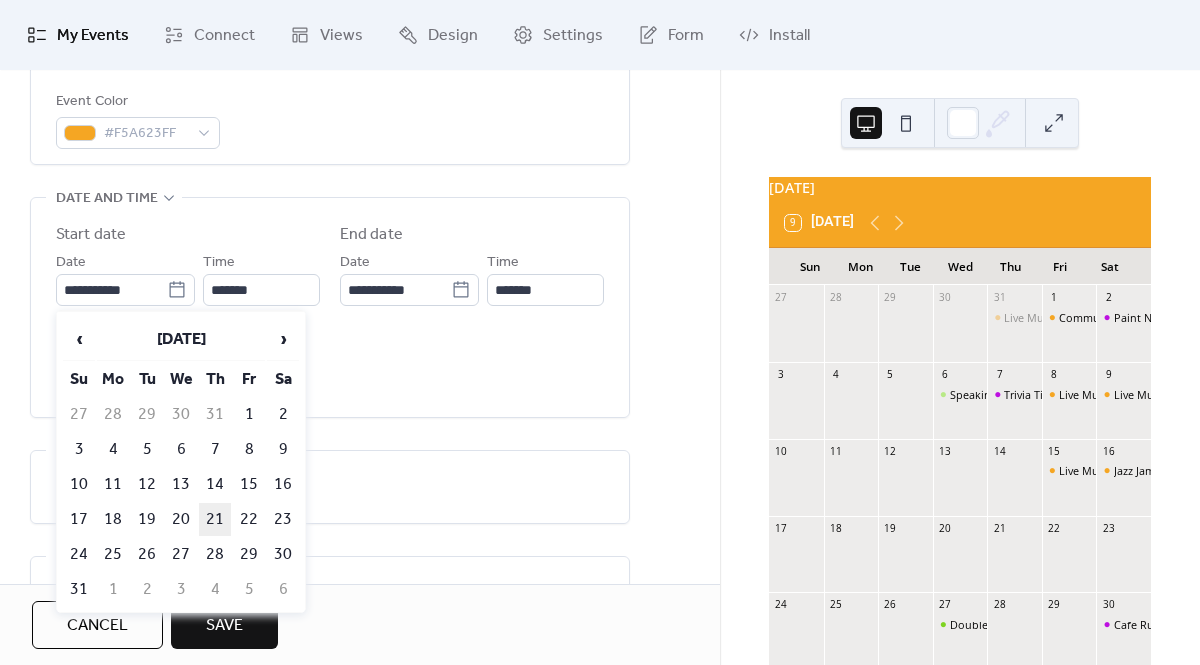 click on "21" at bounding box center [215, 519] 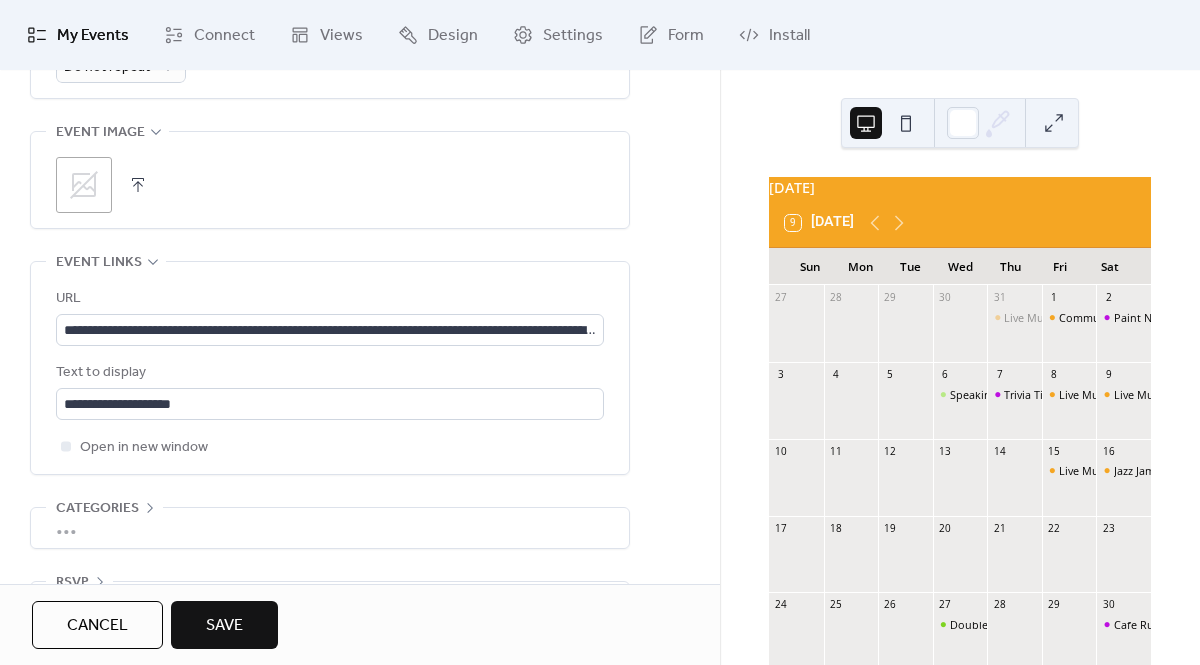 scroll, scrollTop: 1053, scrollLeft: 0, axis: vertical 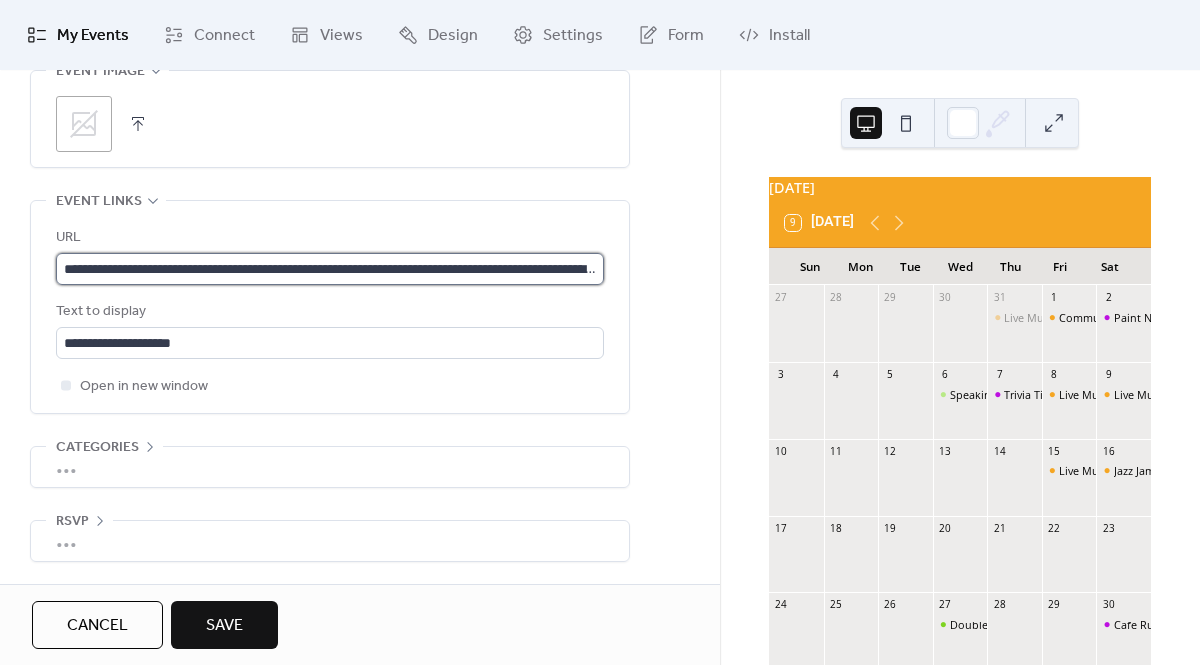 click on "**********" at bounding box center (330, 269) 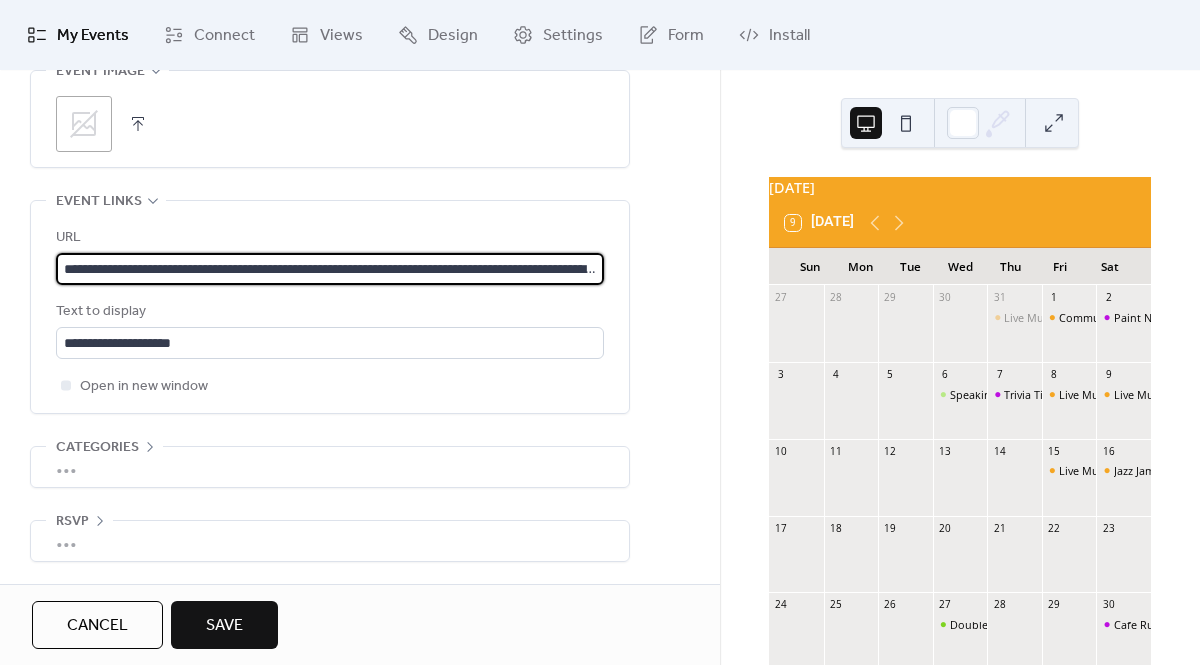 click on "**********" at bounding box center [330, 269] 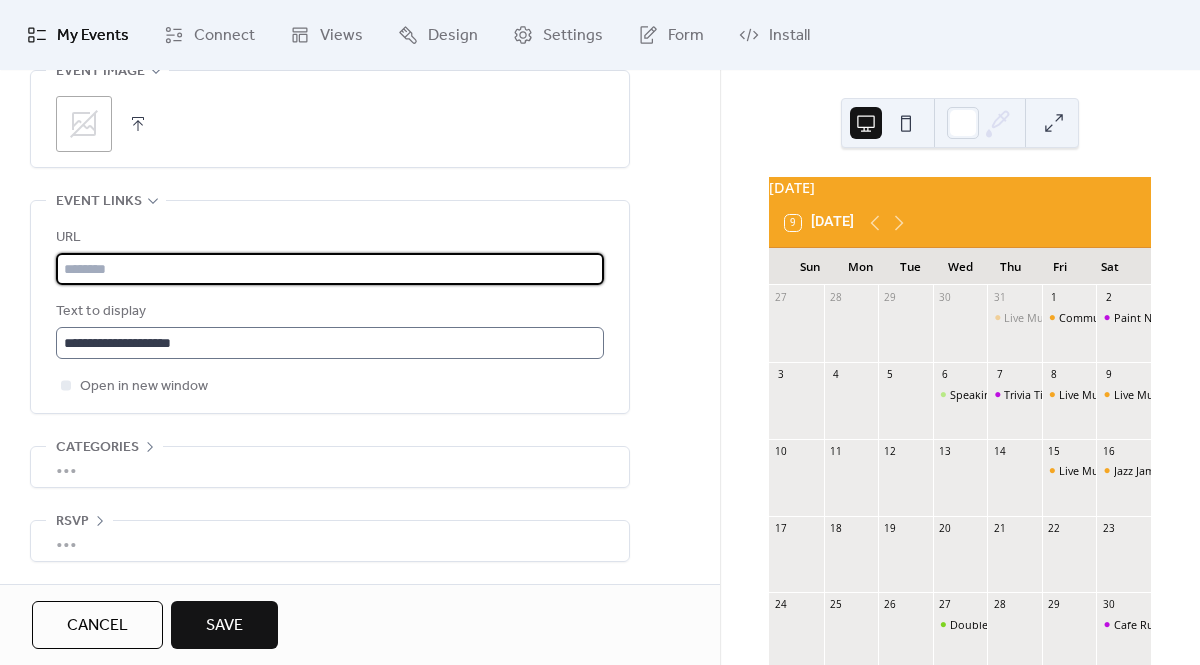 type 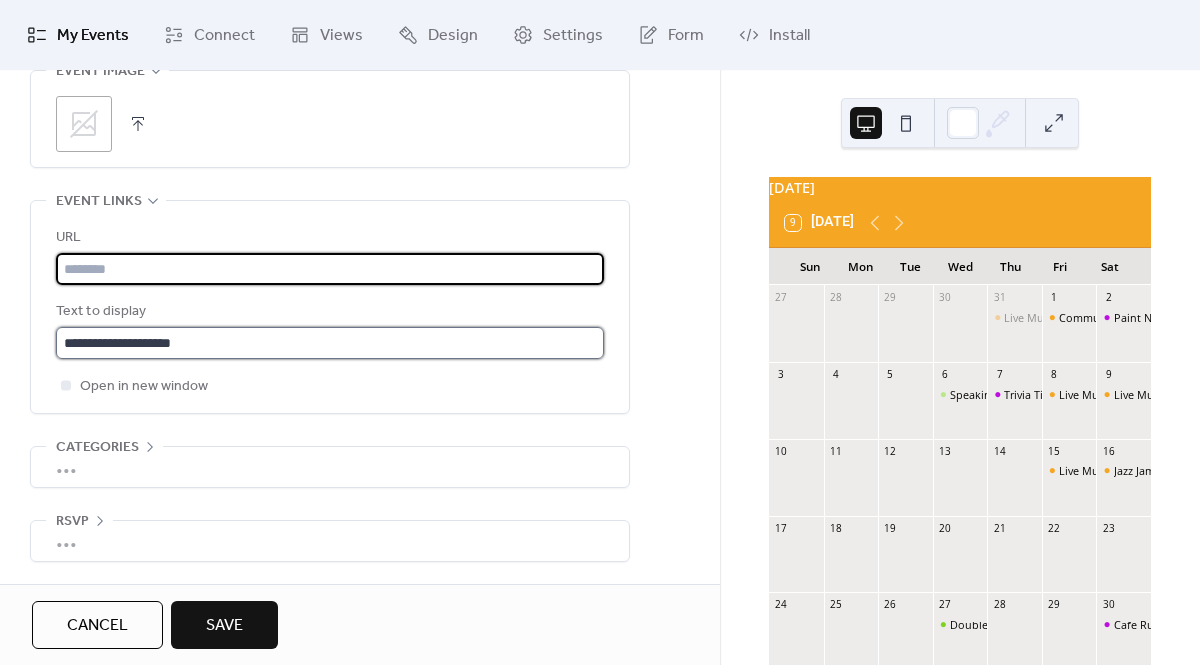 click on "**********" at bounding box center [330, 343] 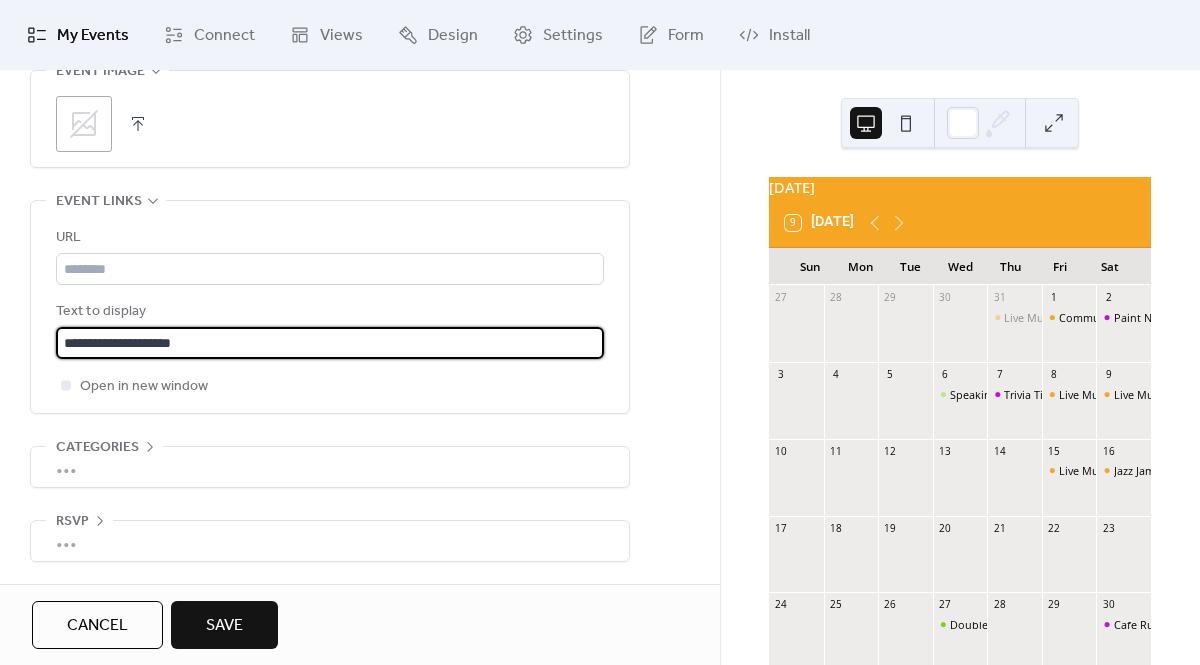 click on "**********" at bounding box center (330, 343) 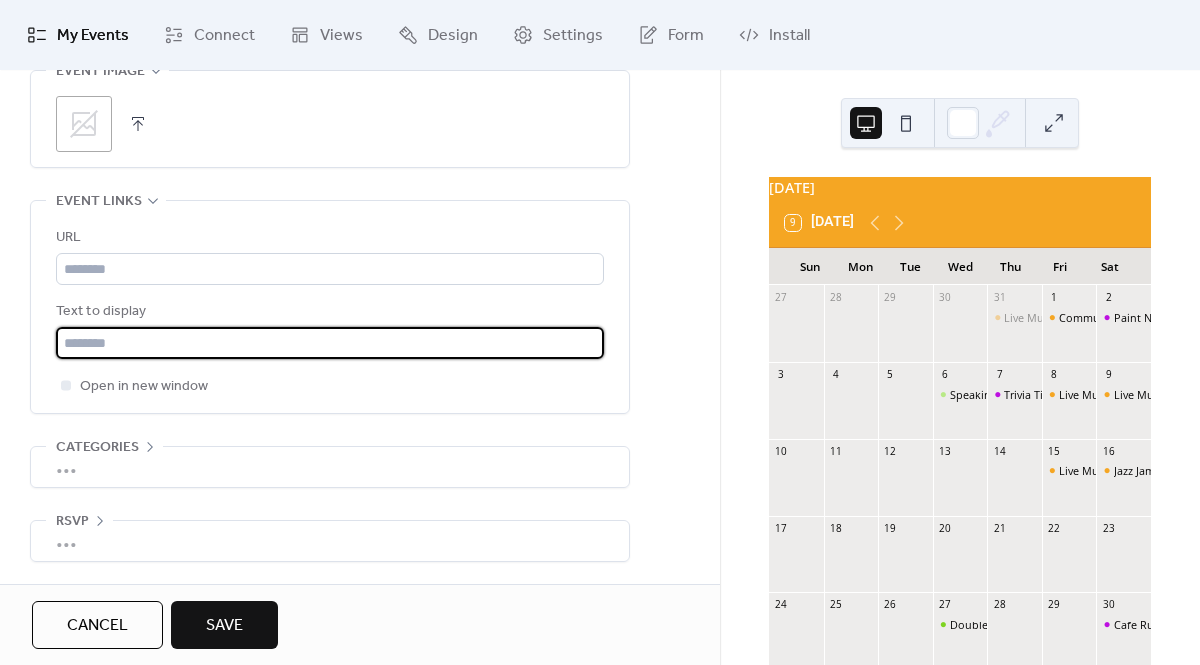 type 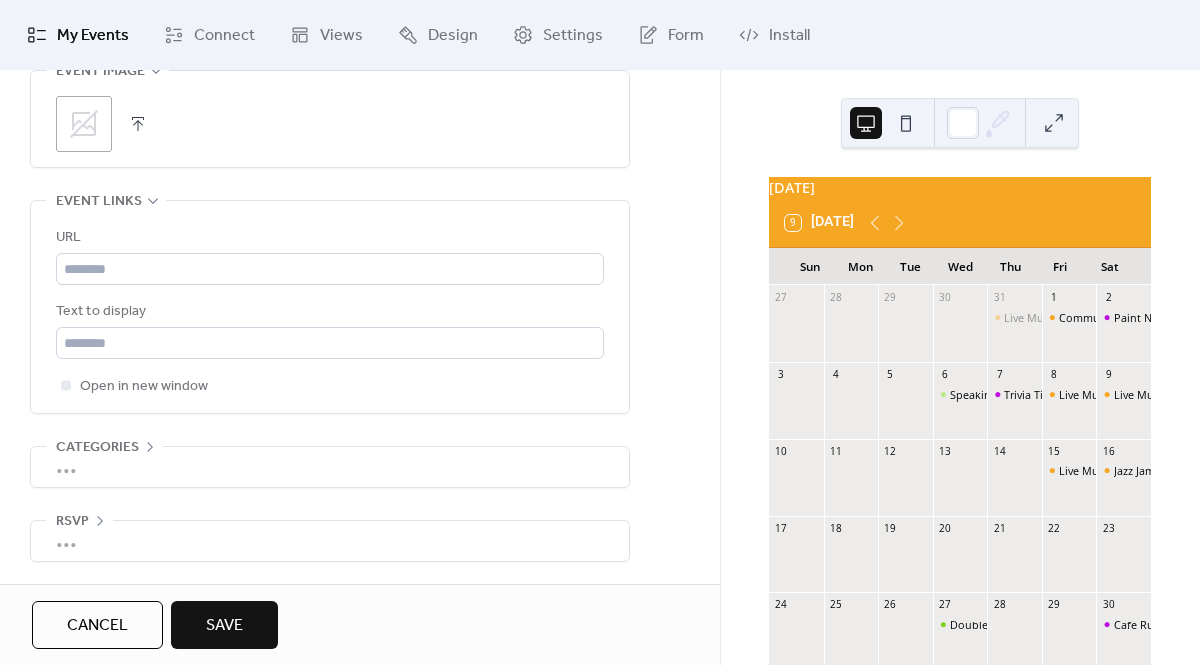 click on "Save" at bounding box center (224, 626) 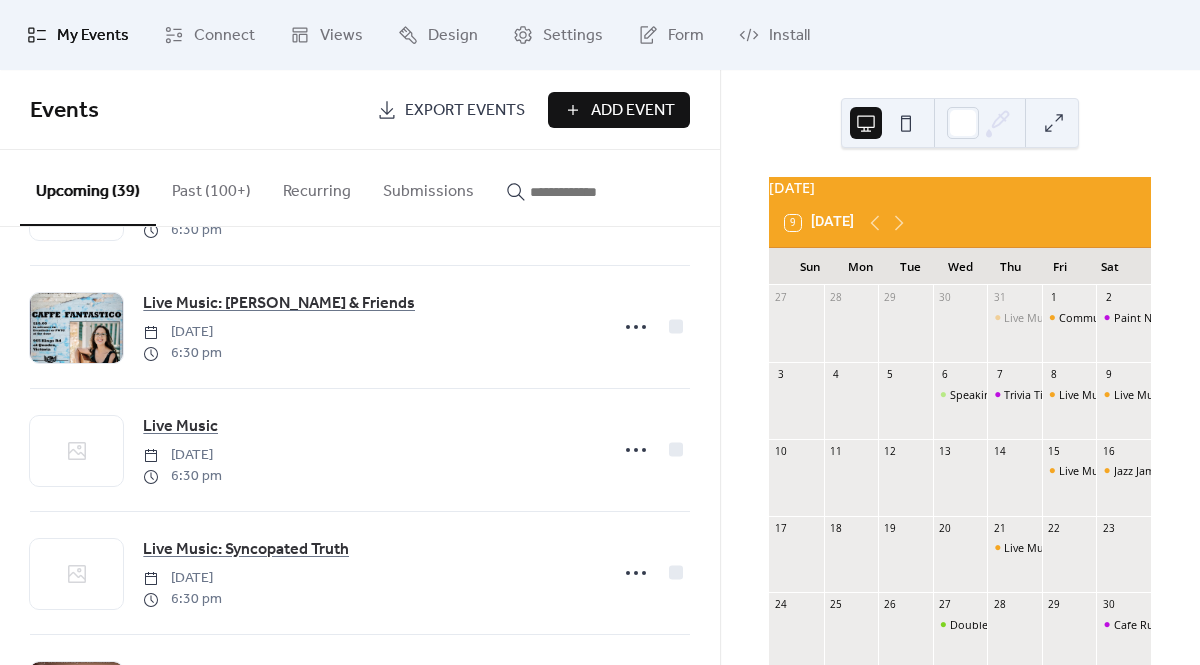 scroll, scrollTop: 1913, scrollLeft: 0, axis: vertical 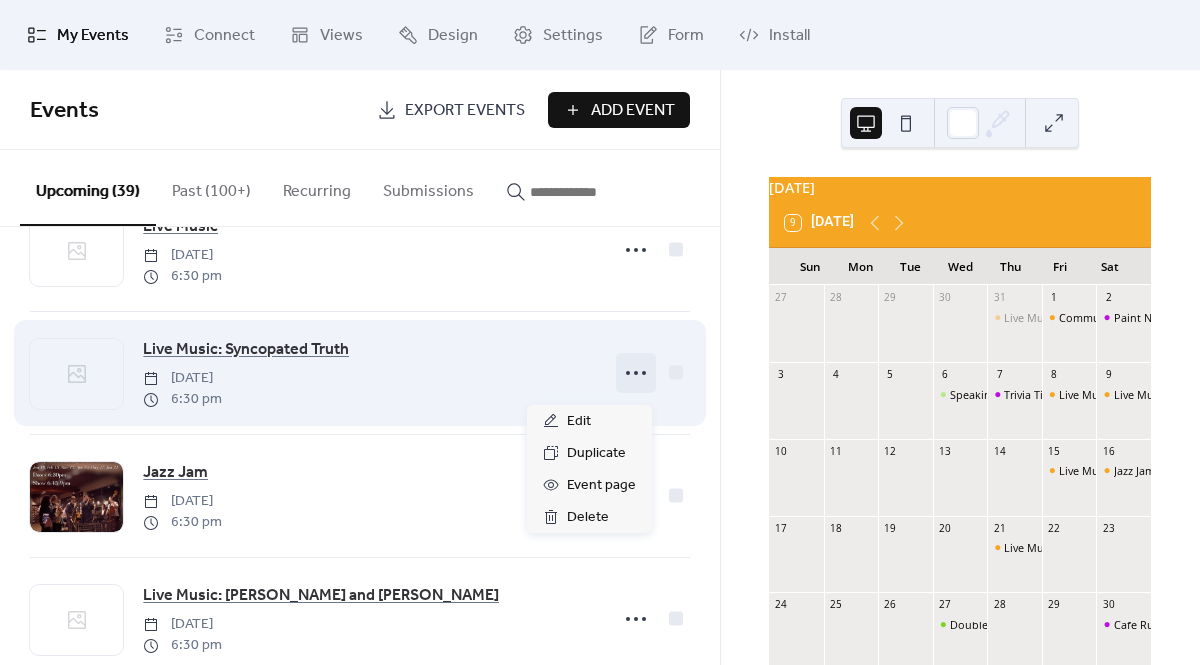 click 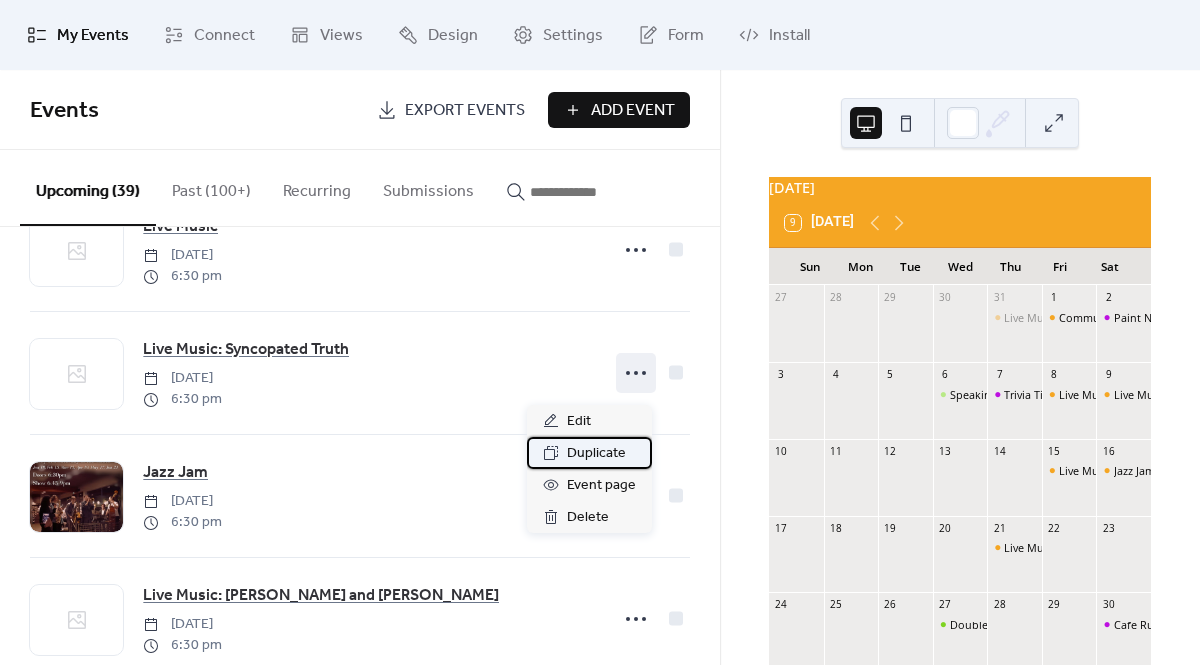 click on "Duplicate" at bounding box center [596, 454] 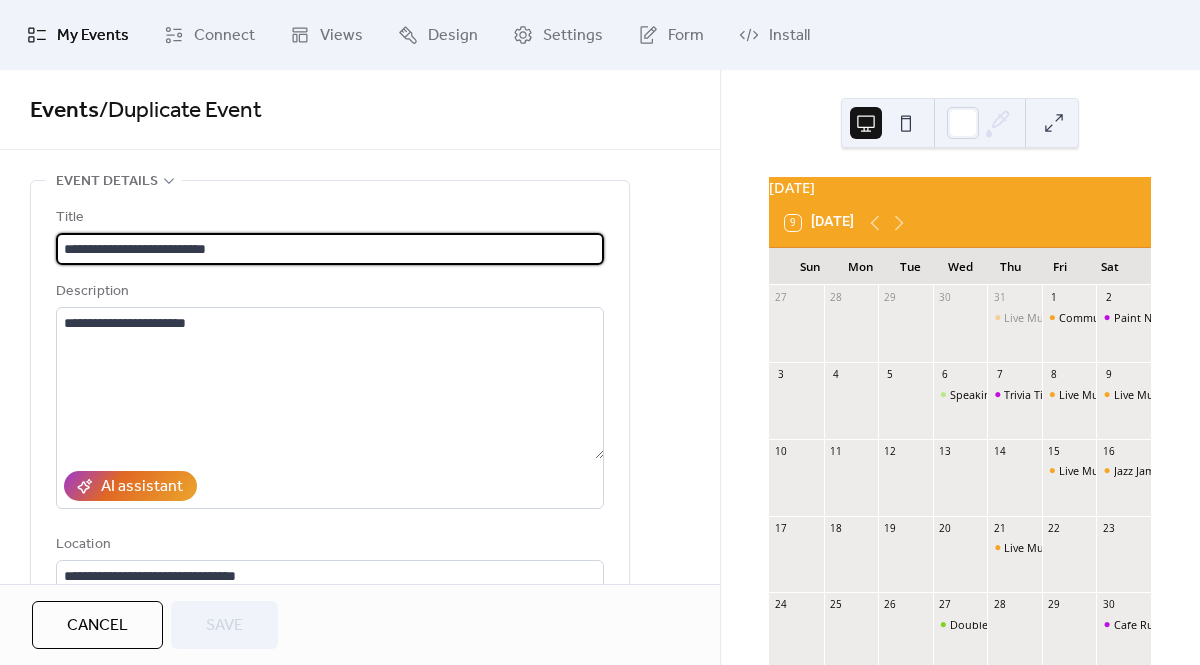 scroll, scrollTop: 0, scrollLeft: 0, axis: both 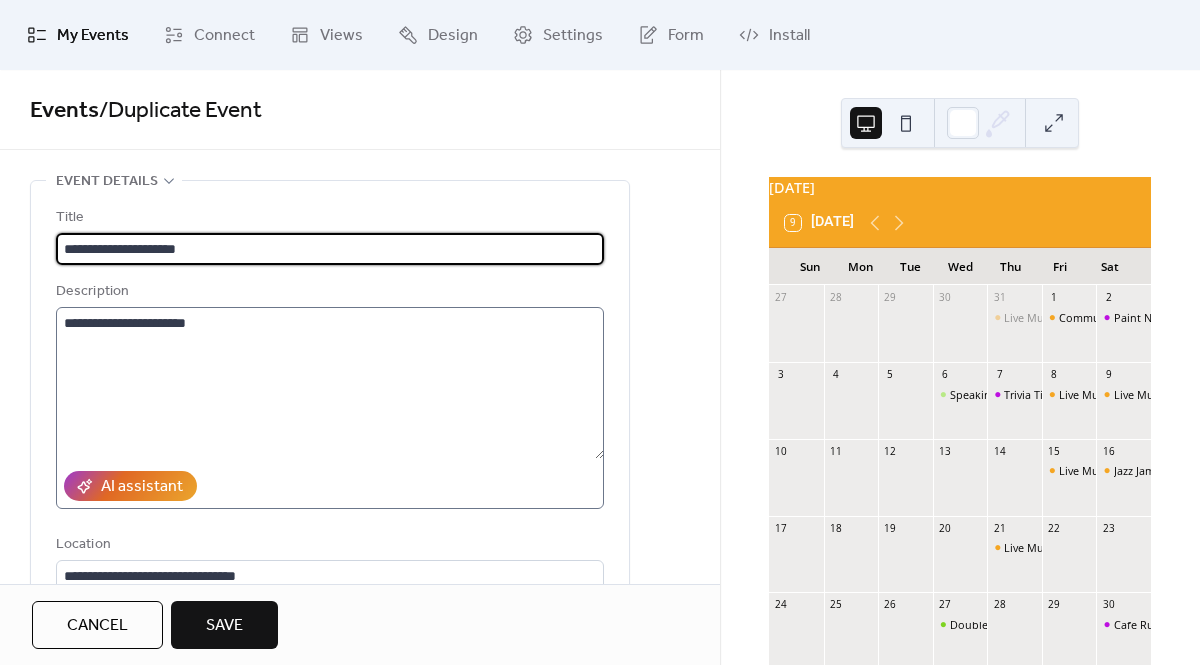 type on "**********" 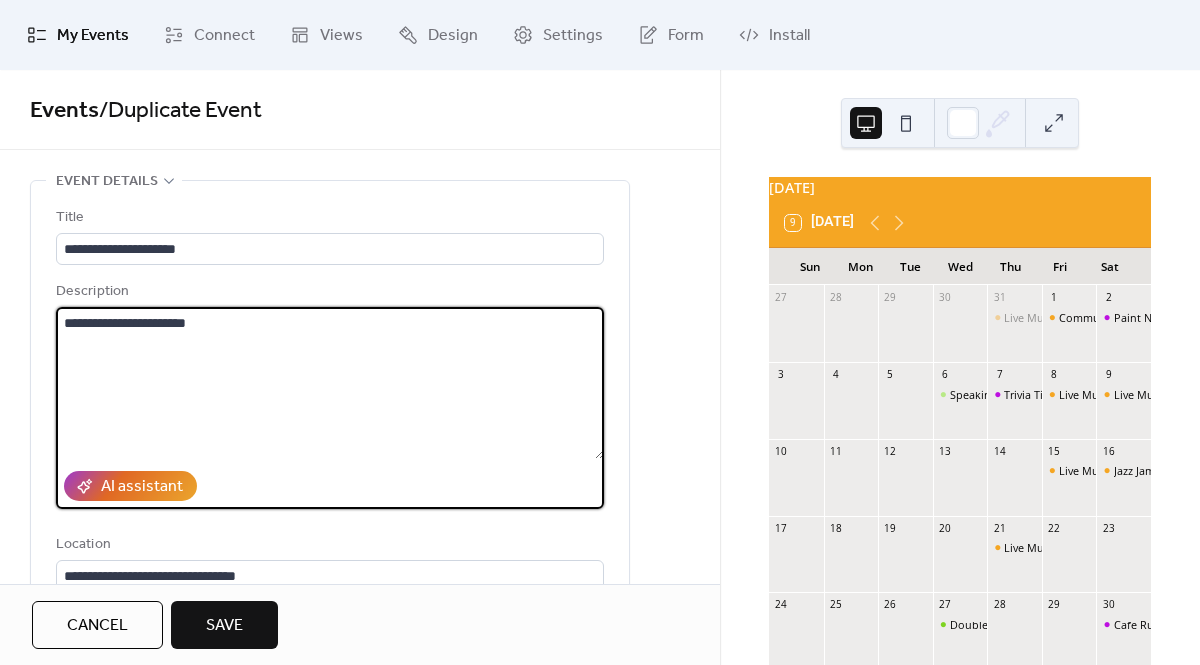 click on "**********" at bounding box center [330, 383] 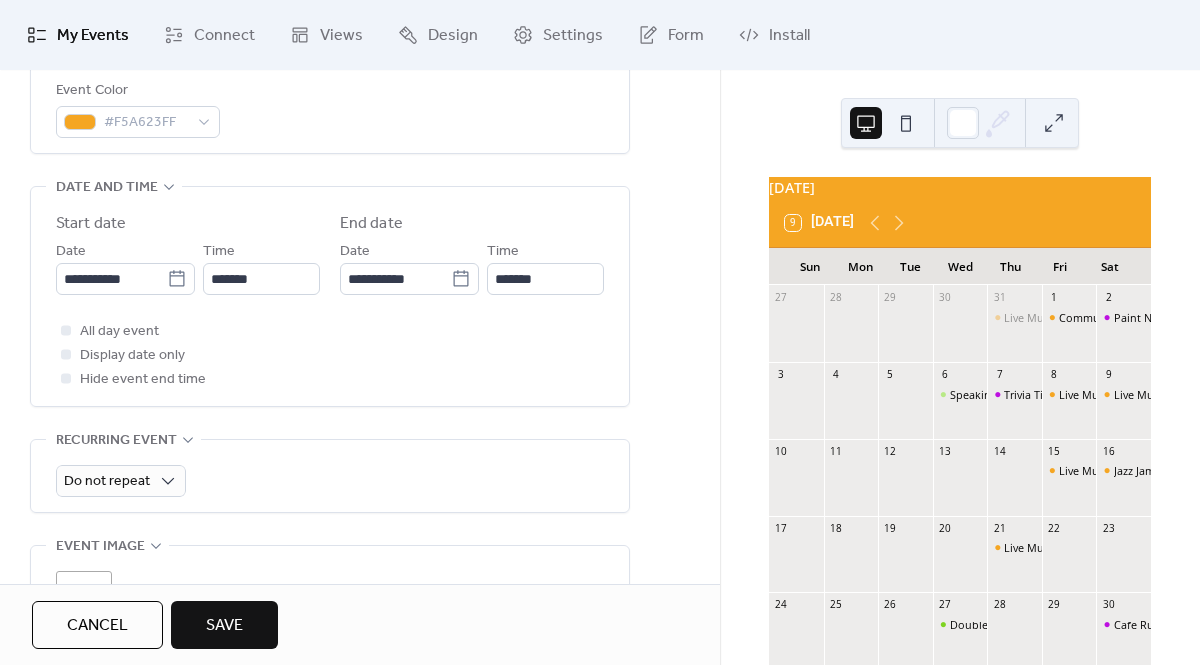 scroll, scrollTop: 581, scrollLeft: 0, axis: vertical 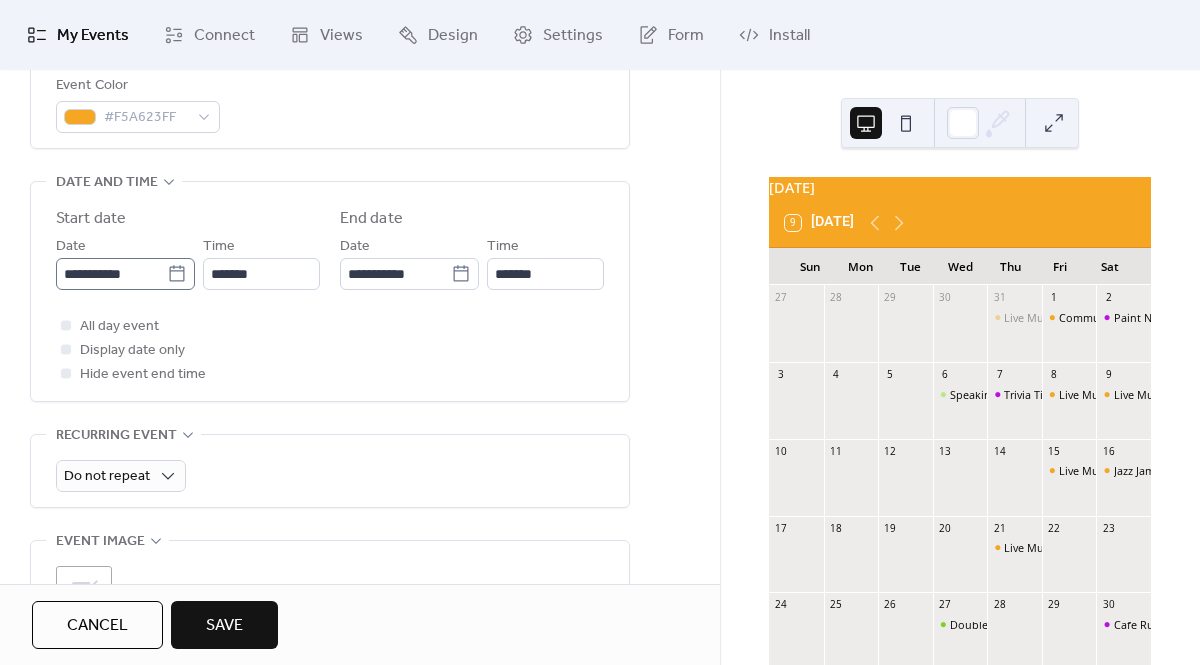 click 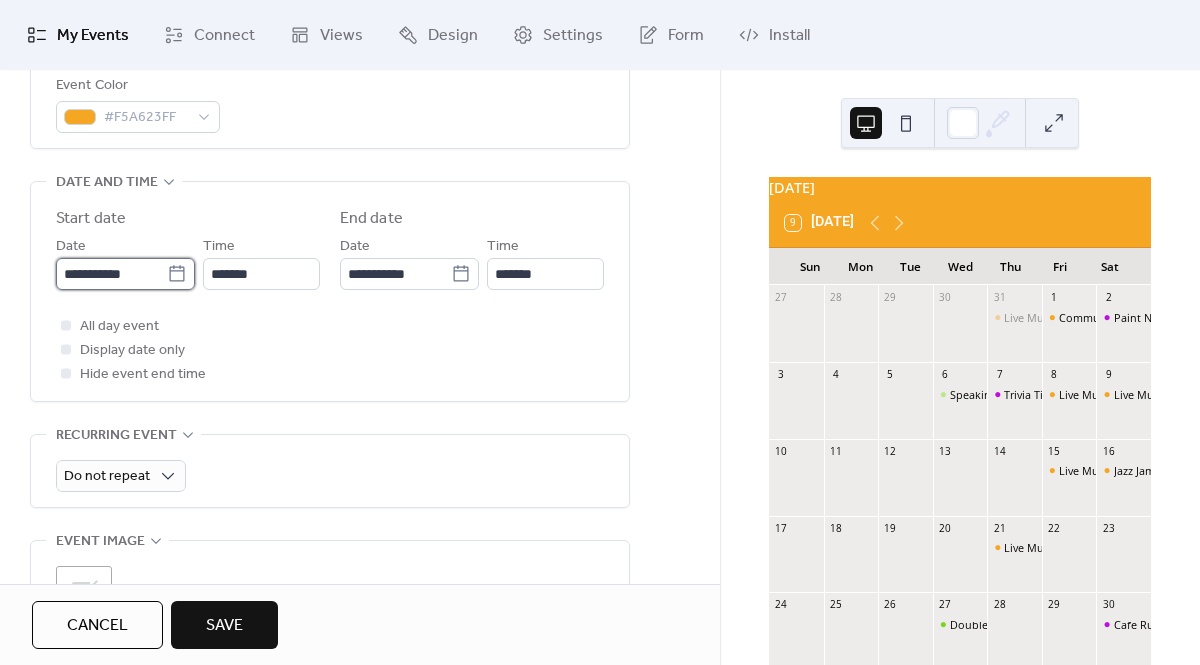 click on "**********" at bounding box center [111, 274] 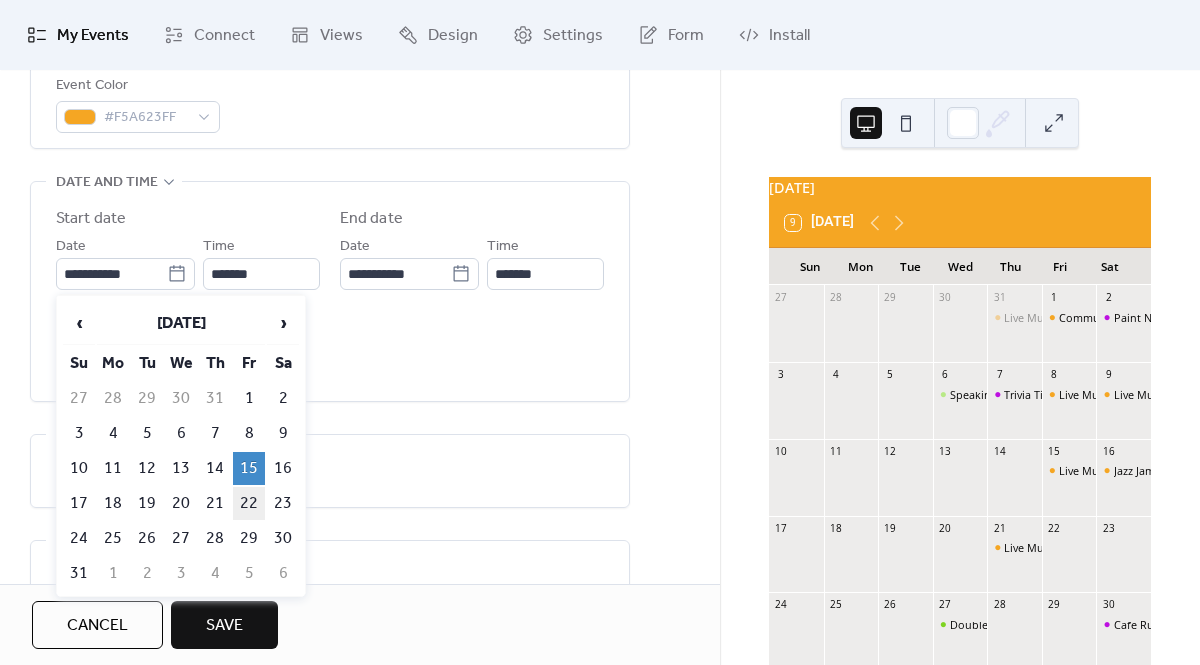 click on "22" at bounding box center [249, 503] 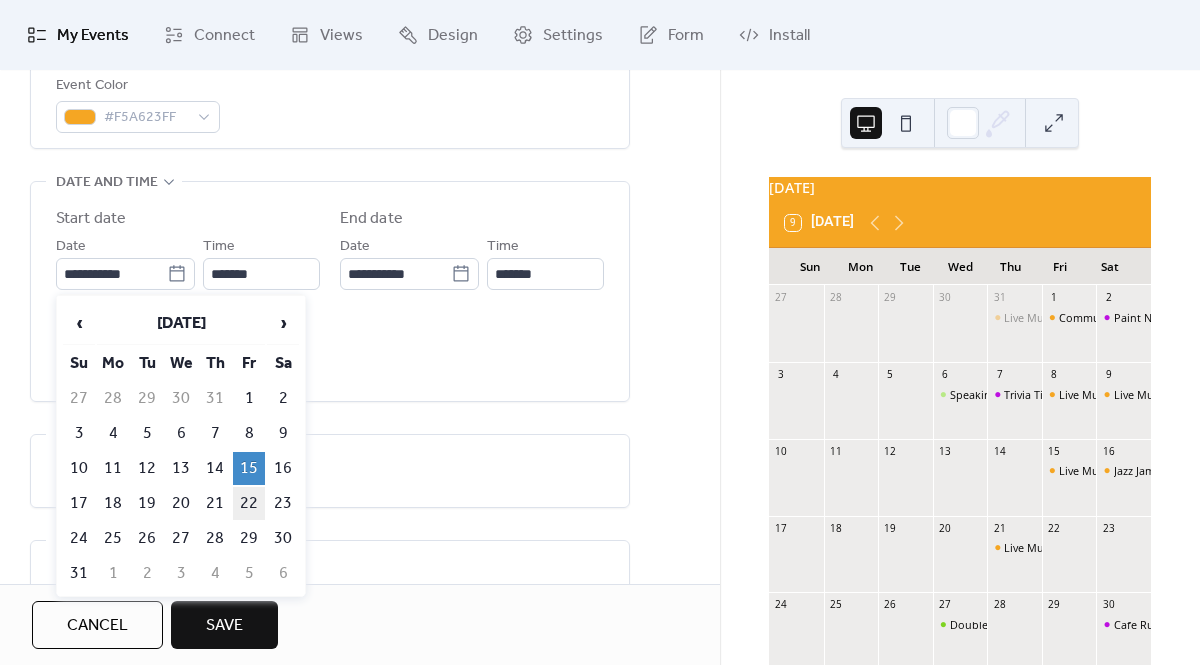 type on "**********" 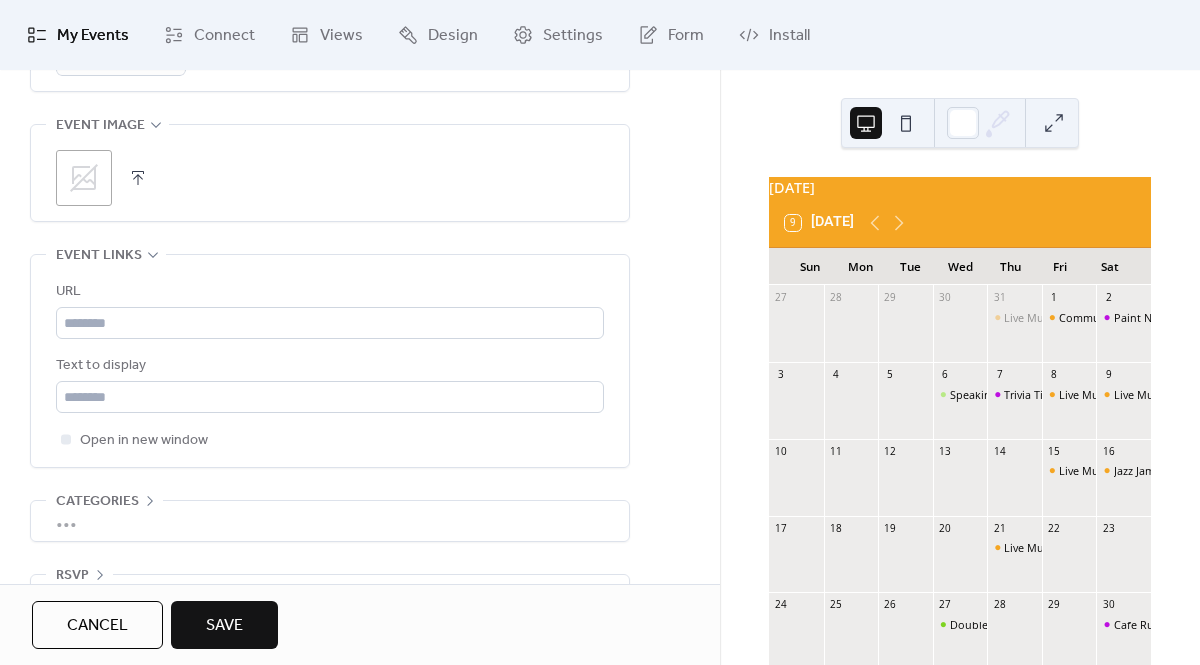 scroll, scrollTop: 1053, scrollLeft: 0, axis: vertical 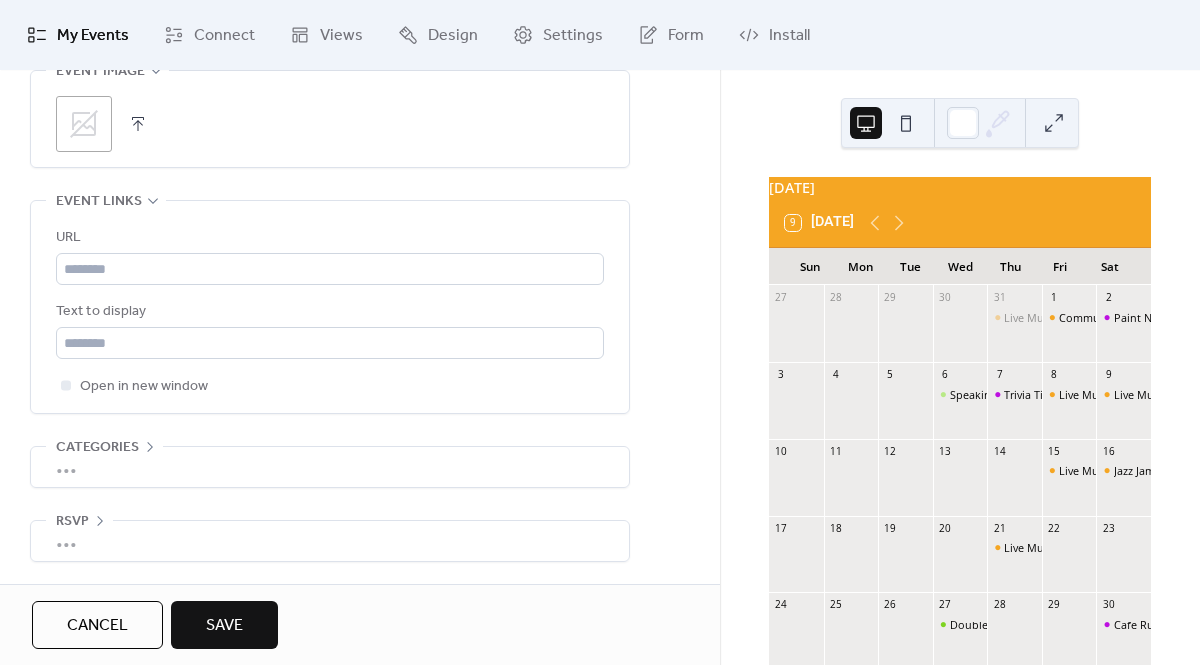 click on "Save" at bounding box center (224, 626) 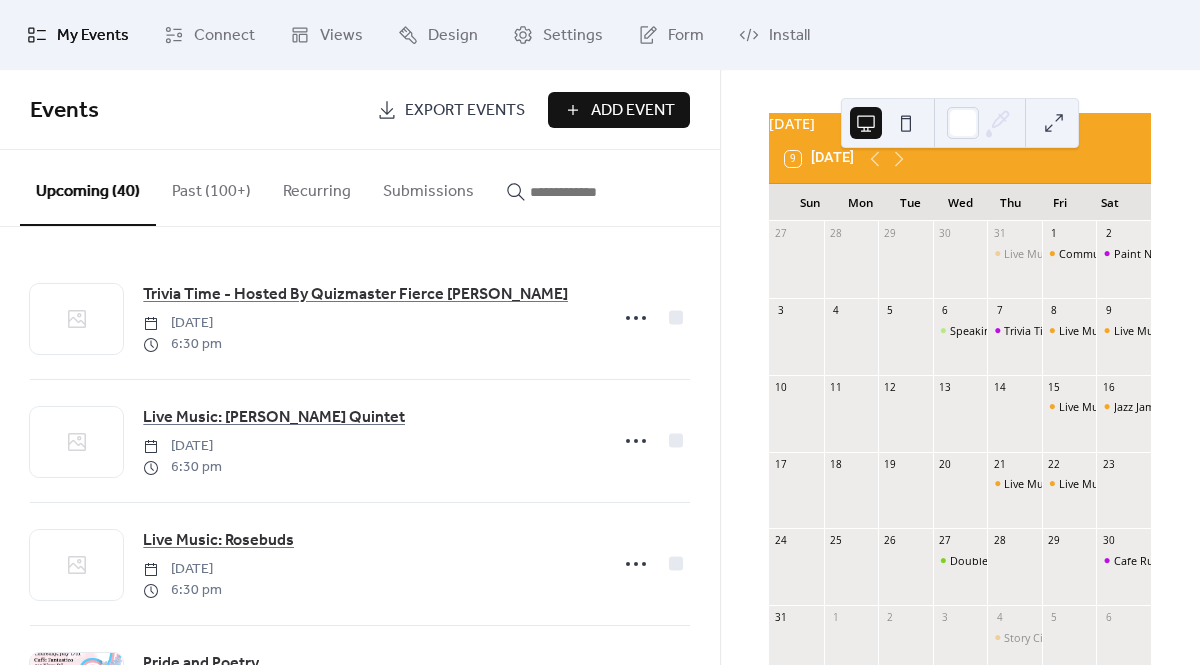 scroll, scrollTop: 69, scrollLeft: 0, axis: vertical 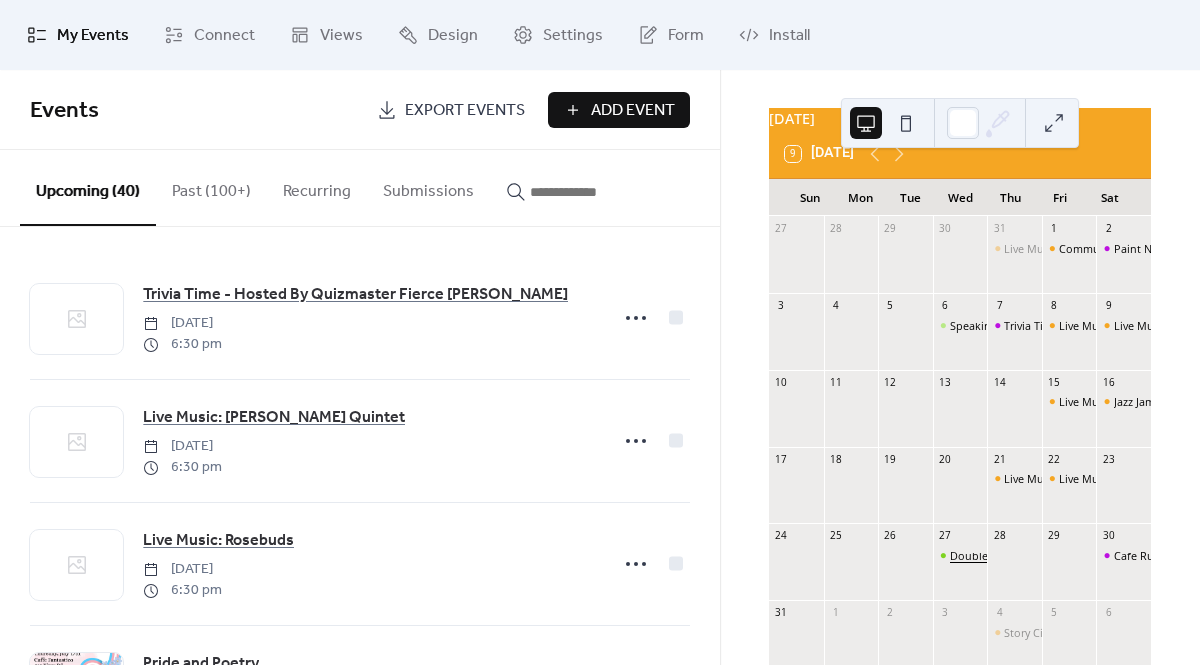 click on "Double Book Launch with [PERSON_NAME] and [PERSON_NAME]" at bounding box center [1117, 555] 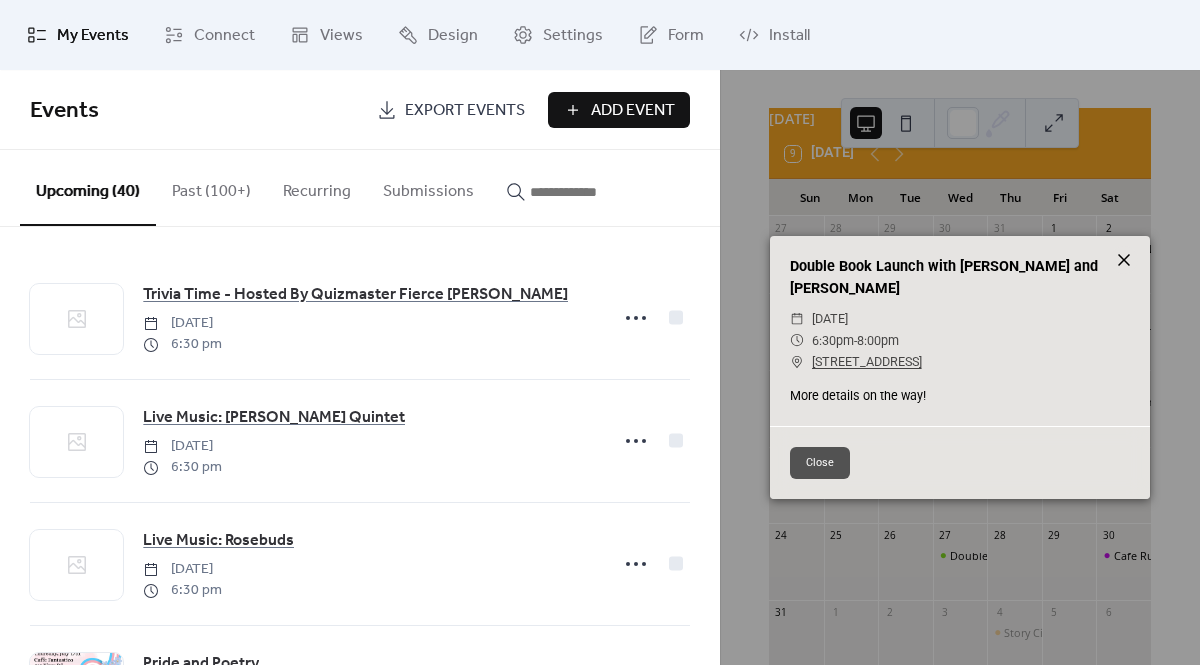click 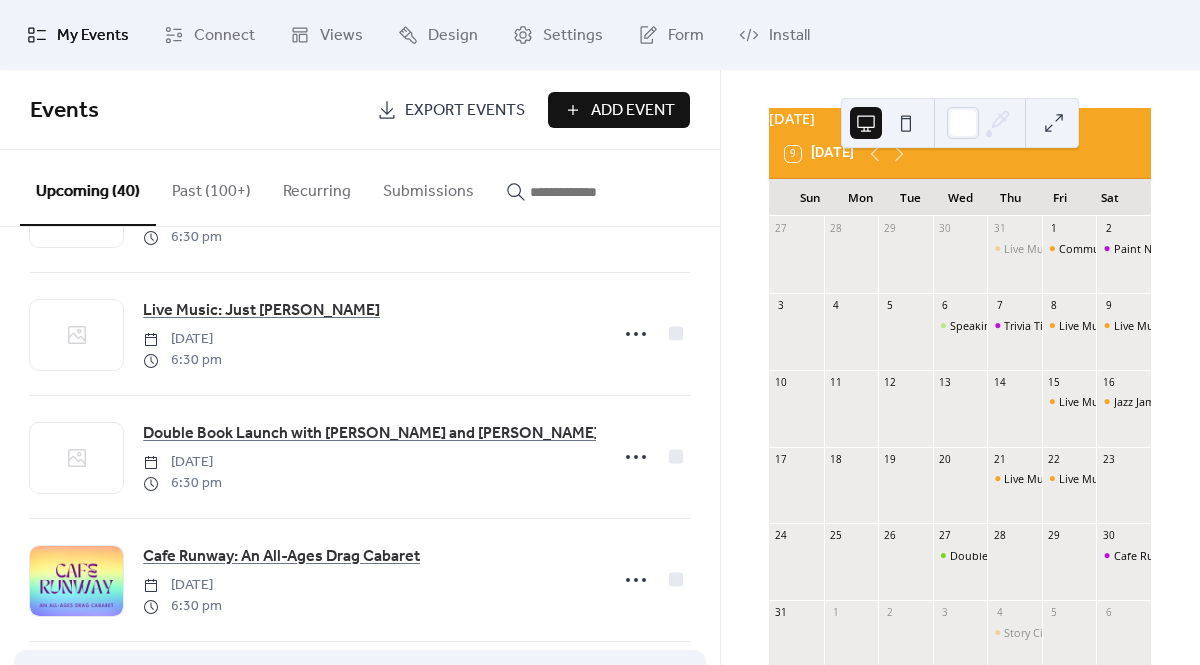 scroll, scrollTop: 2281, scrollLeft: 0, axis: vertical 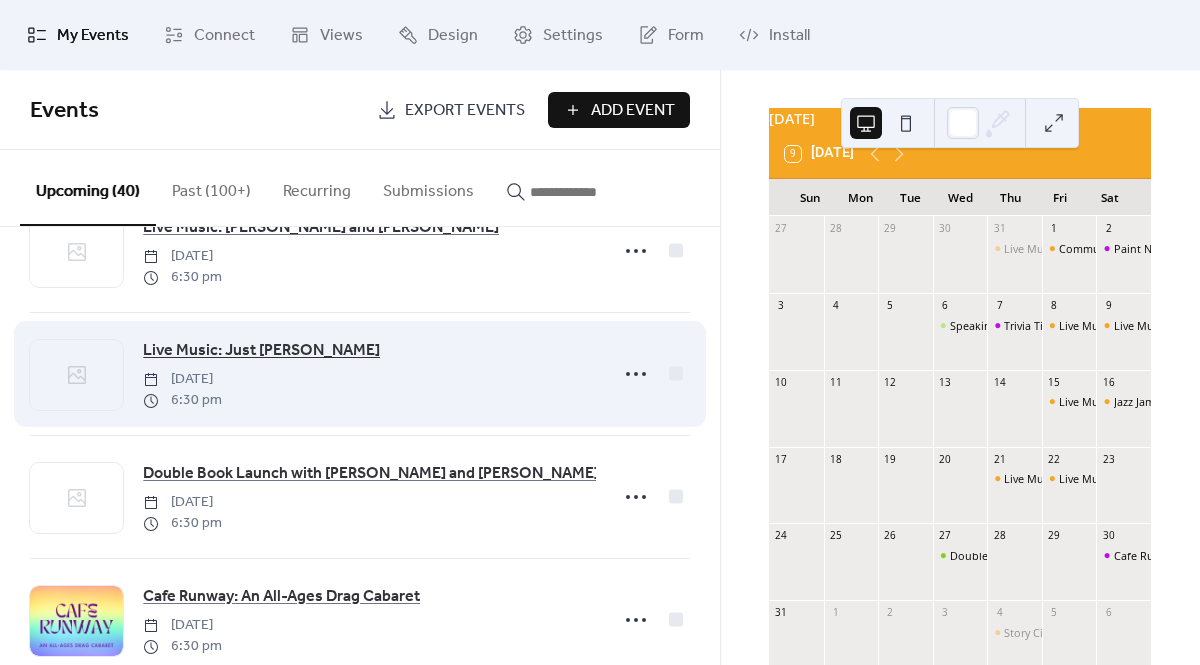 click on "Live Music: Just [PERSON_NAME]" at bounding box center (261, 351) 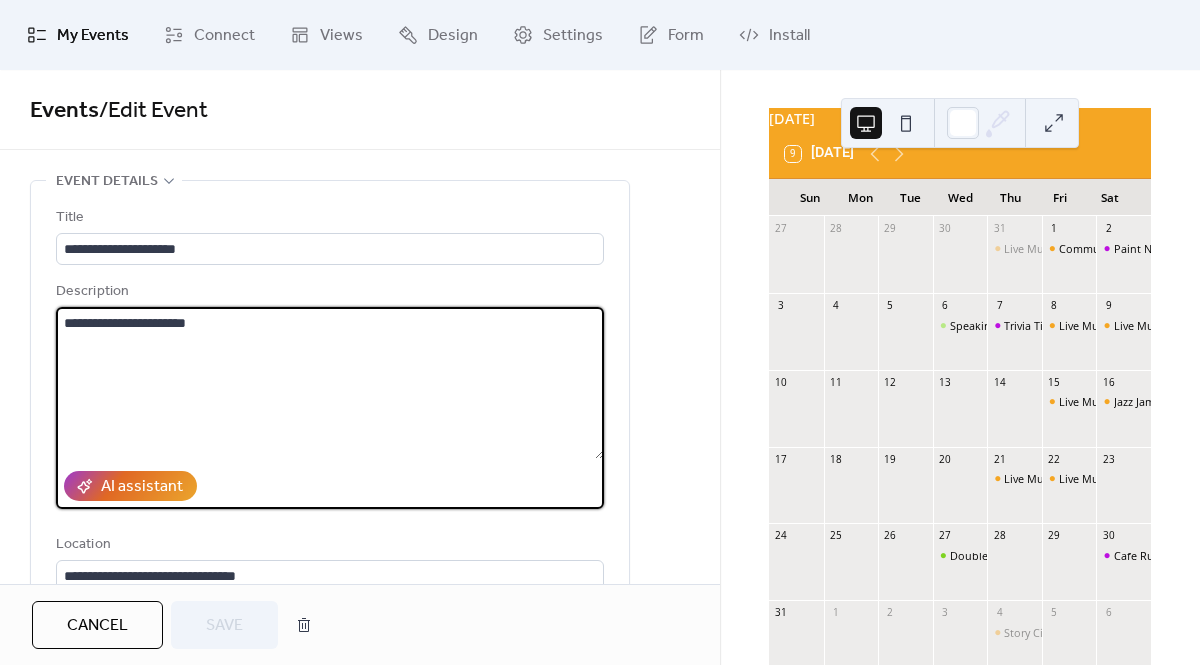 drag, startPoint x: 243, startPoint y: 331, endPoint x: 28, endPoint y: 330, distance: 215.00232 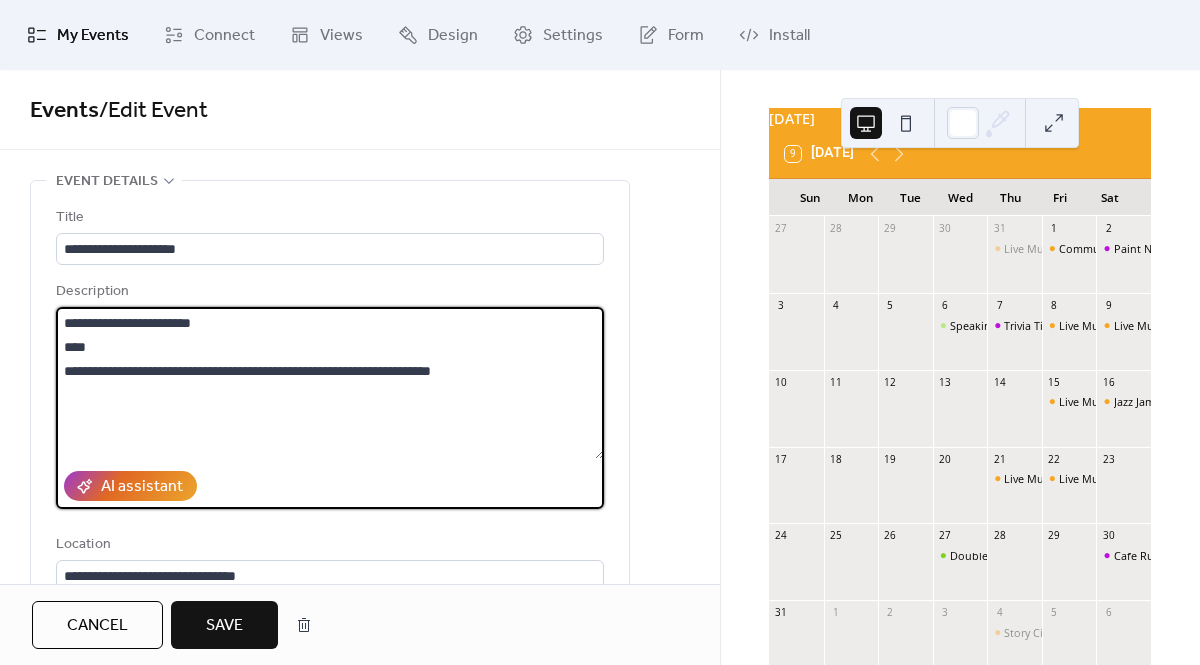 type on "**********" 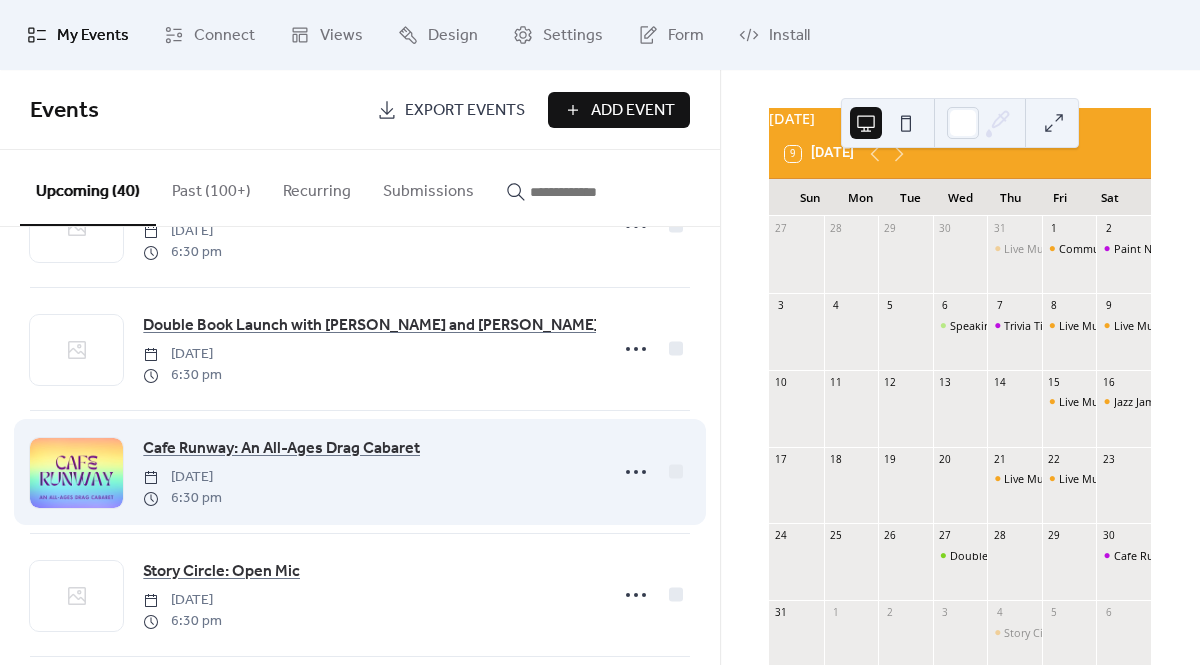 scroll, scrollTop: 2431, scrollLeft: 0, axis: vertical 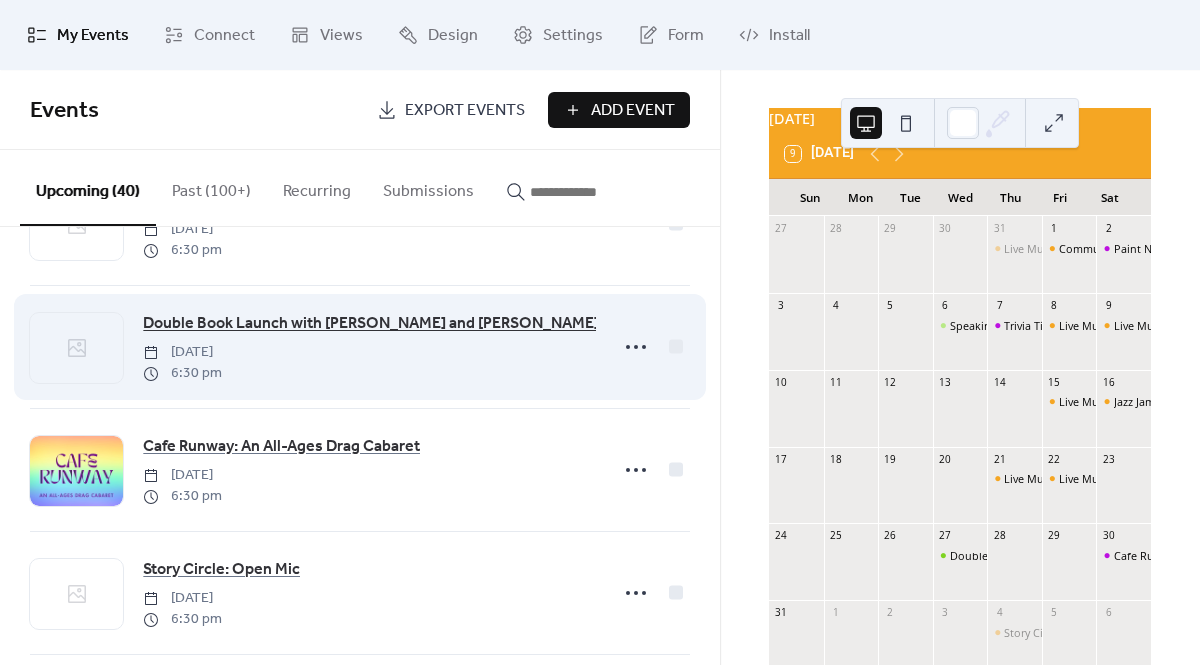 click on "Double Book Launch with [PERSON_NAME] and [PERSON_NAME]" at bounding box center (371, 324) 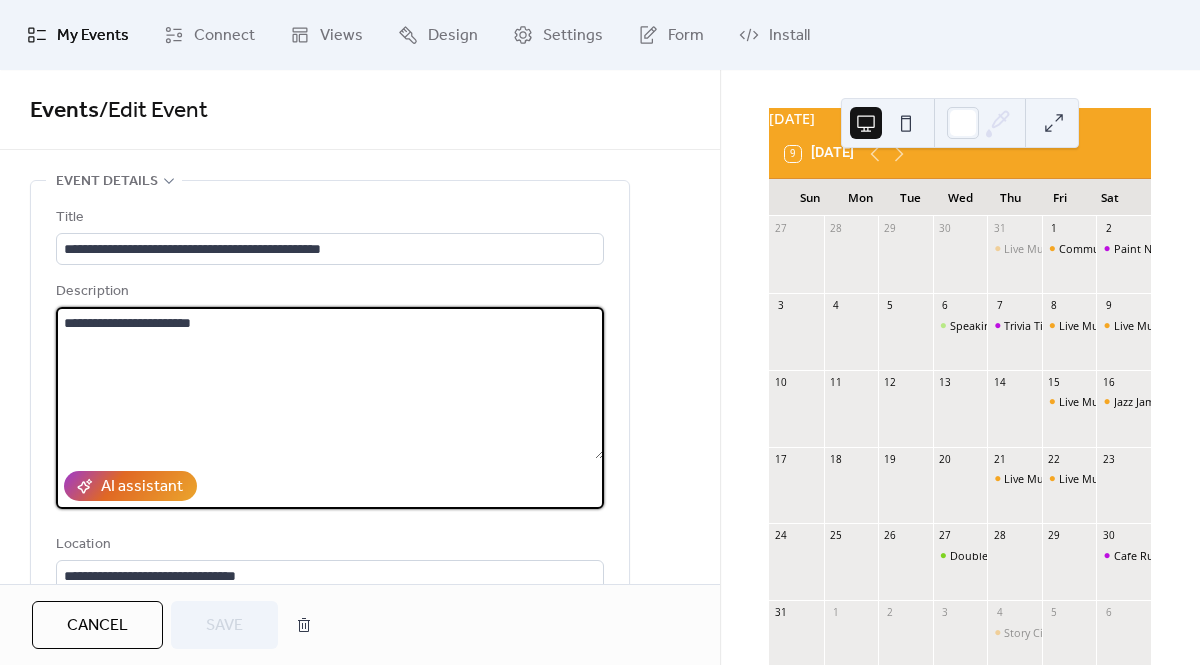 drag, startPoint x: 152, startPoint y: 317, endPoint x: -2, endPoint y: 295, distance: 155.56349 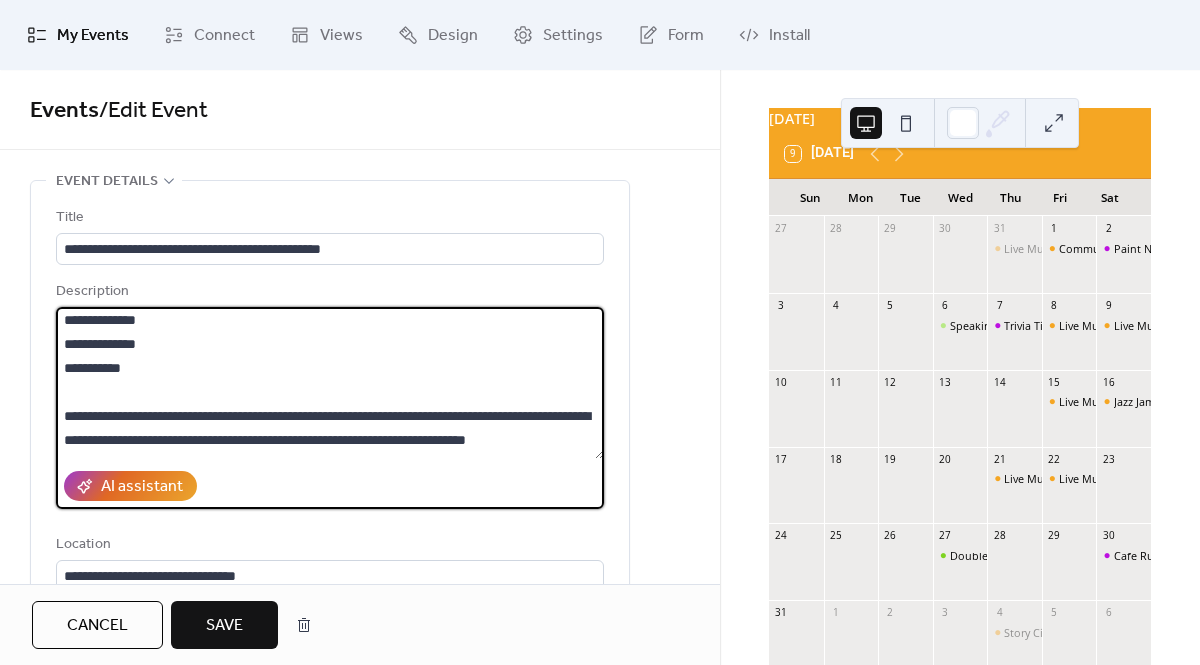 scroll, scrollTop: 0, scrollLeft: 0, axis: both 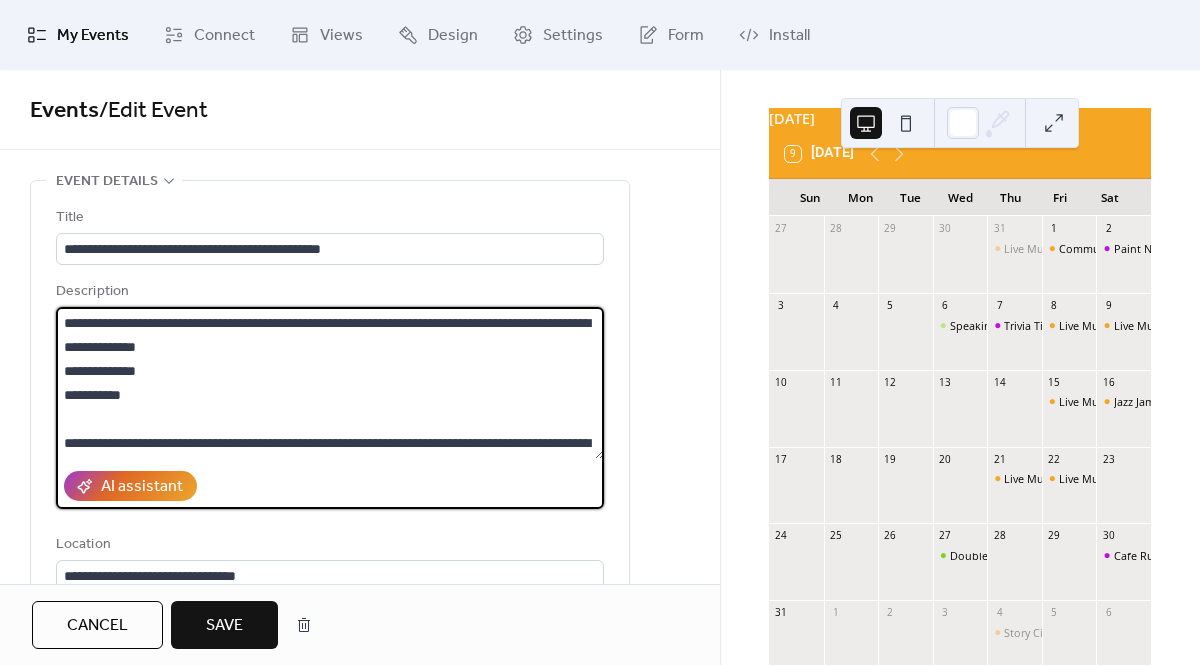 click at bounding box center (330, 383) 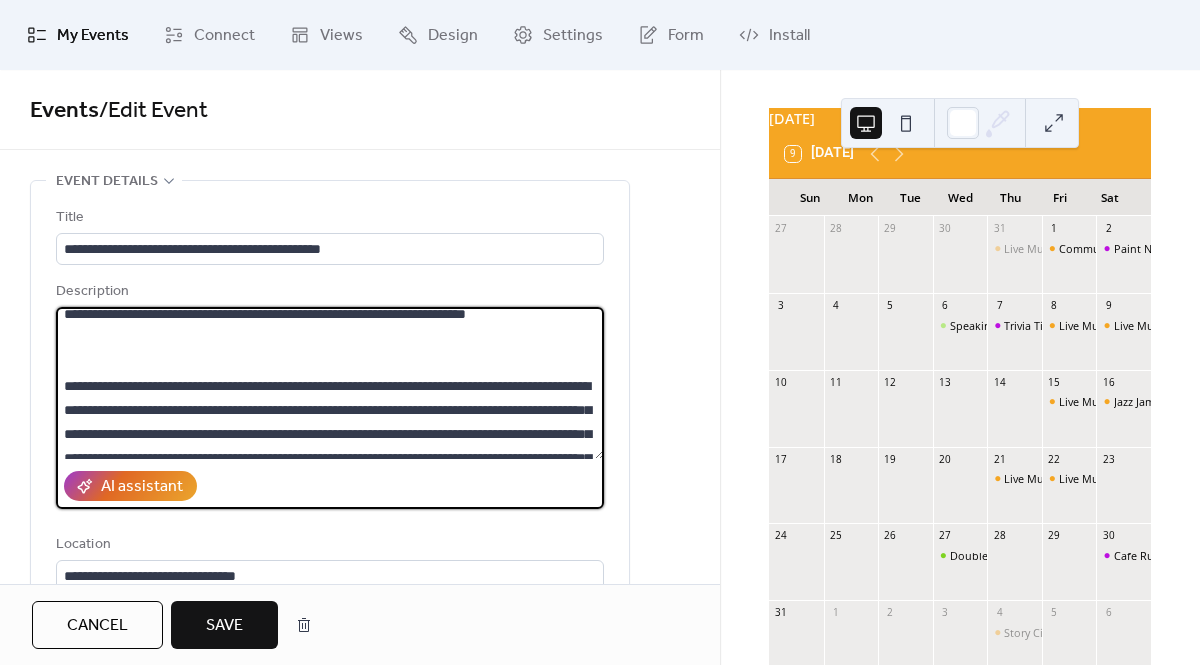 scroll, scrollTop: 131, scrollLeft: 0, axis: vertical 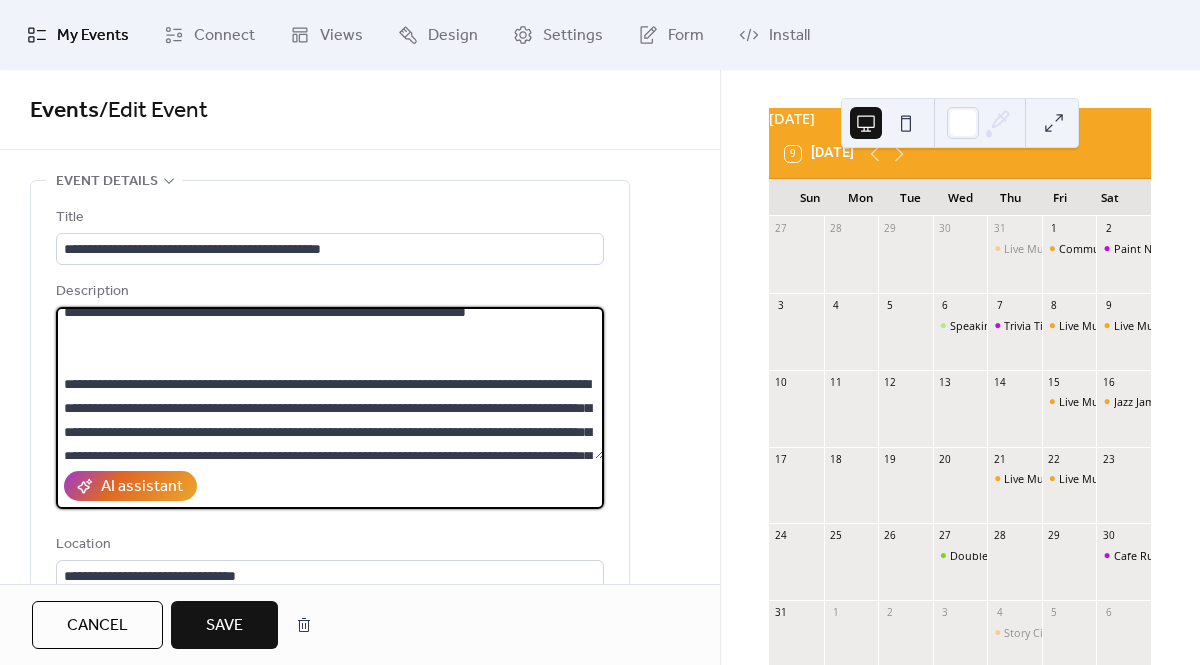 click at bounding box center [330, 383] 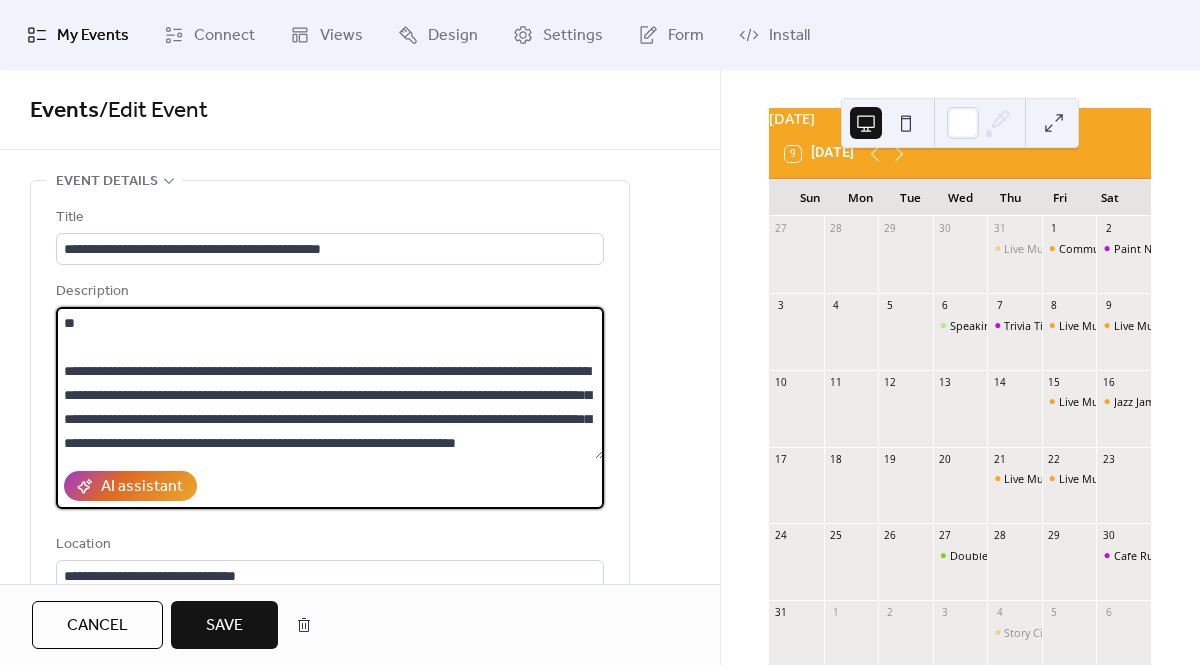 scroll, scrollTop: 288, scrollLeft: 0, axis: vertical 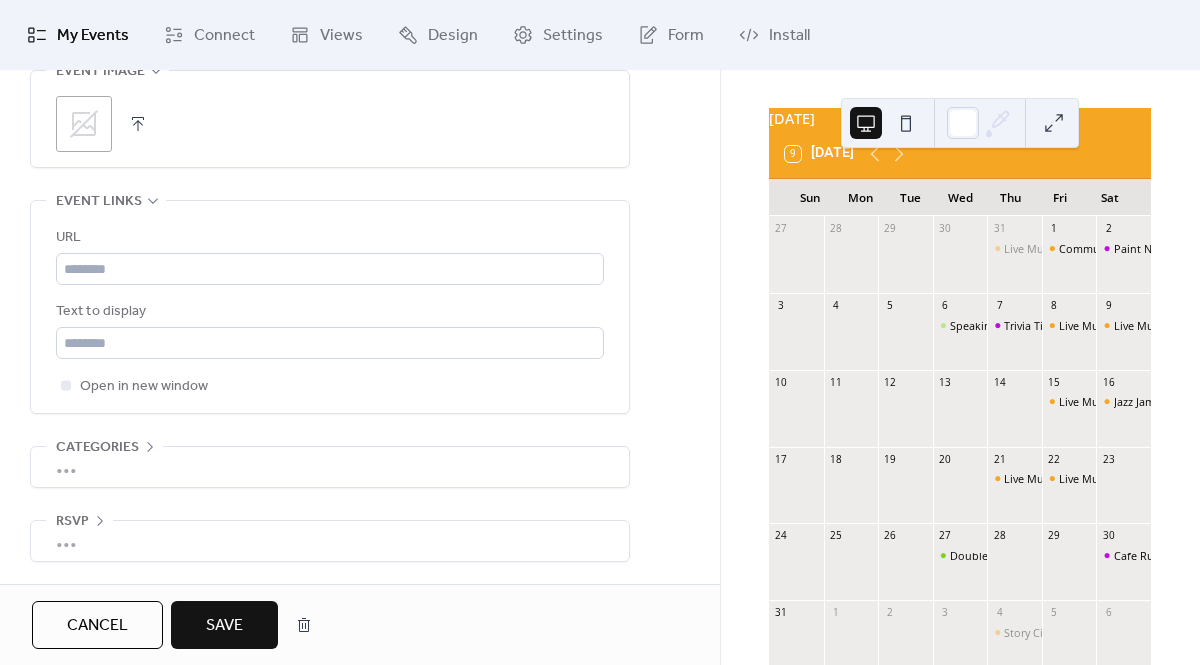 type on "**********" 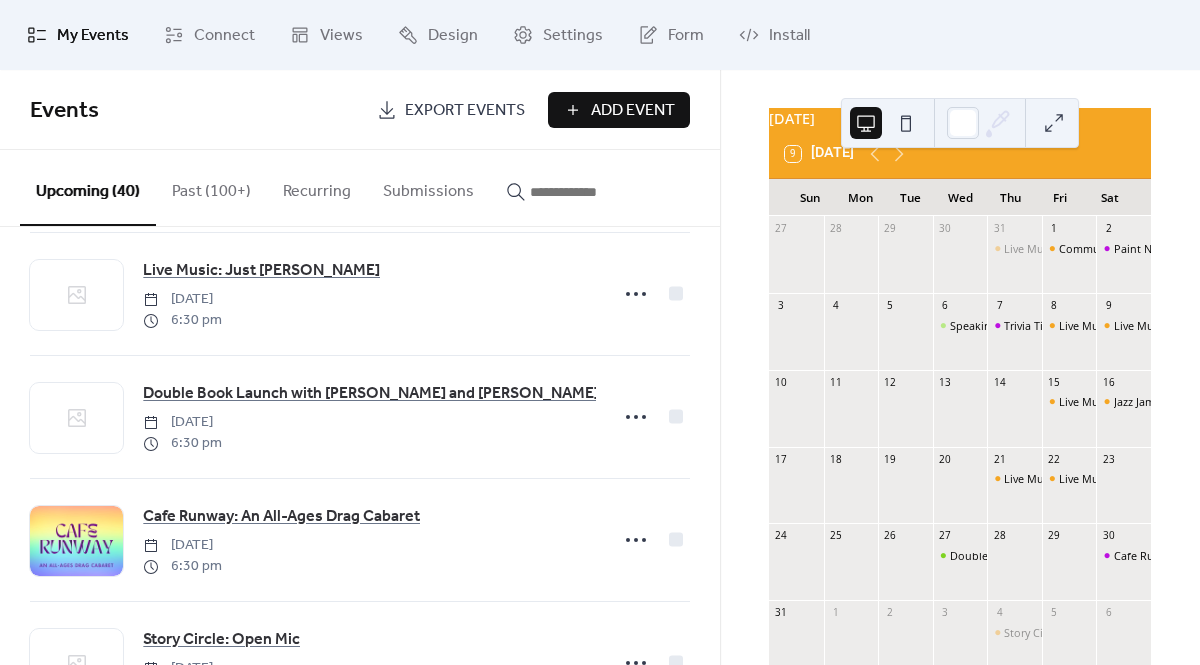 scroll, scrollTop: 2384, scrollLeft: 0, axis: vertical 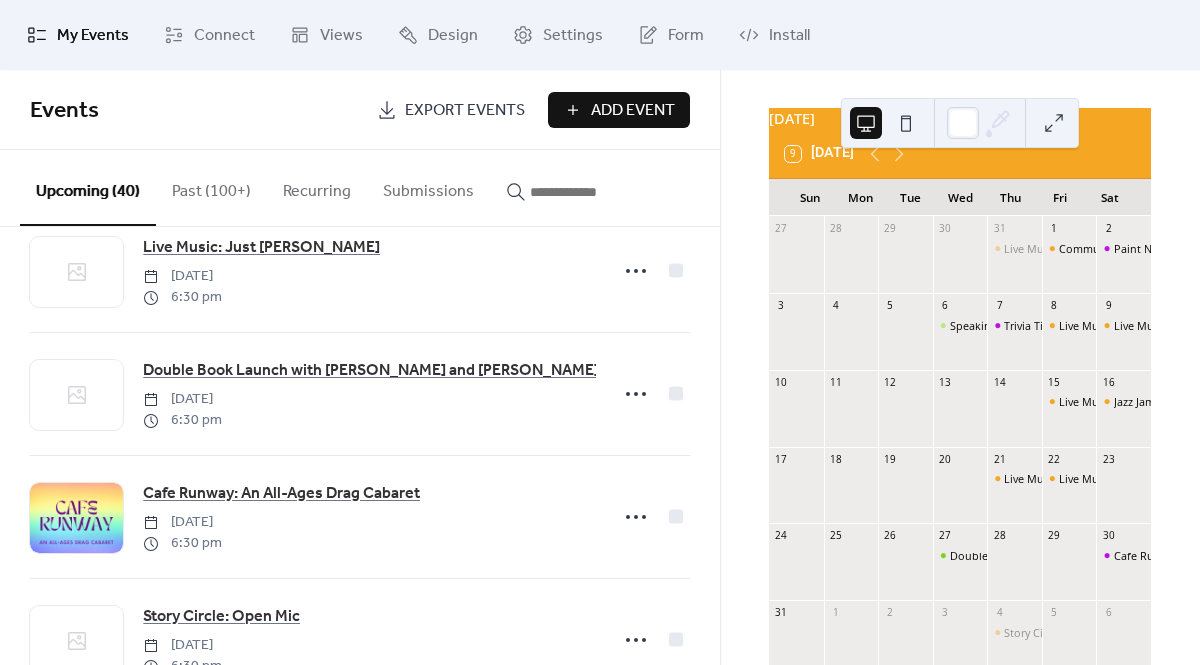 click on "Add Event" at bounding box center [633, 111] 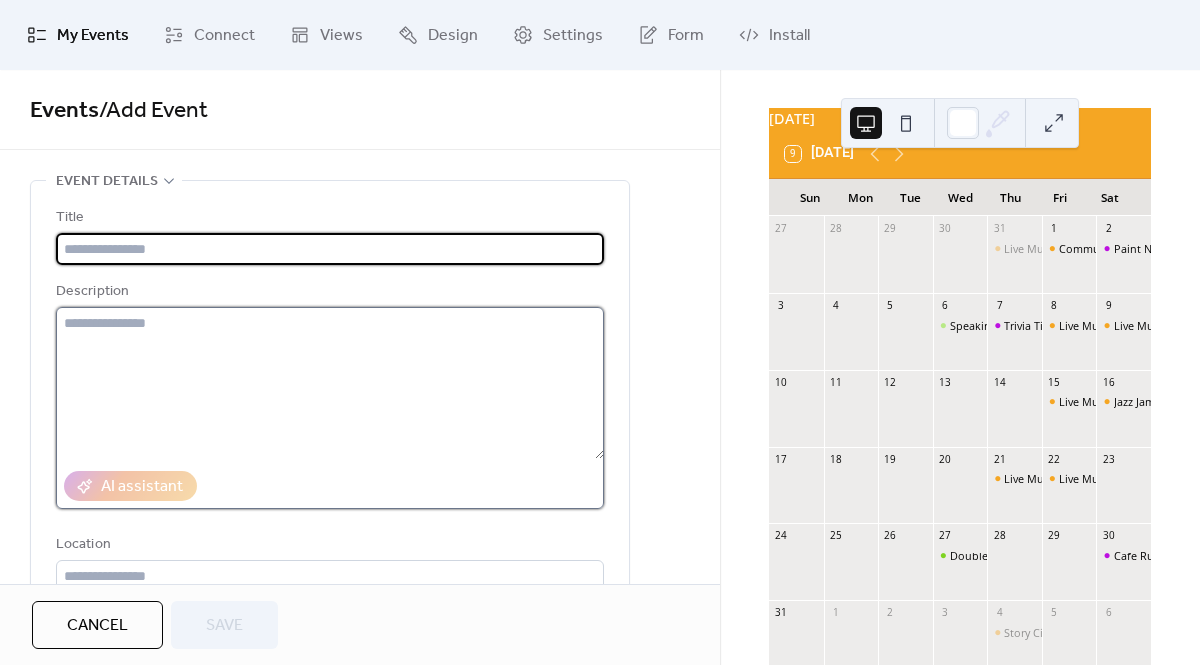 click at bounding box center (330, 383) 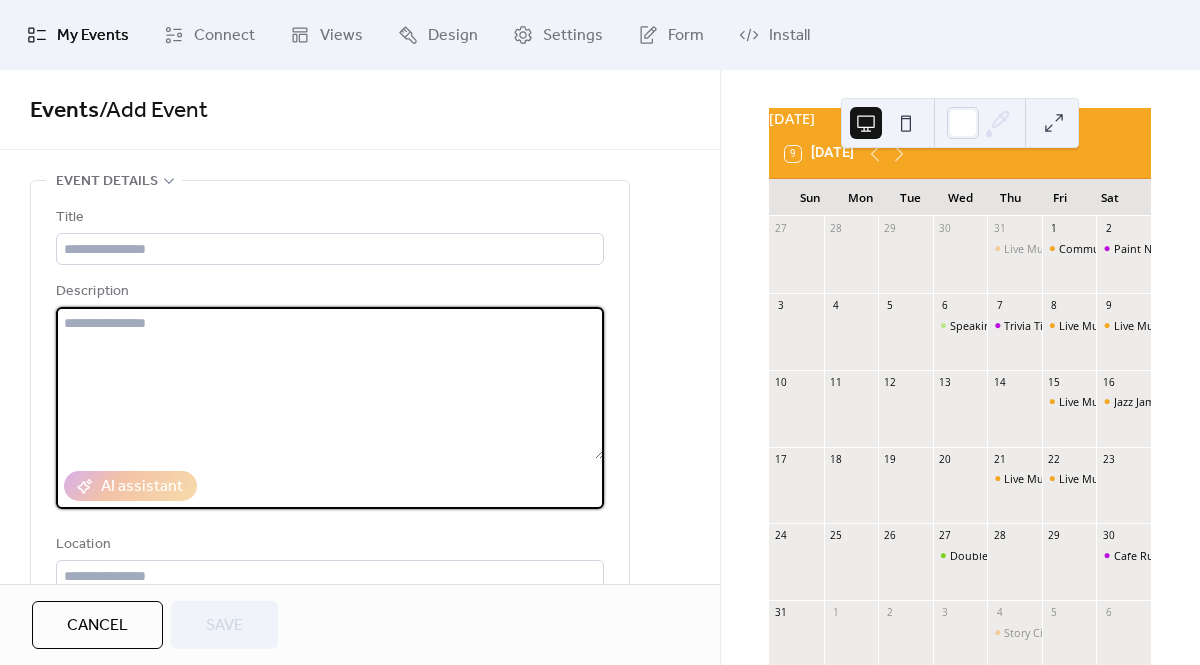 paste on "**********" 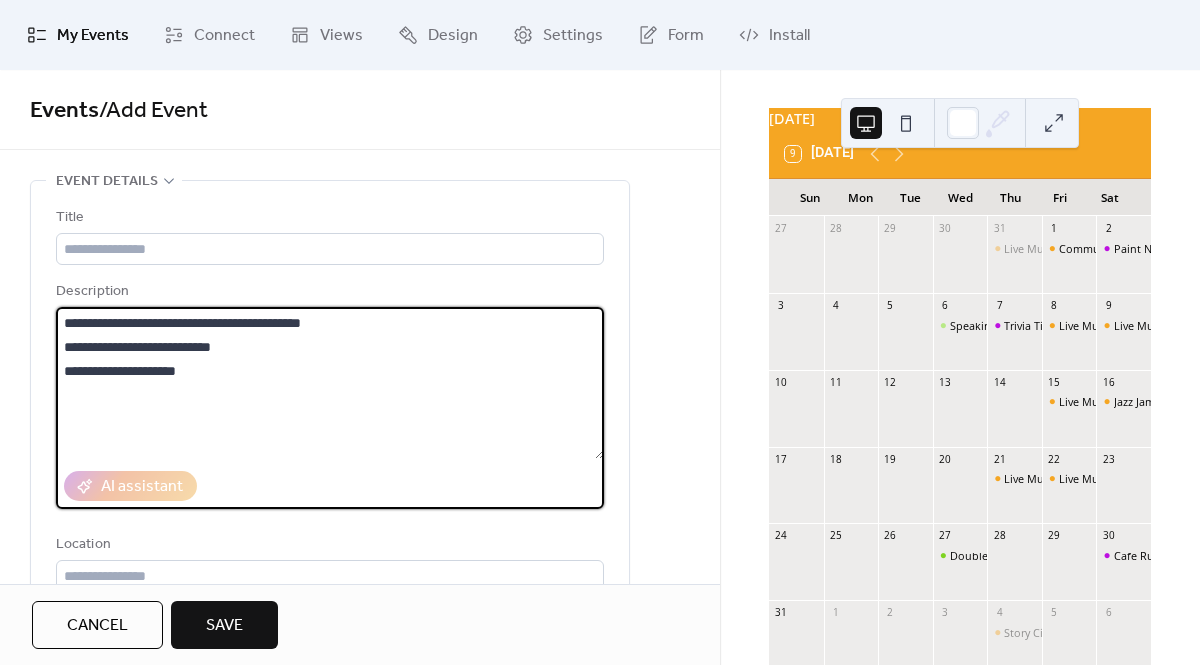 drag, startPoint x: 360, startPoint y: 323, endPoint x: 33, endPoint y: 320, distance: 327.01376 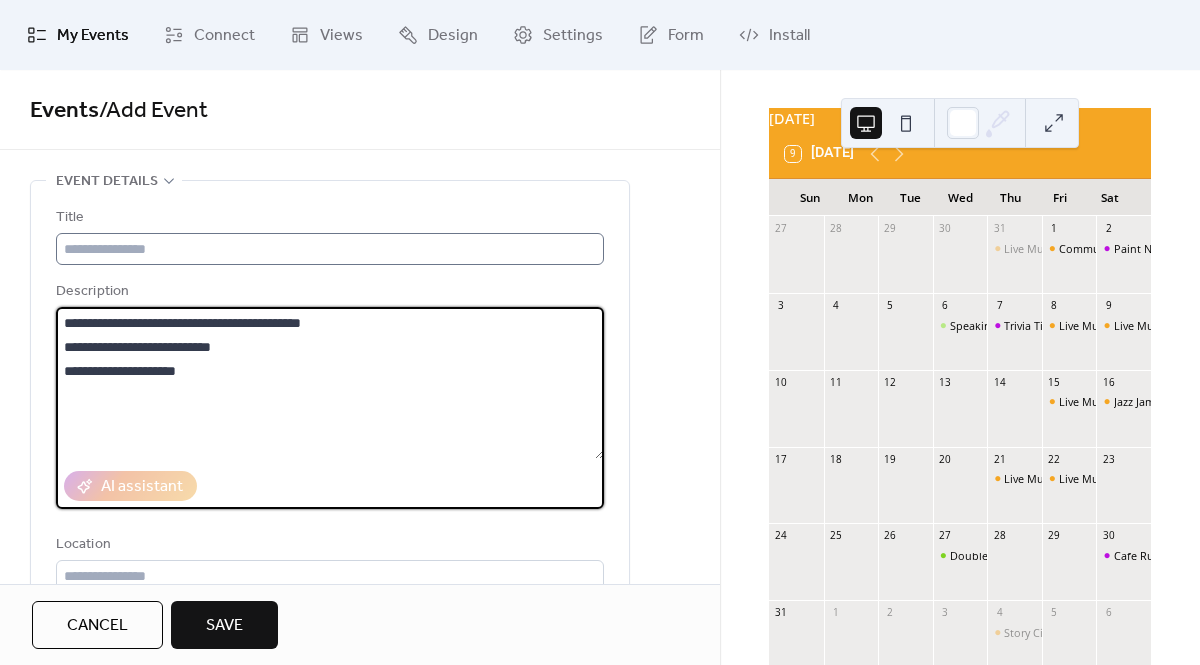 type on "**********" 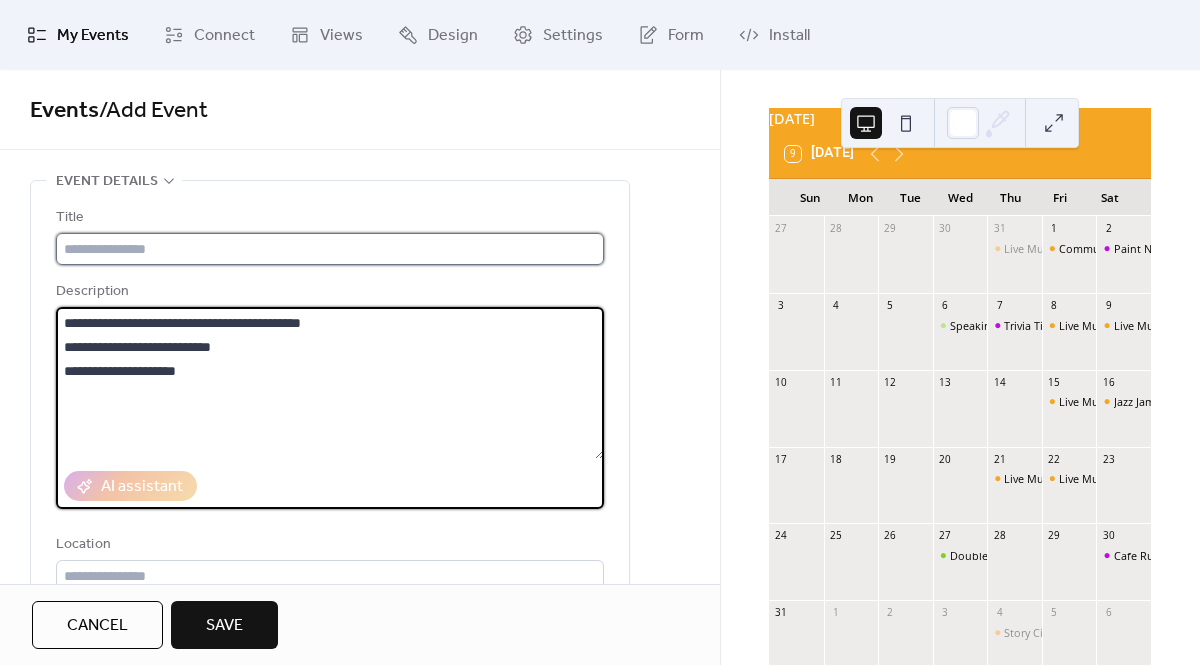 click at bounding box center [330, 249] 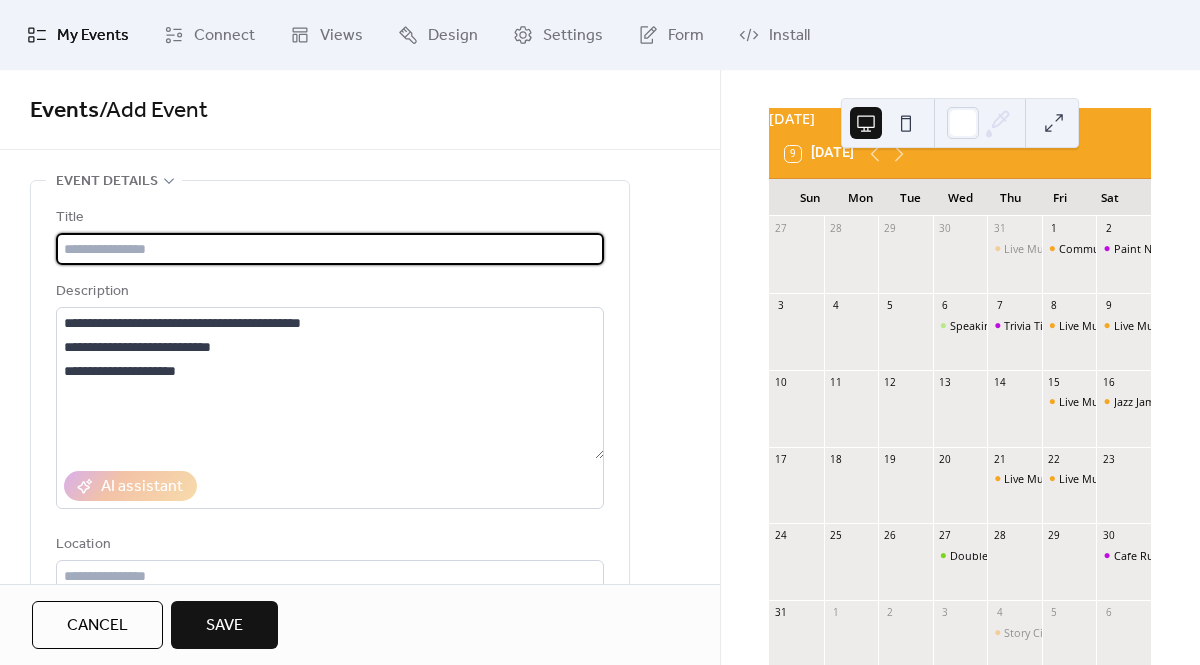 paste on "**********" 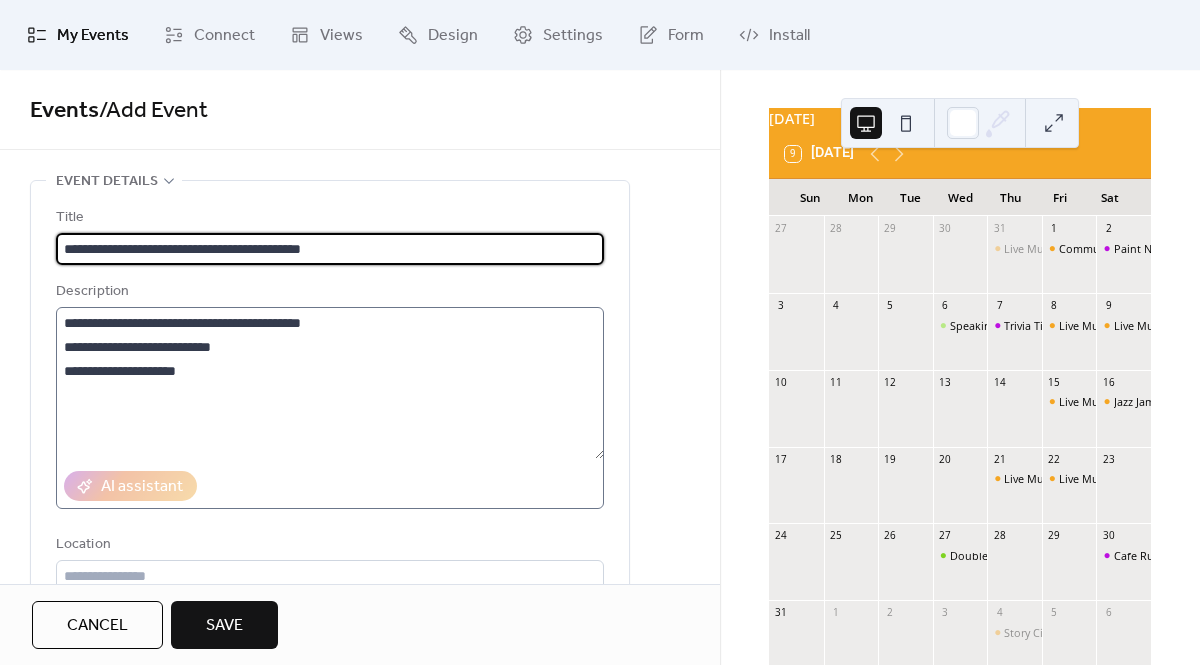 type on "**********" 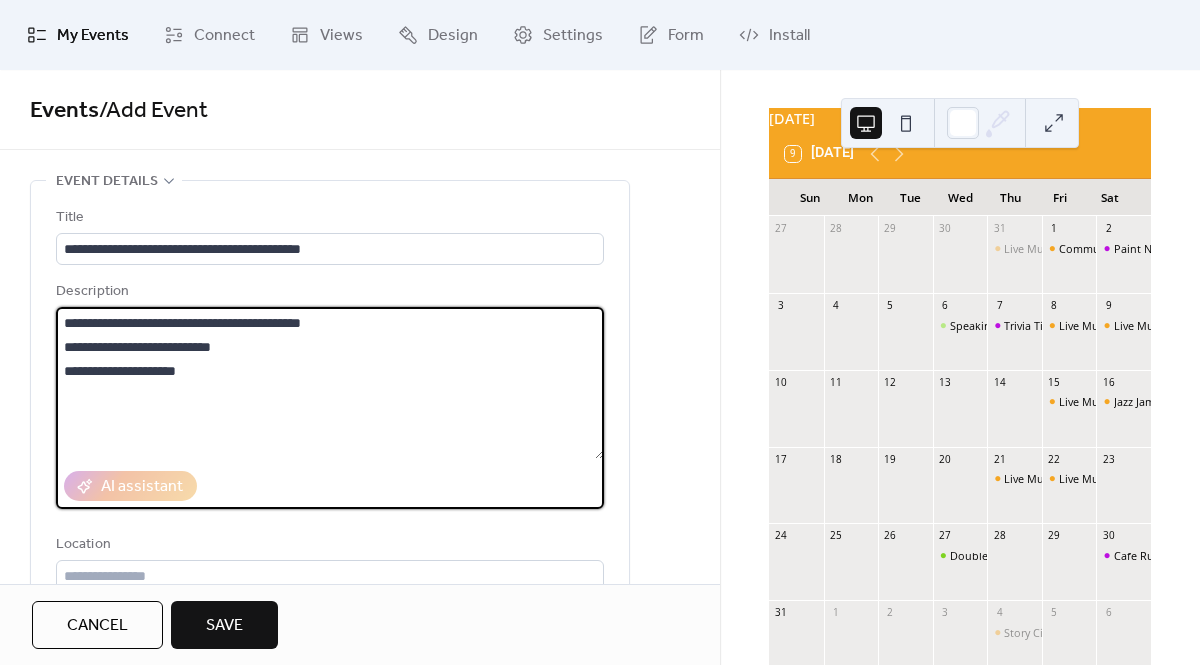 drag, startPoint x: 264, startPoint y: 325, endPoint x: 24, endPoint y: 323, distance: 240.00833 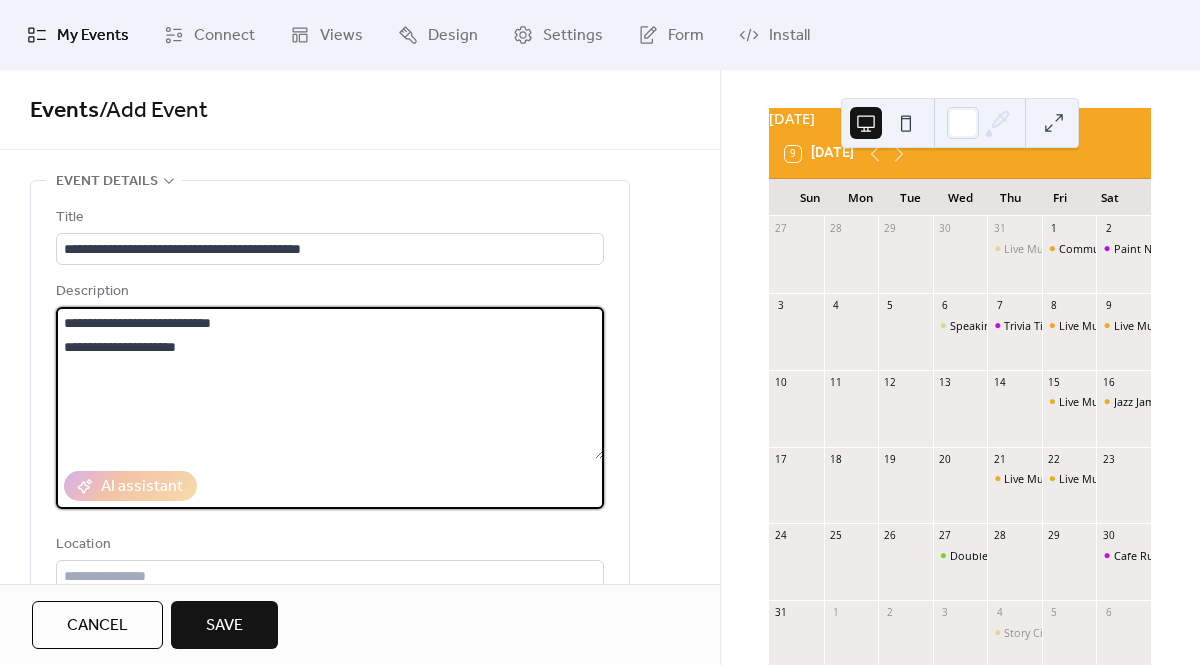 click on "**********" at bounding box center [330, 383] 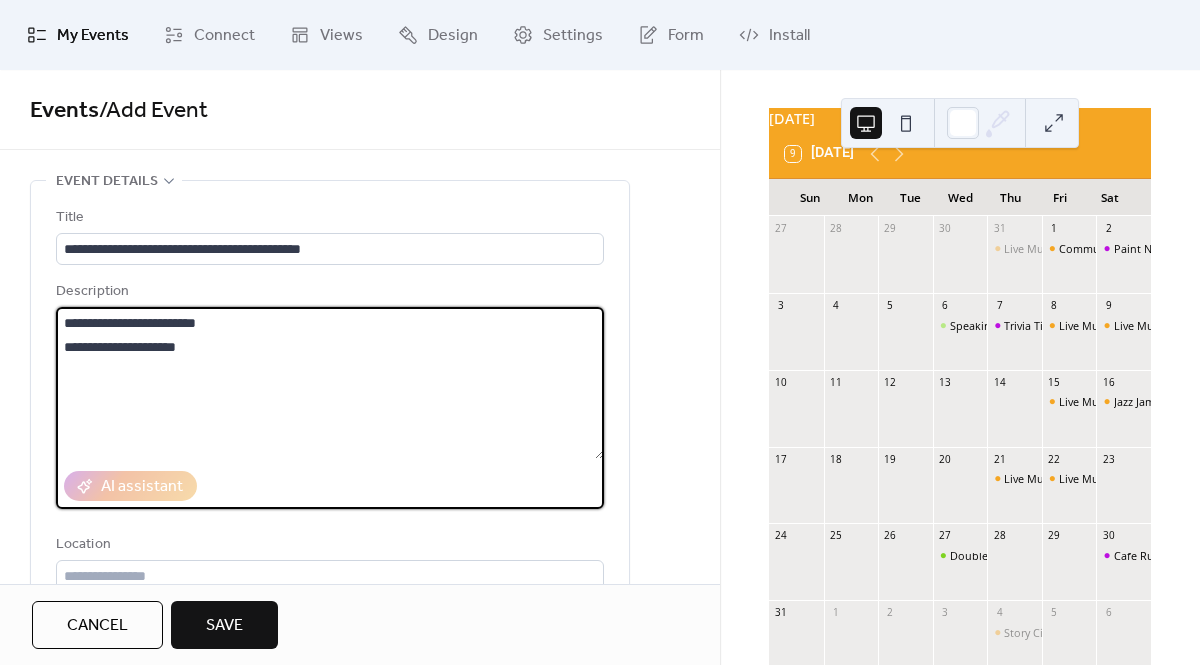 click on "**********" at bounding box center [330, 383] 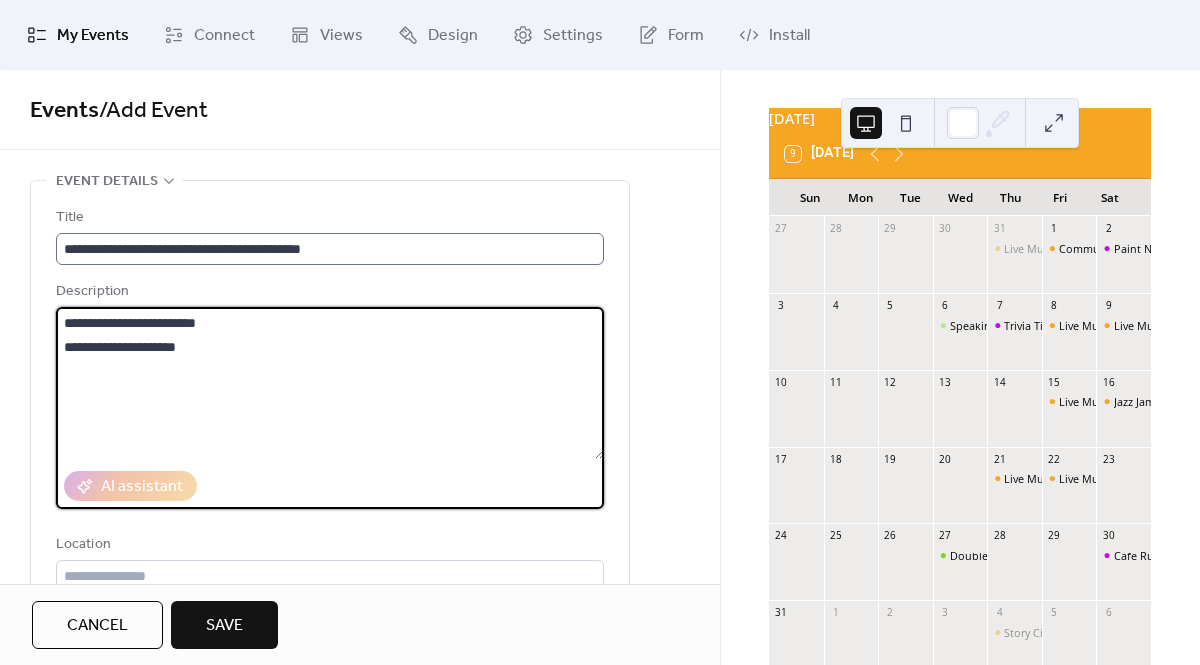 type on "**********" 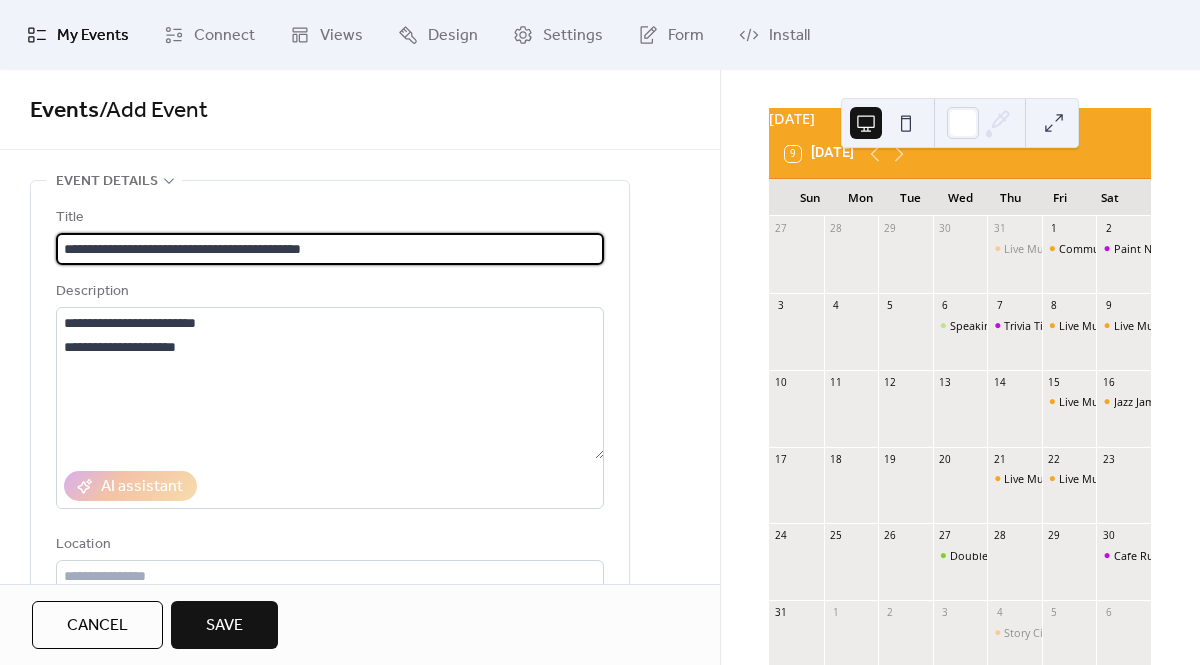 click on "**********" at bounding box center (330, 249) 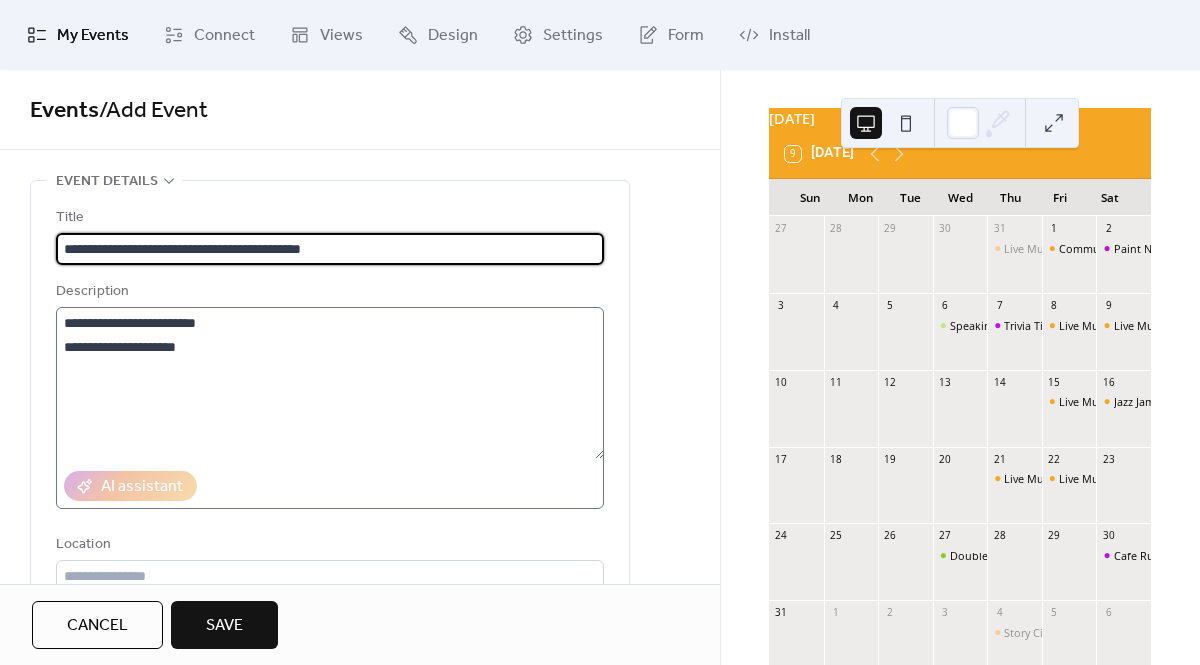 scroll, scrollTop: 1, scrollLeft: 0, axis: vertical 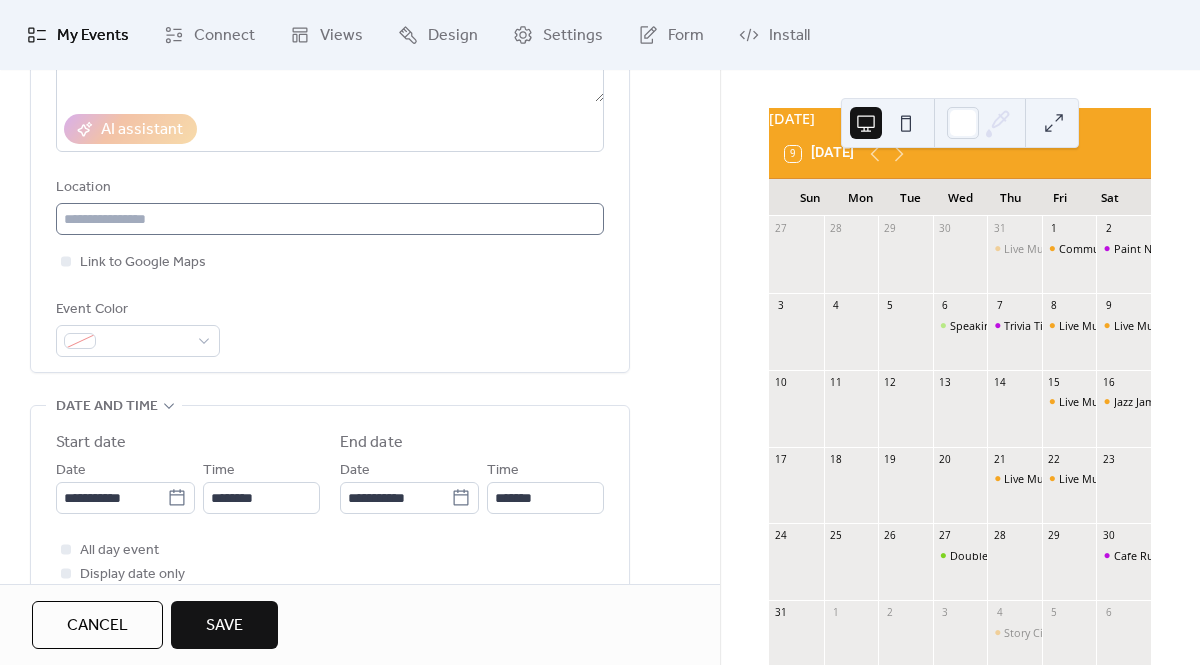 type on "**********" 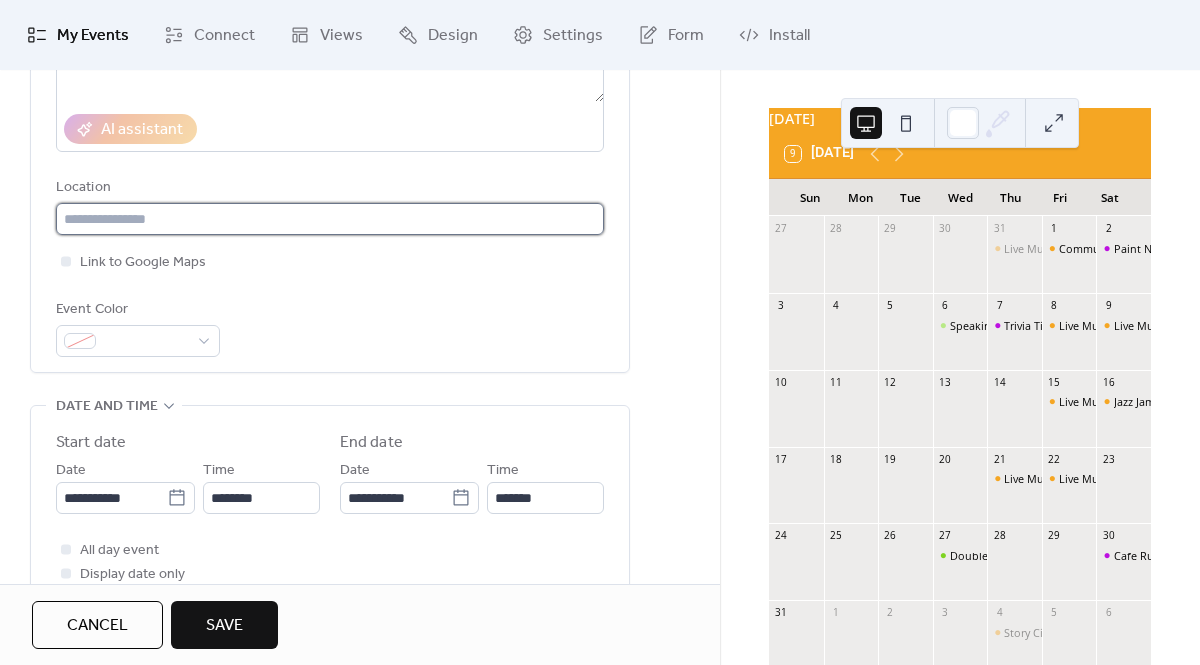 click at bounding box center [330, 219] 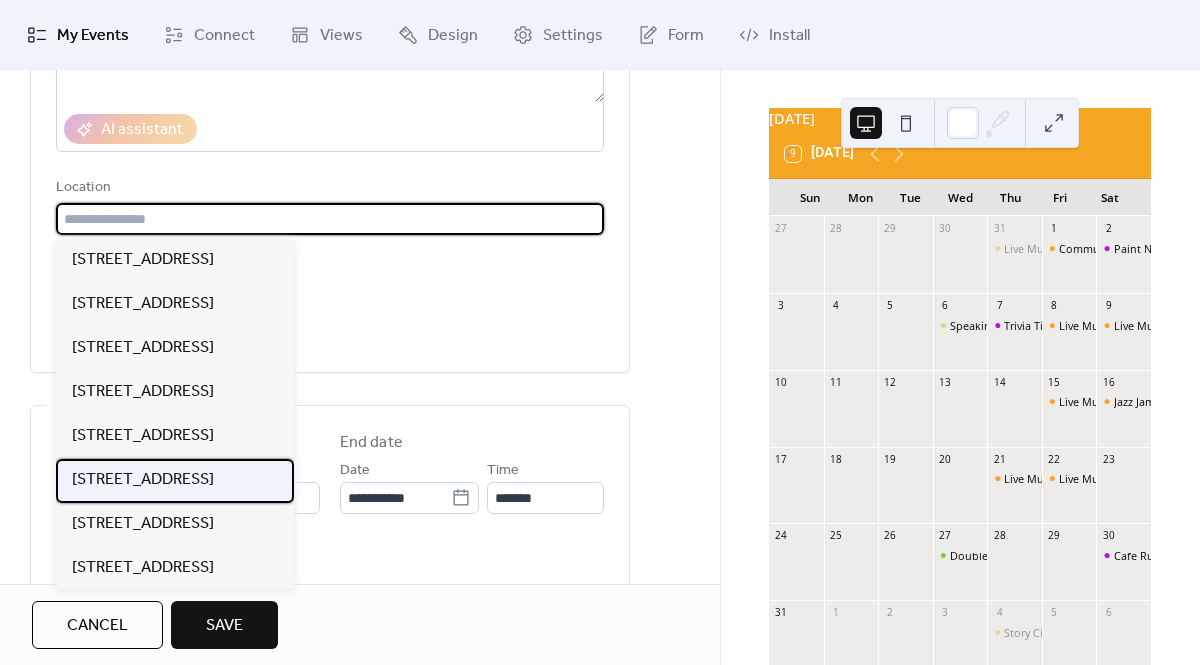 click on "[STREET_ADDRESS]" at bounding box center (143, 480) 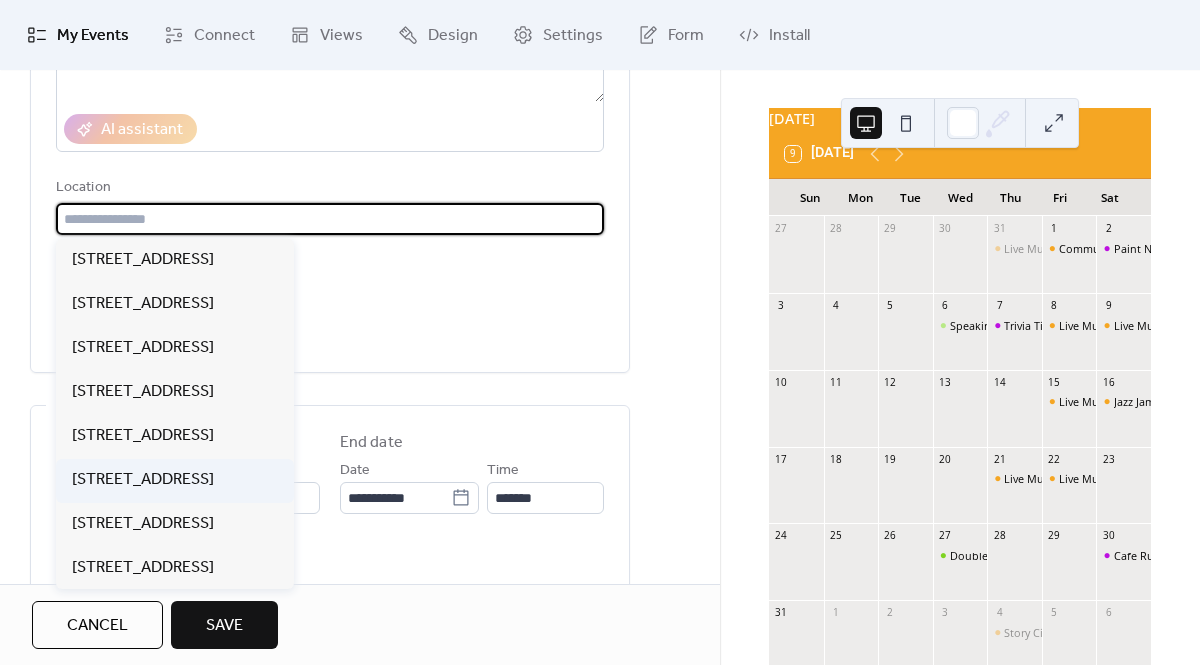type on "**********" 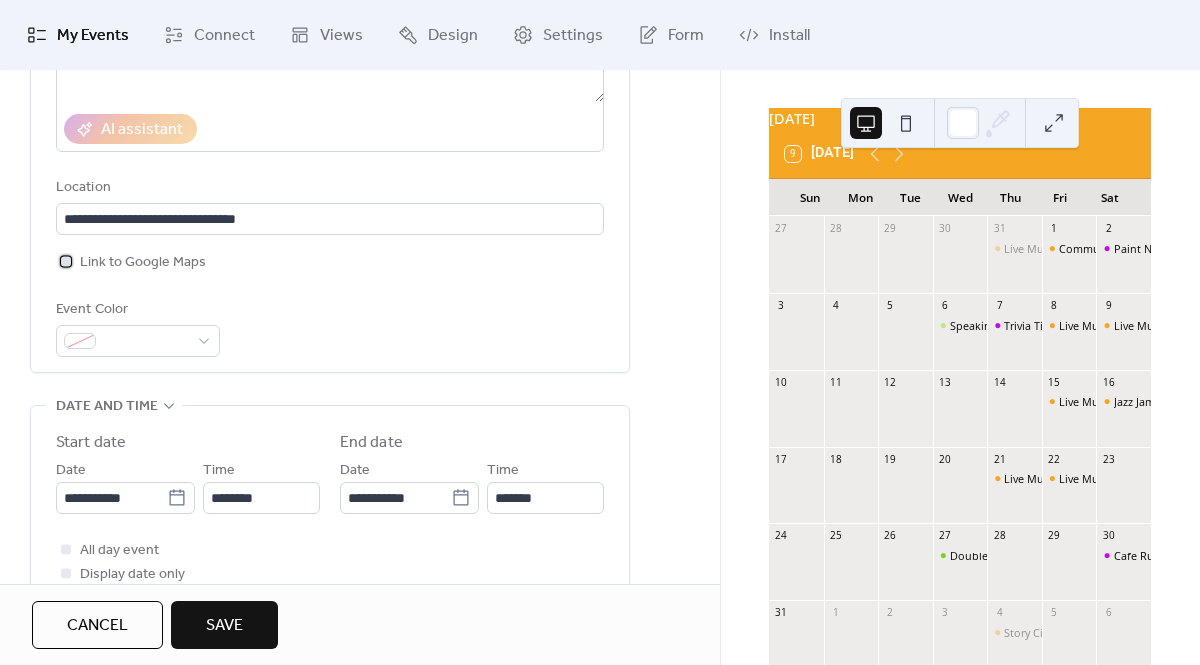 click at bounding box center (66, 261) 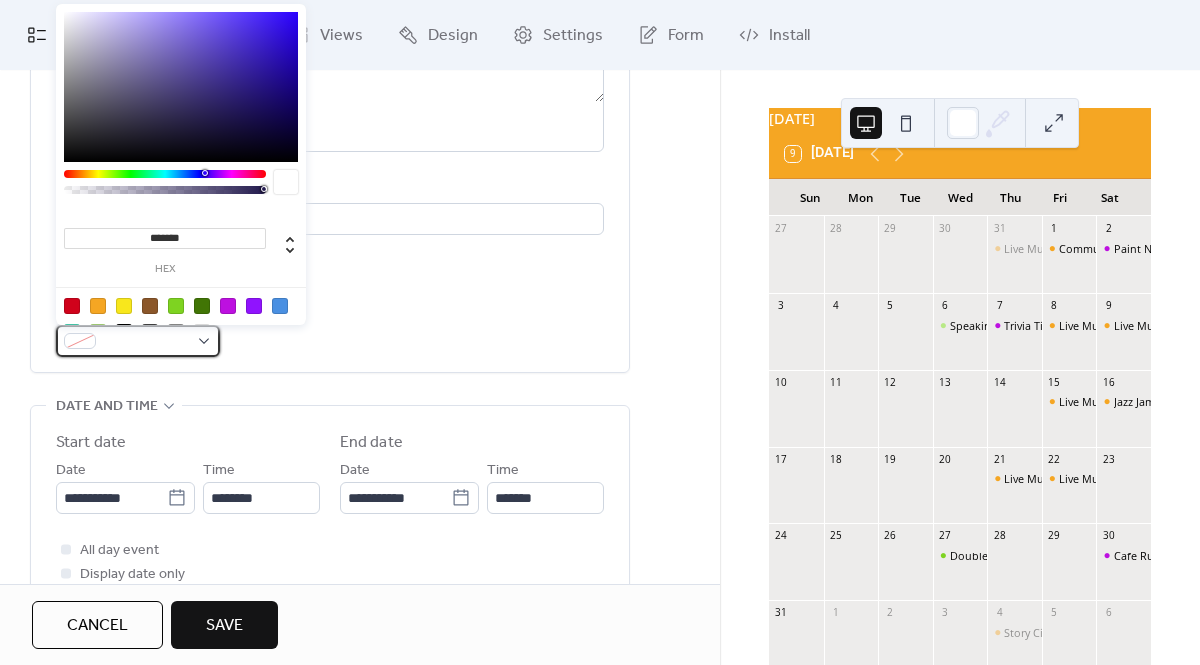 click at bounding box center (138, 341) 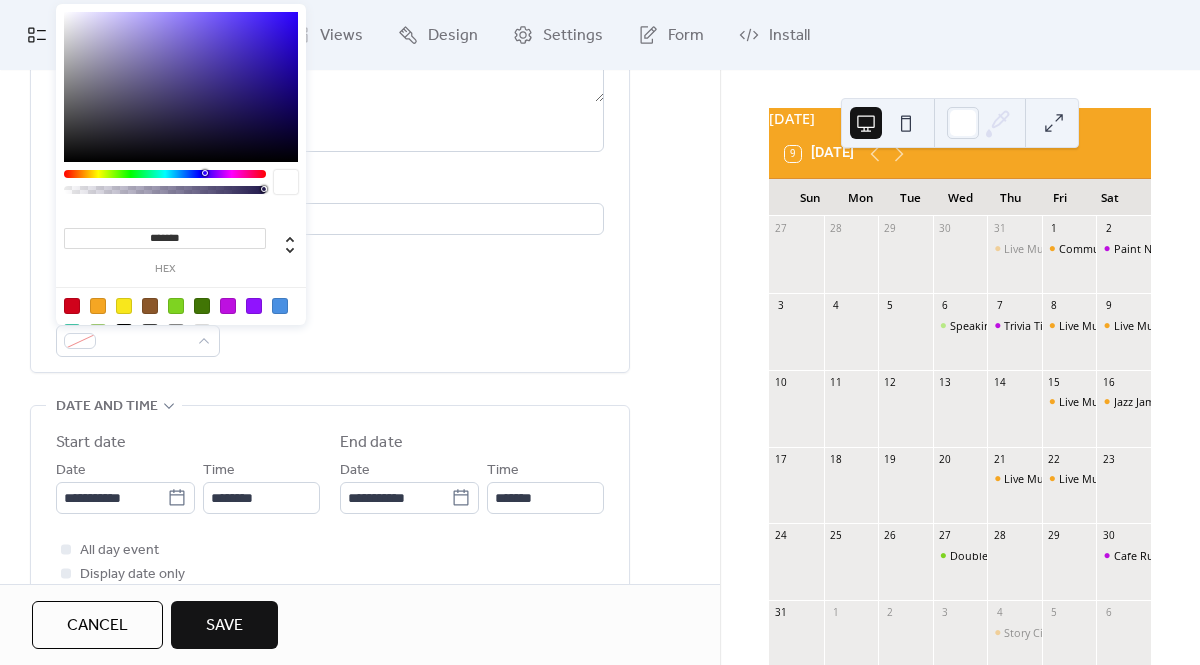 click at bounding box center [176, 306] 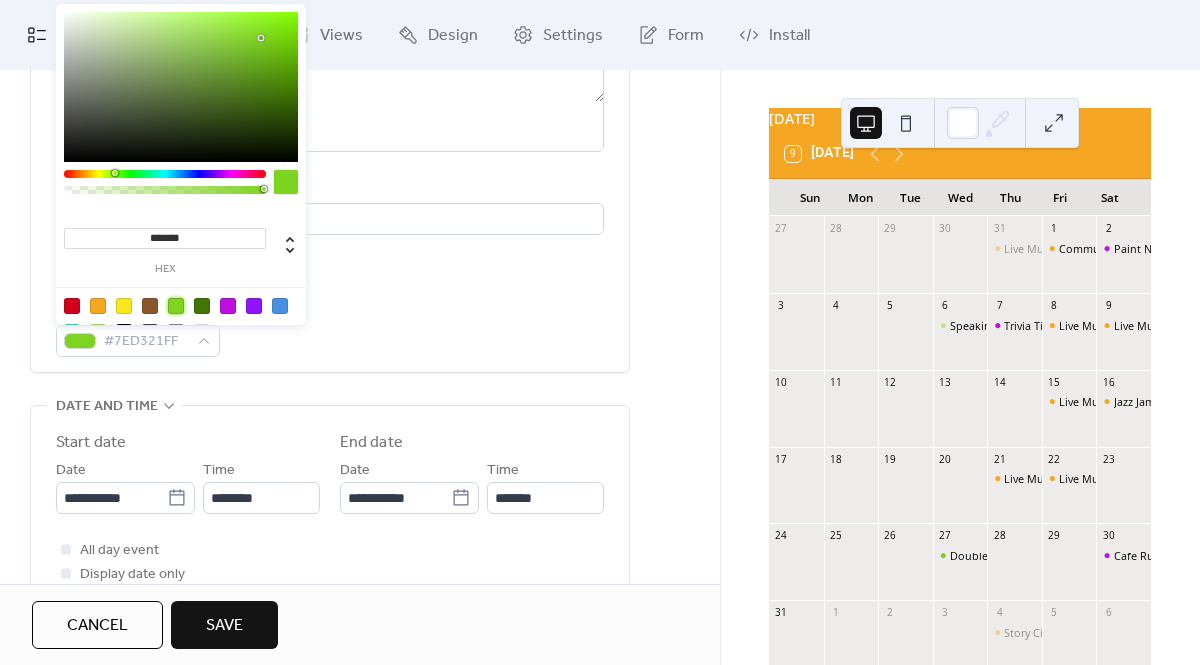 click on "**********" at bounding box center (330, 539) 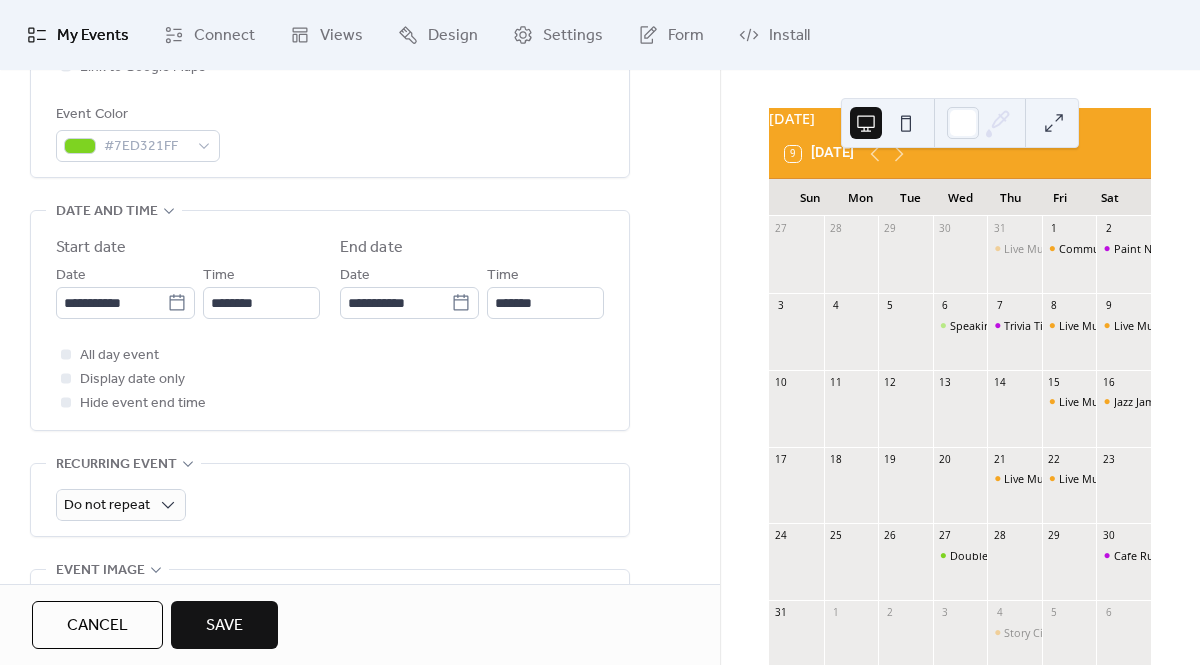 scroll, scrollTop: 553, scrollLeft: 0, axis: vertical 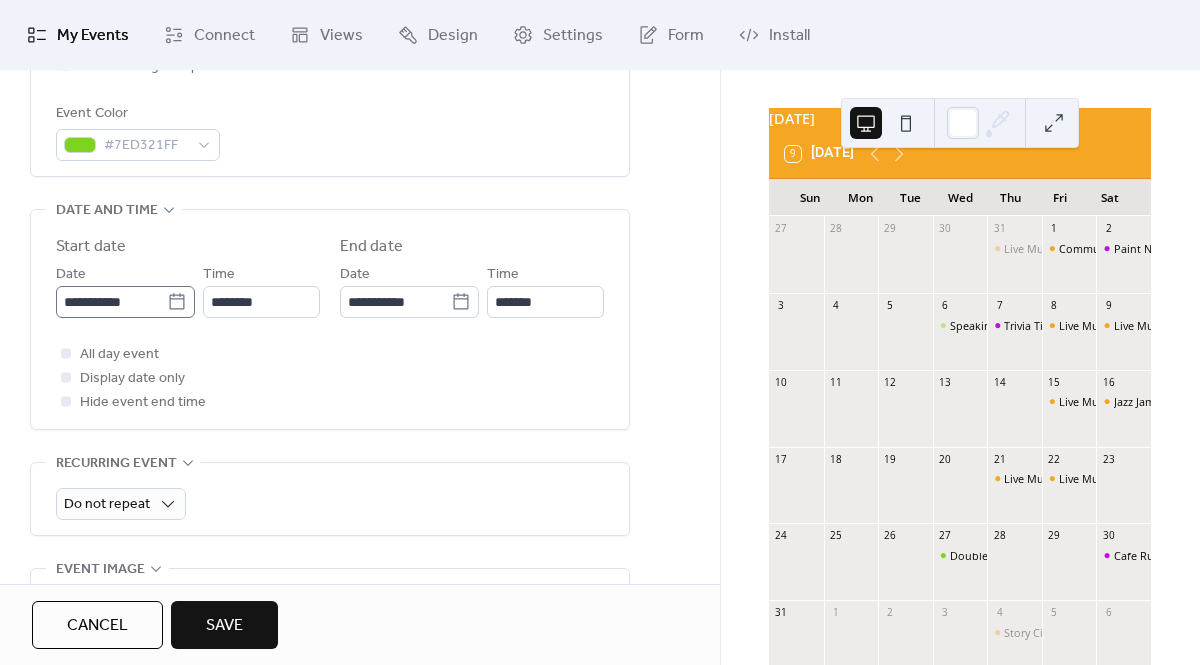 click 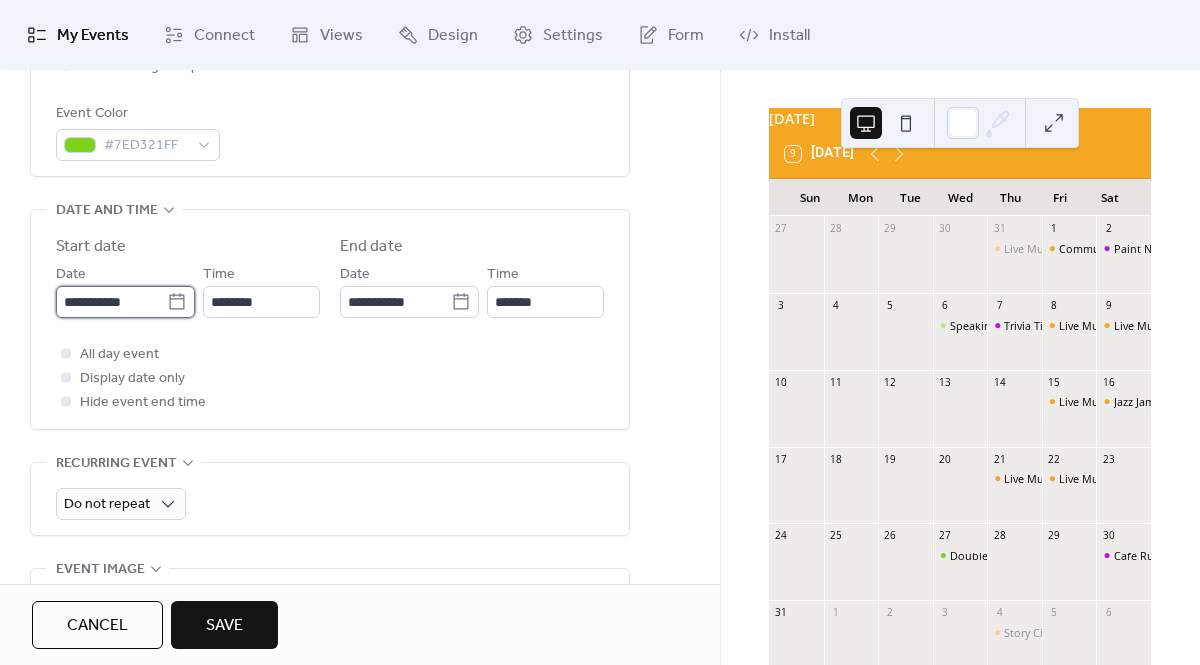 click on "**********" at bounding box center [111, 302] 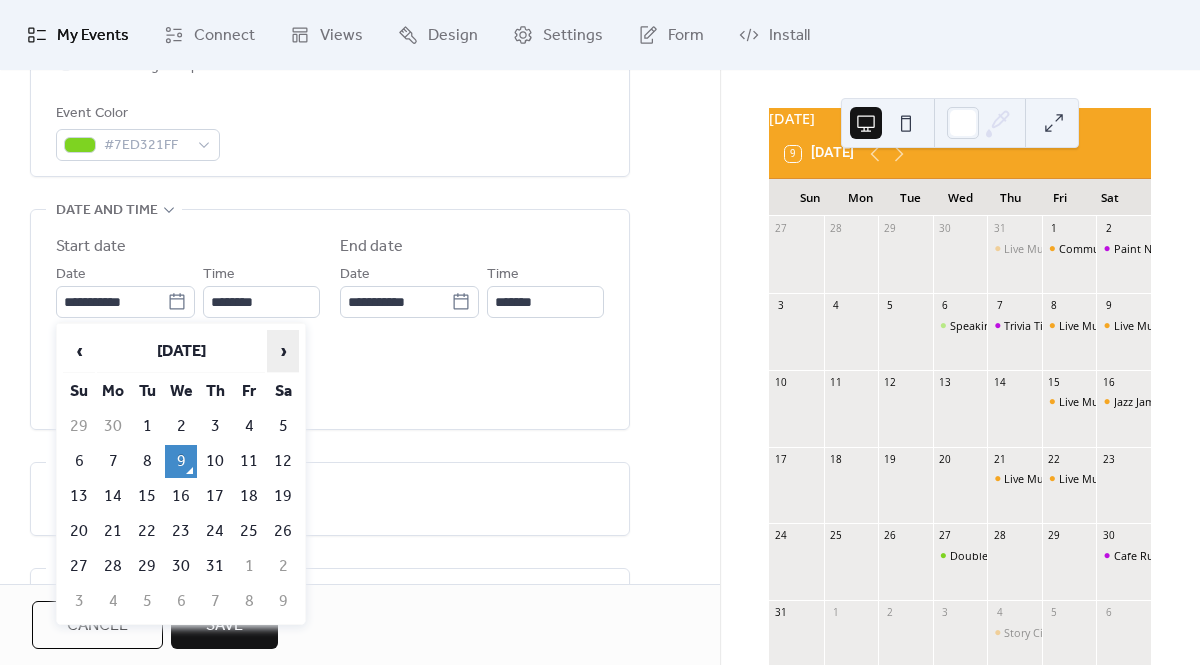 click on "›" at bounding box center [283, 351] 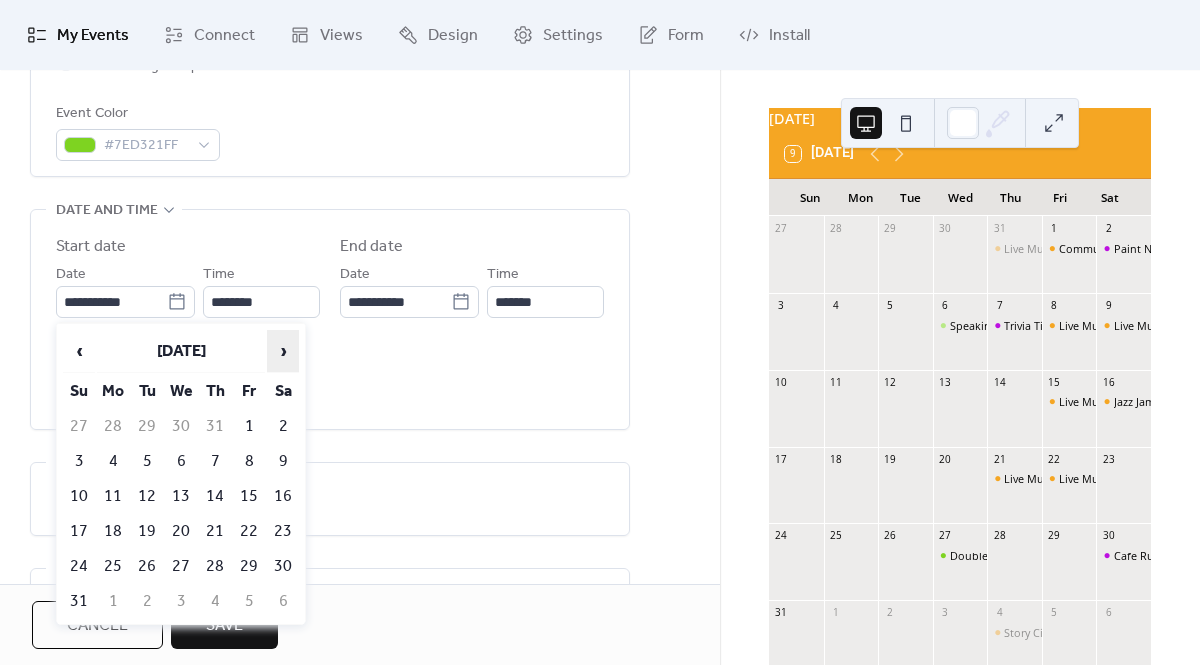 click on "›" at bounding box center (283, 351) 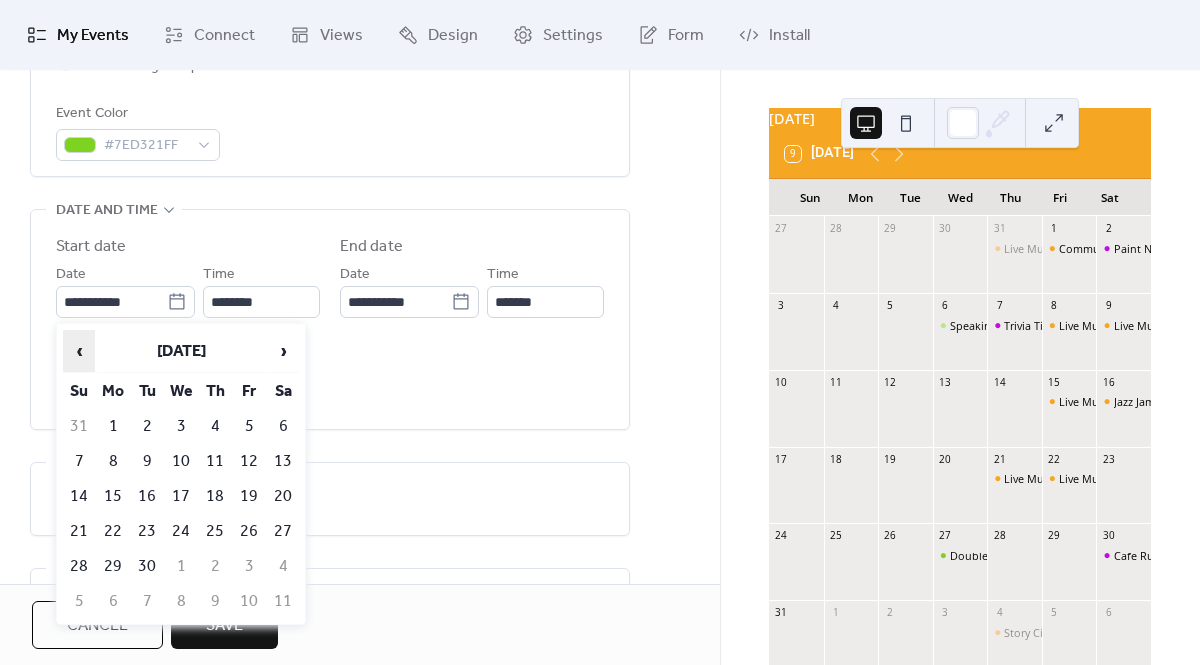 click on "‹" at bounding box center (79, 351) 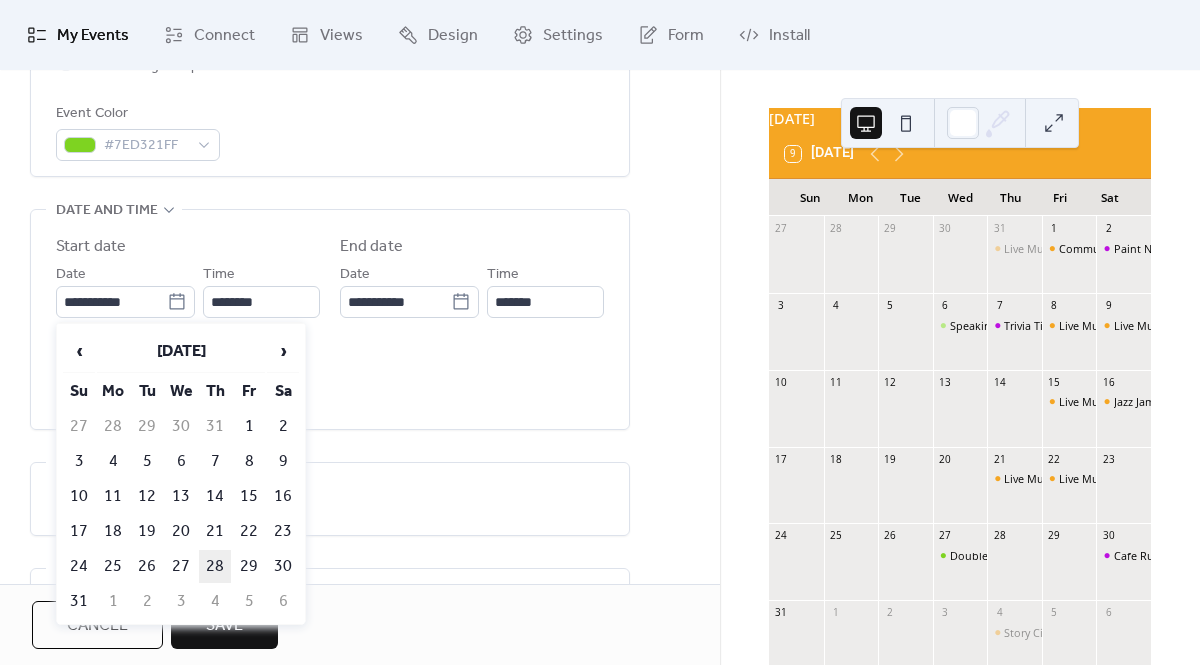 click on "28" at bounding box center (215, 566) 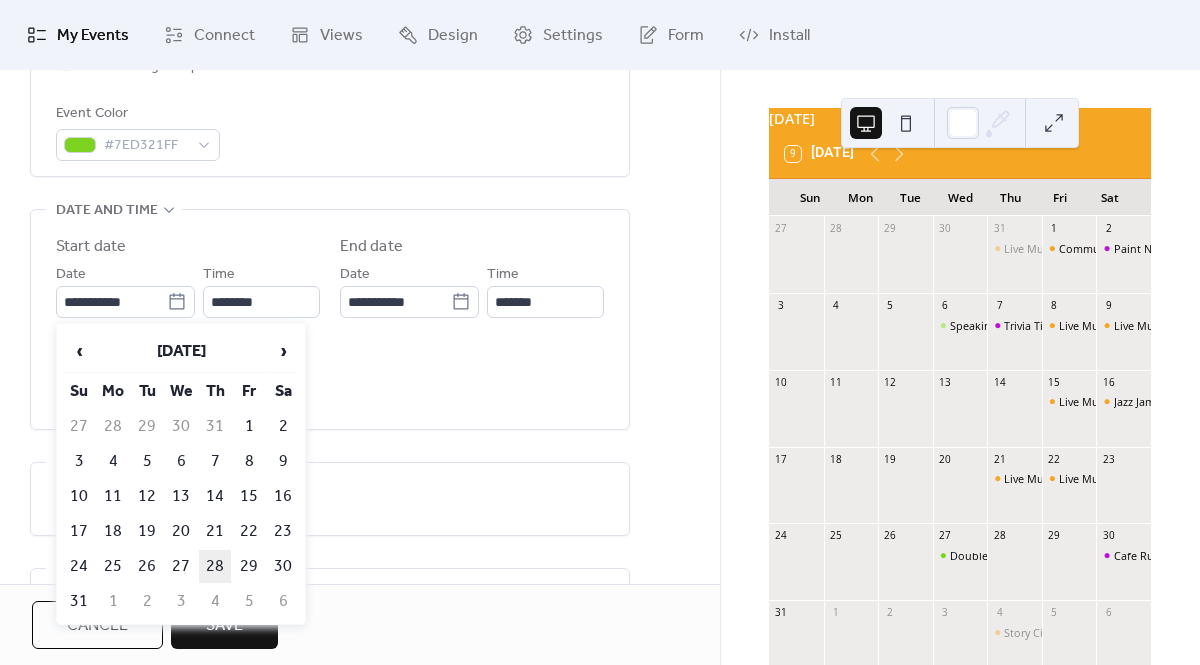 type on "**********" 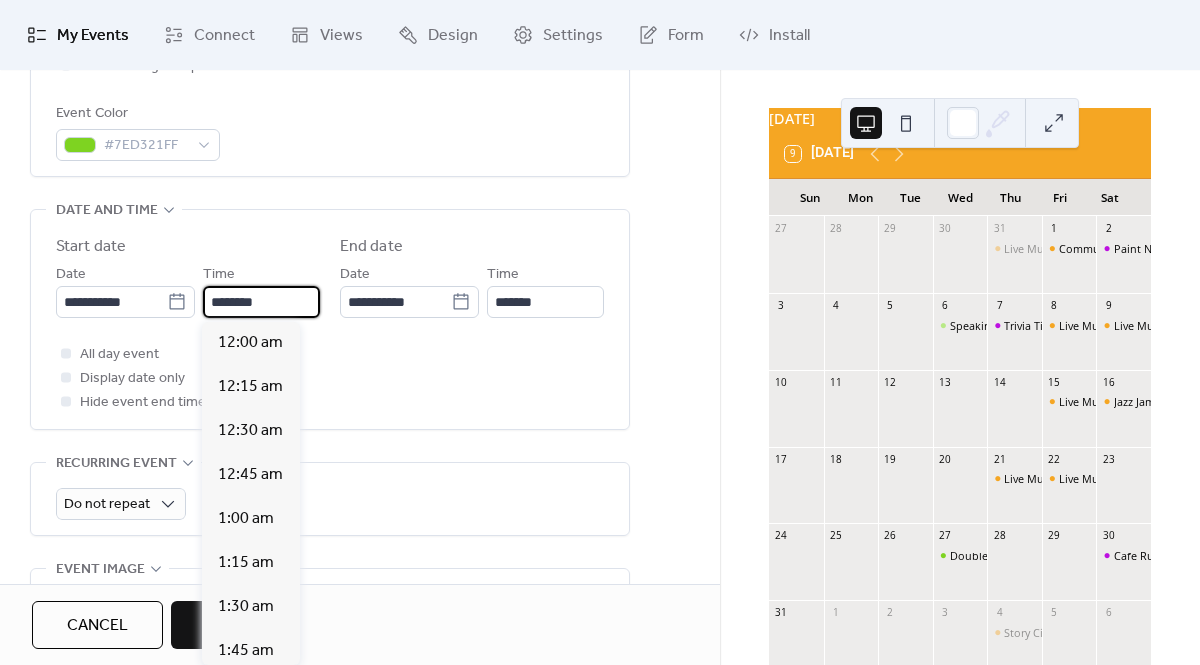 click on "********" at bounding box center [261, 302] 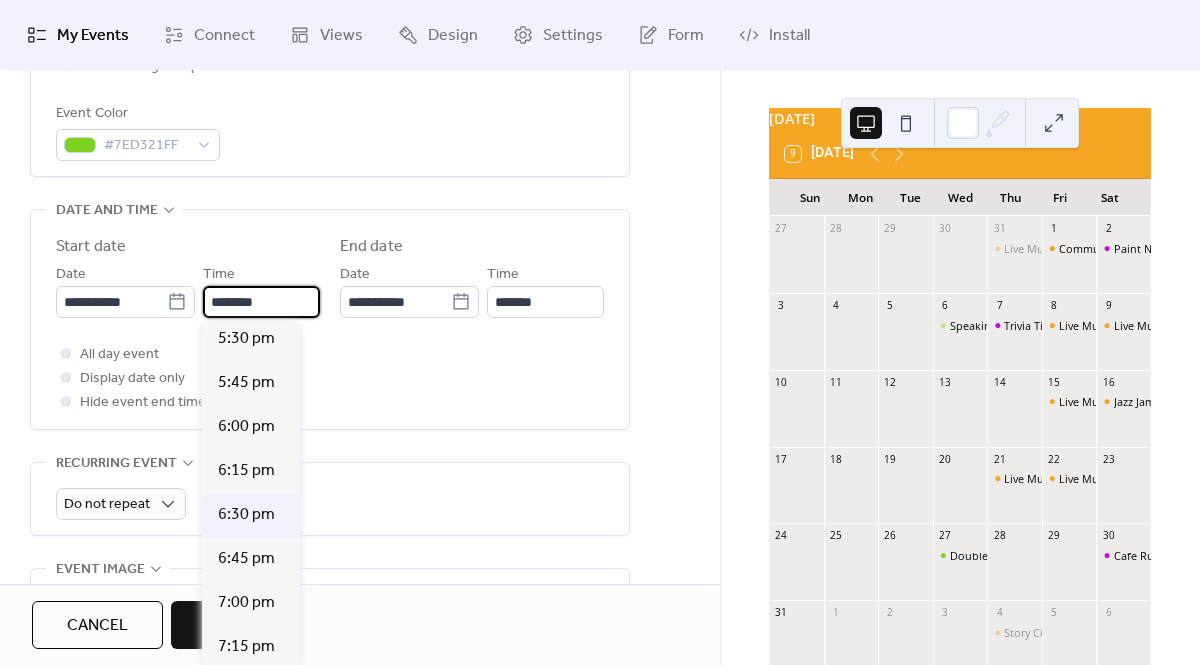 scroll, scrollTop: 3089, scrollLeft: 0, axis: vertical 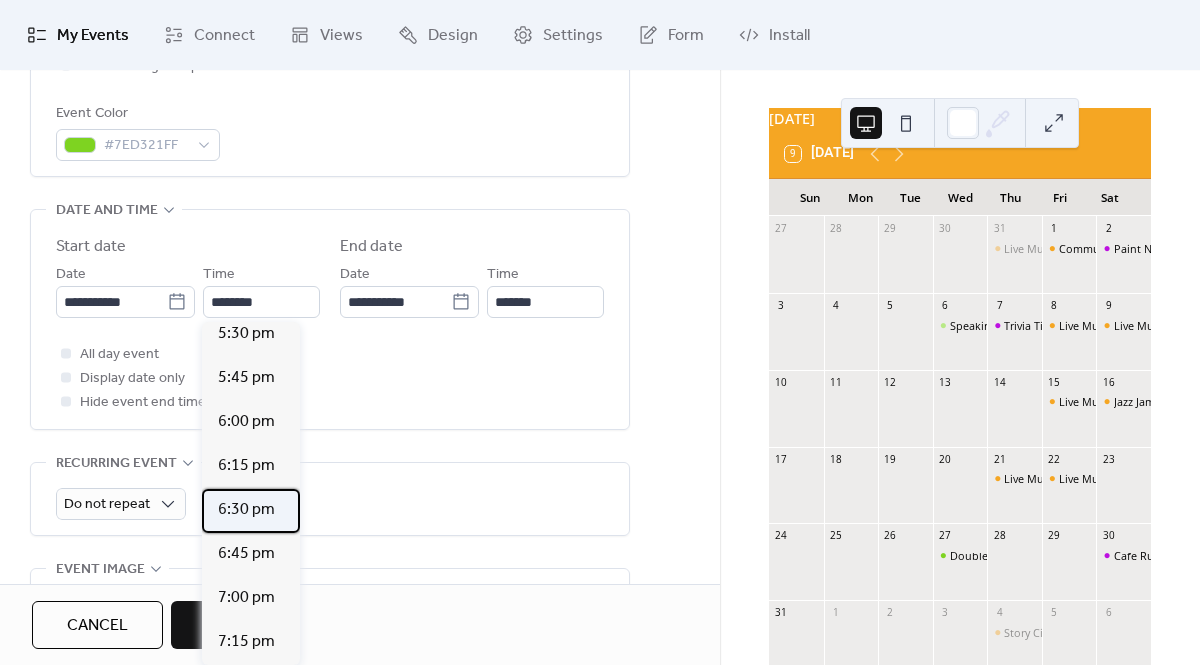 click on "6:30 pm" at bounding box center [246, 510] 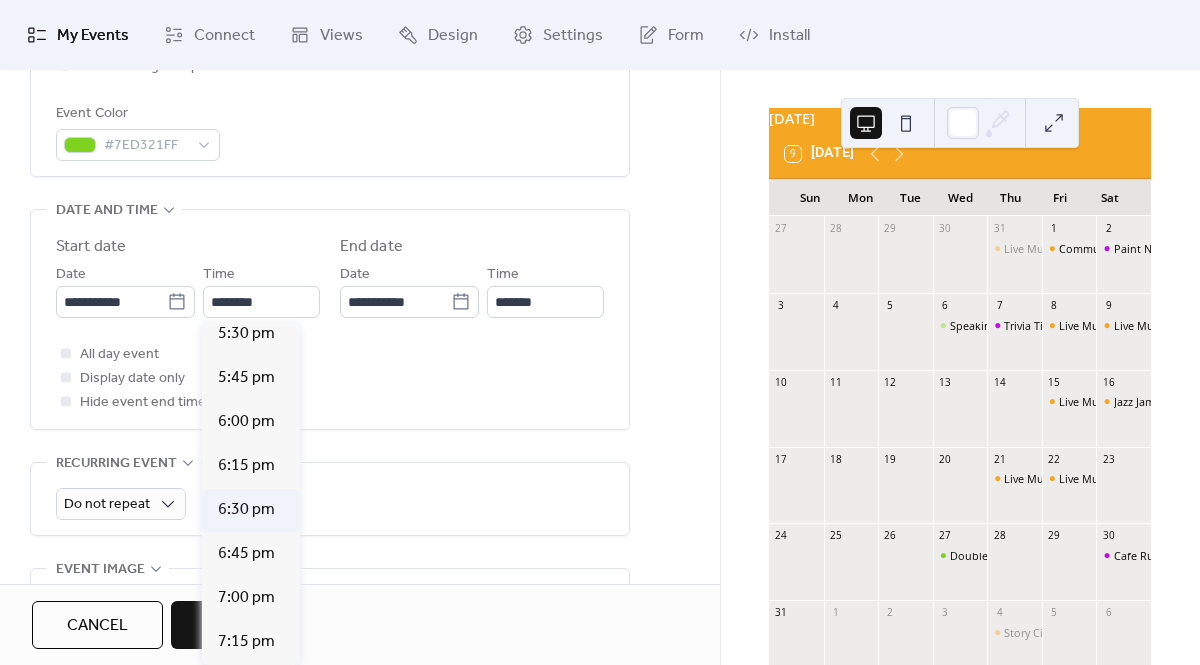 type on "*******" 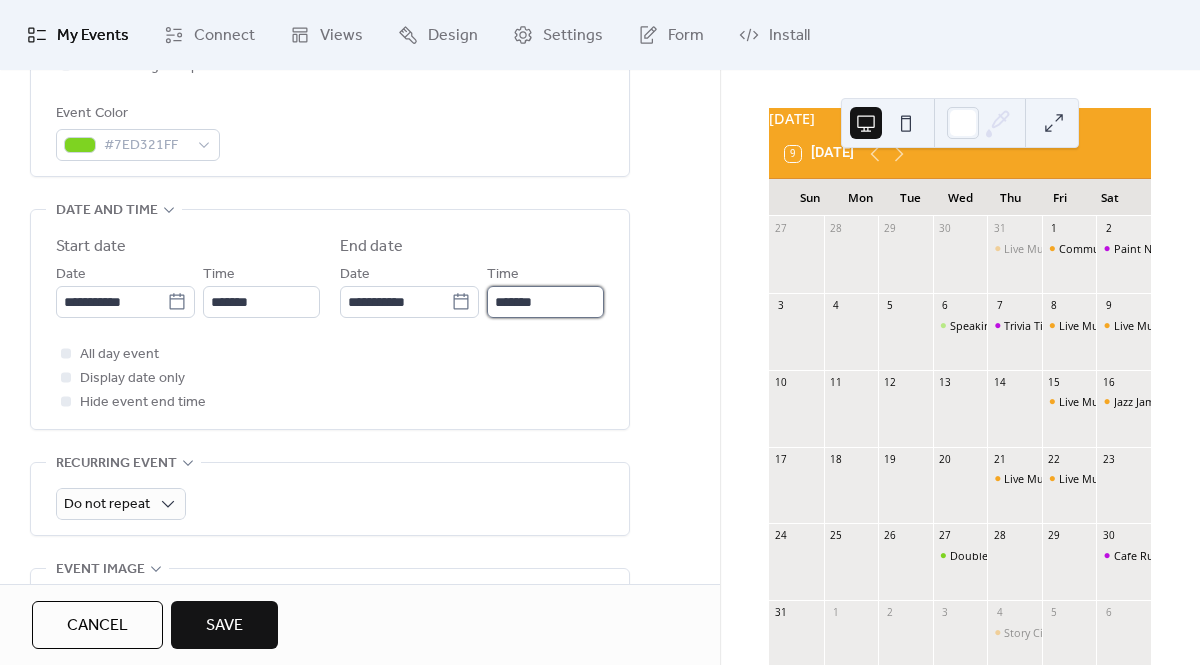 click on "*******" at bounding box center (545, 302) 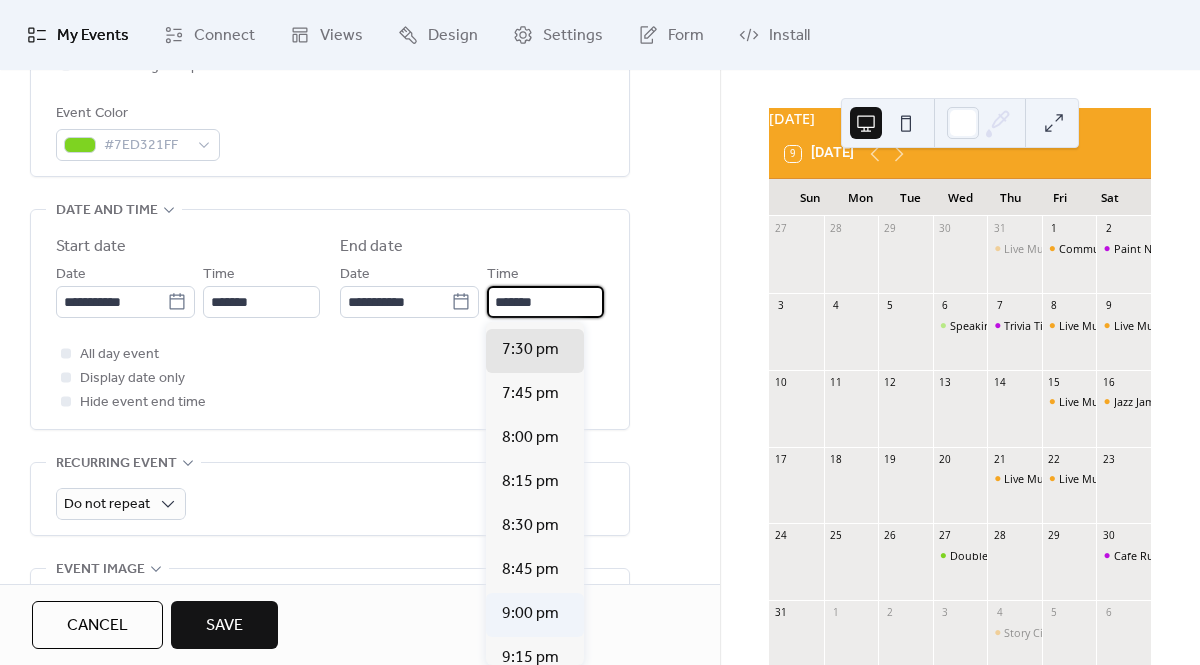 scroll, scrollTop: 127, scrollLeft: 0, axis: vertical 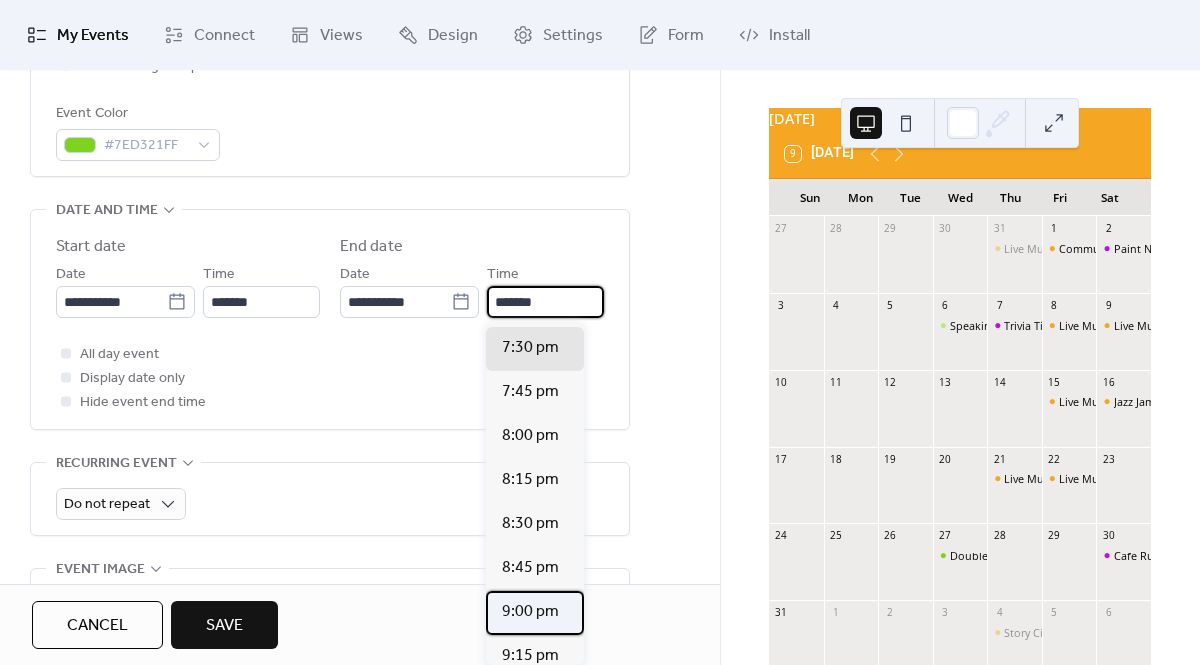 click on "9:00 pm" at bounding box center (530, 612) 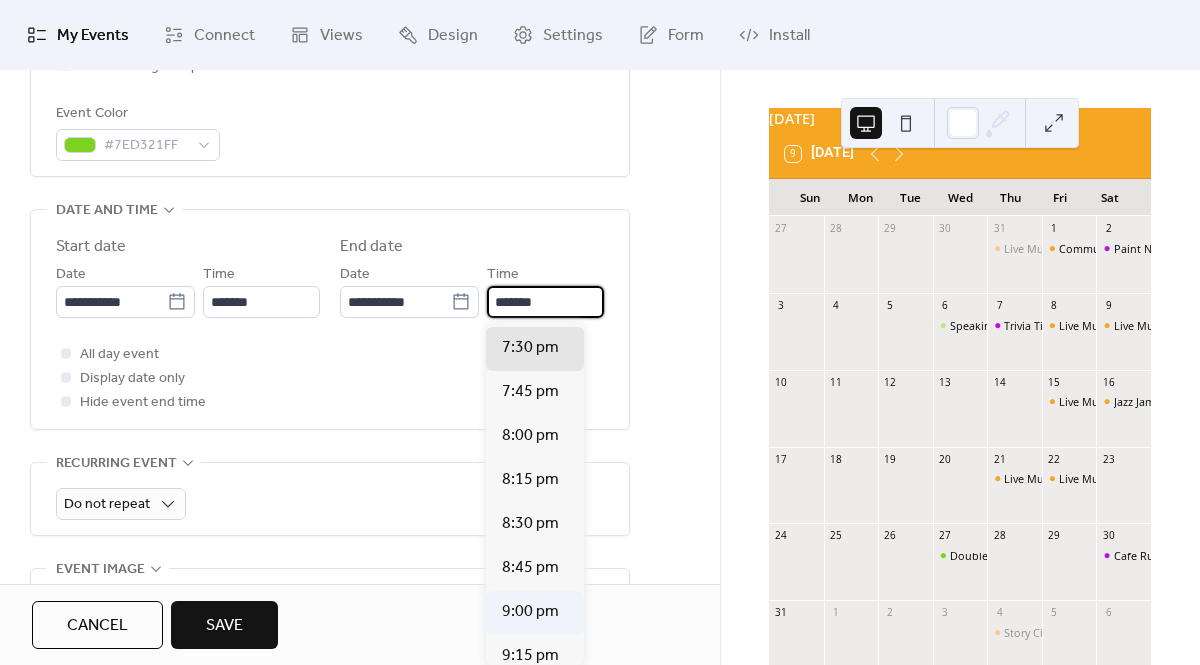 type on "*******" 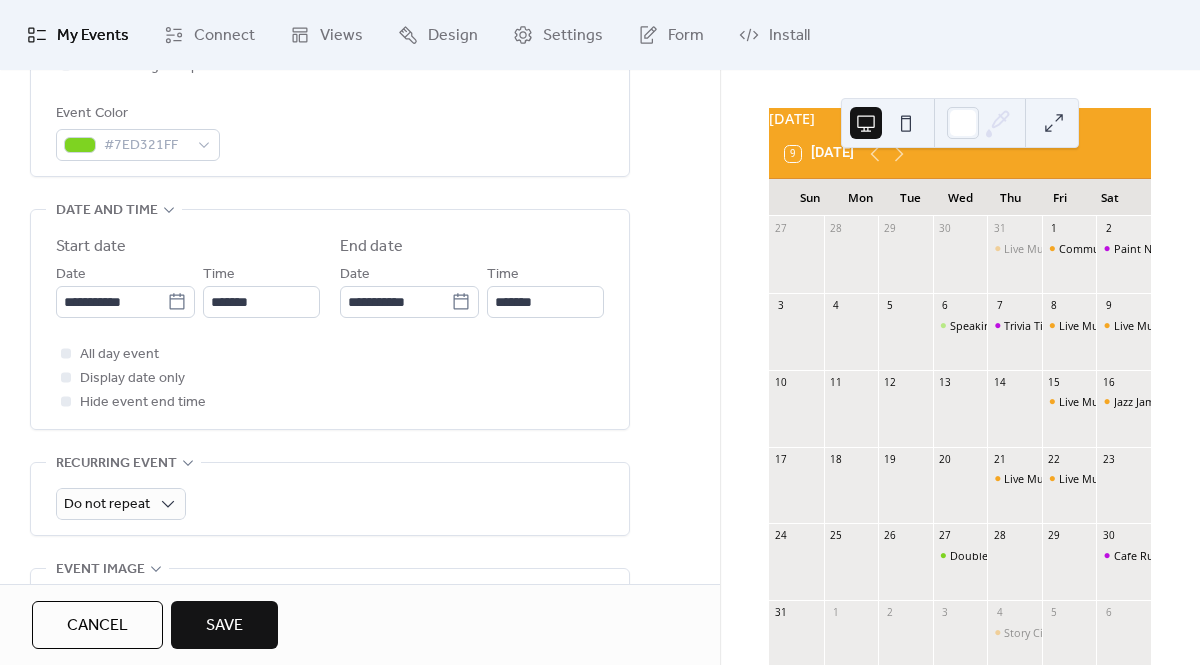 click on "**********" at bounding box center [360, 354] 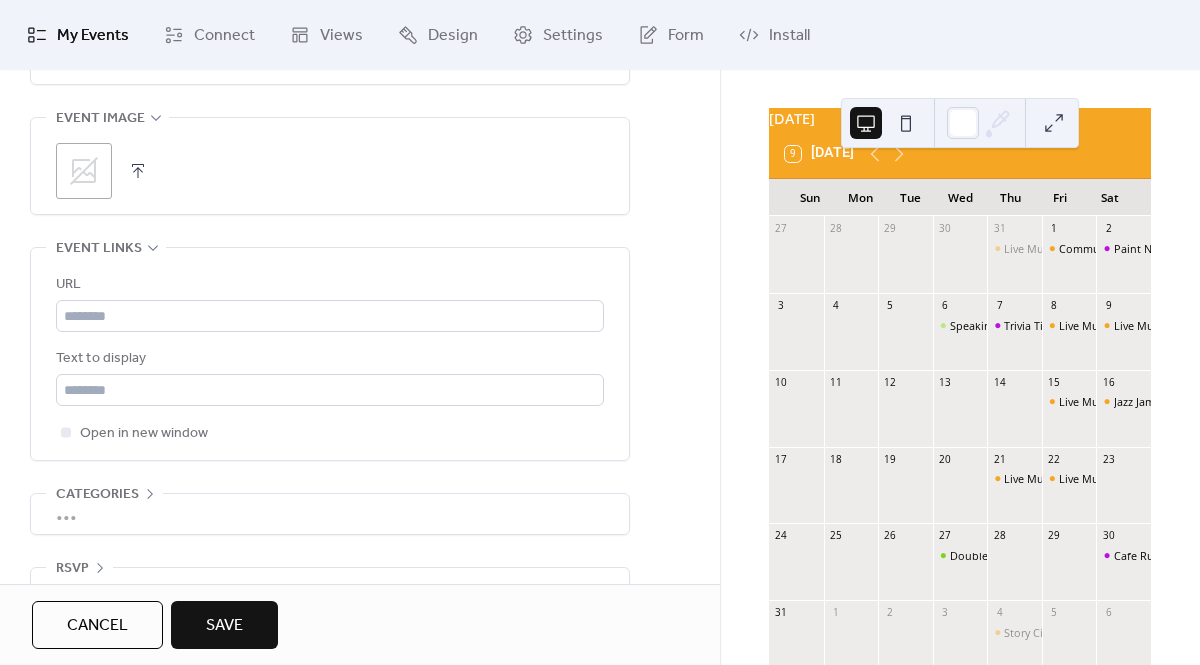 scroll, scrollTop: 1053, scrollLeft: 0, axis: vertical 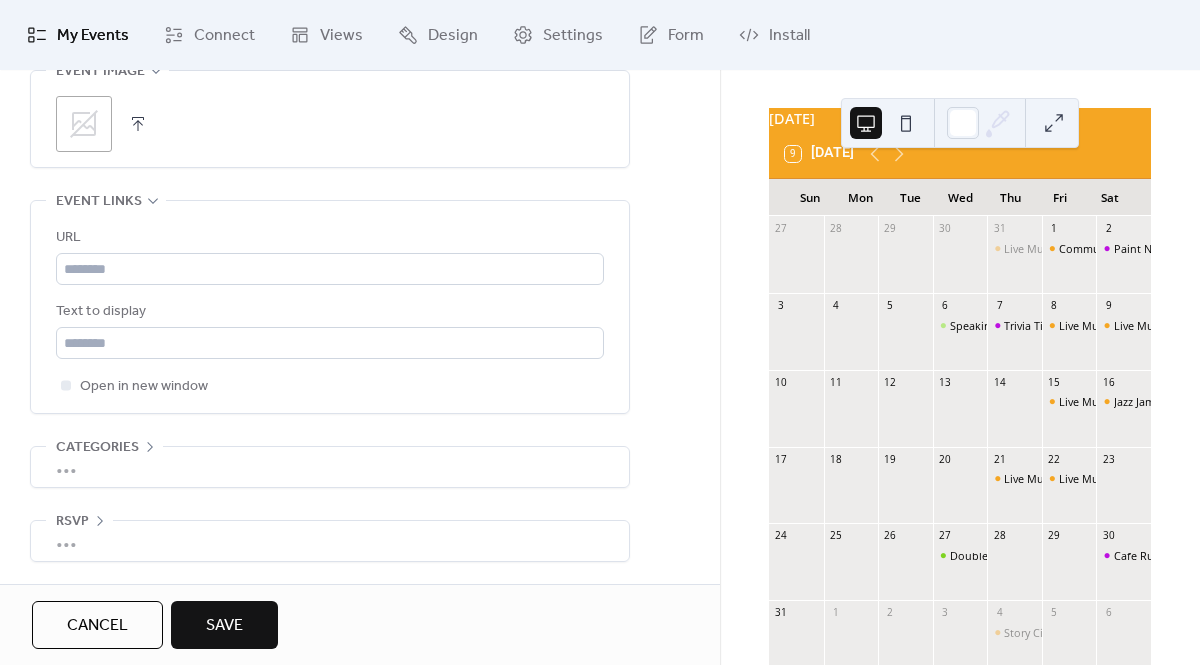 click on "Save" at bounding box center (224, 626) 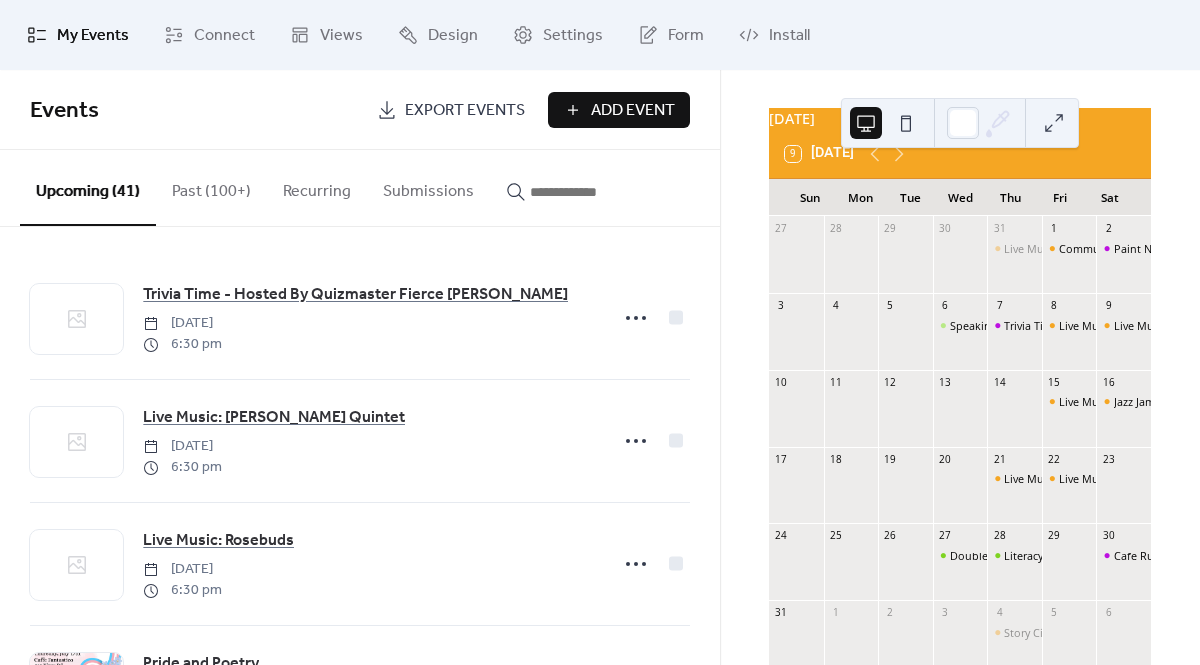 click on "Add Event" at bounding box center [633, 111] 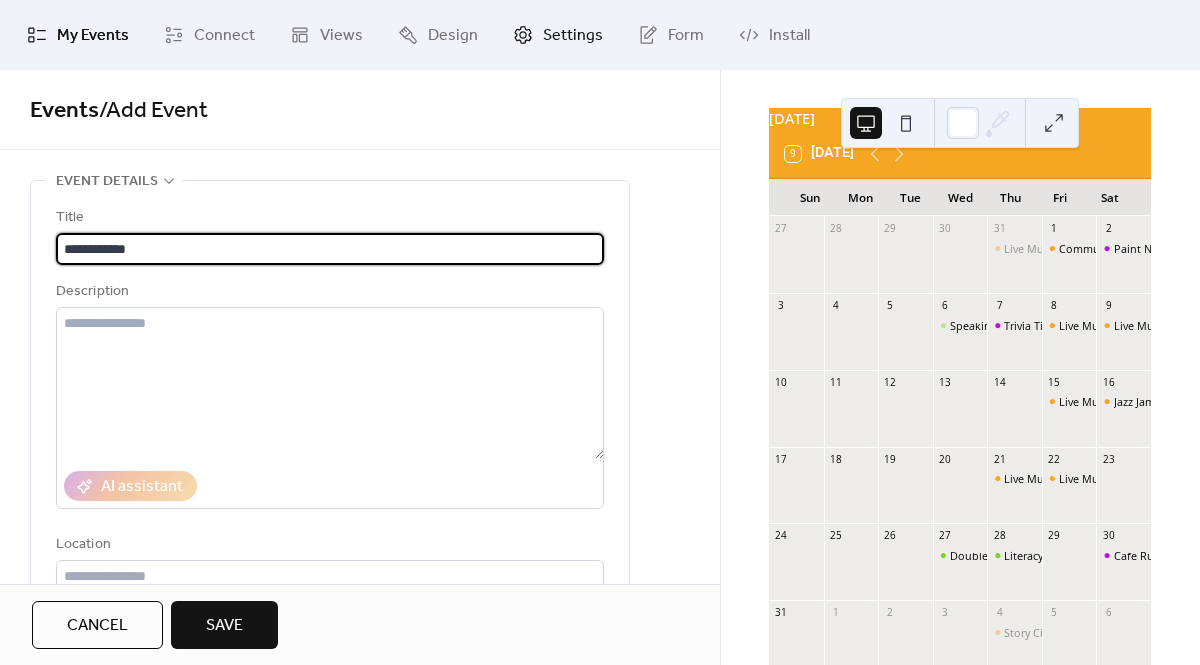 type on "**********" 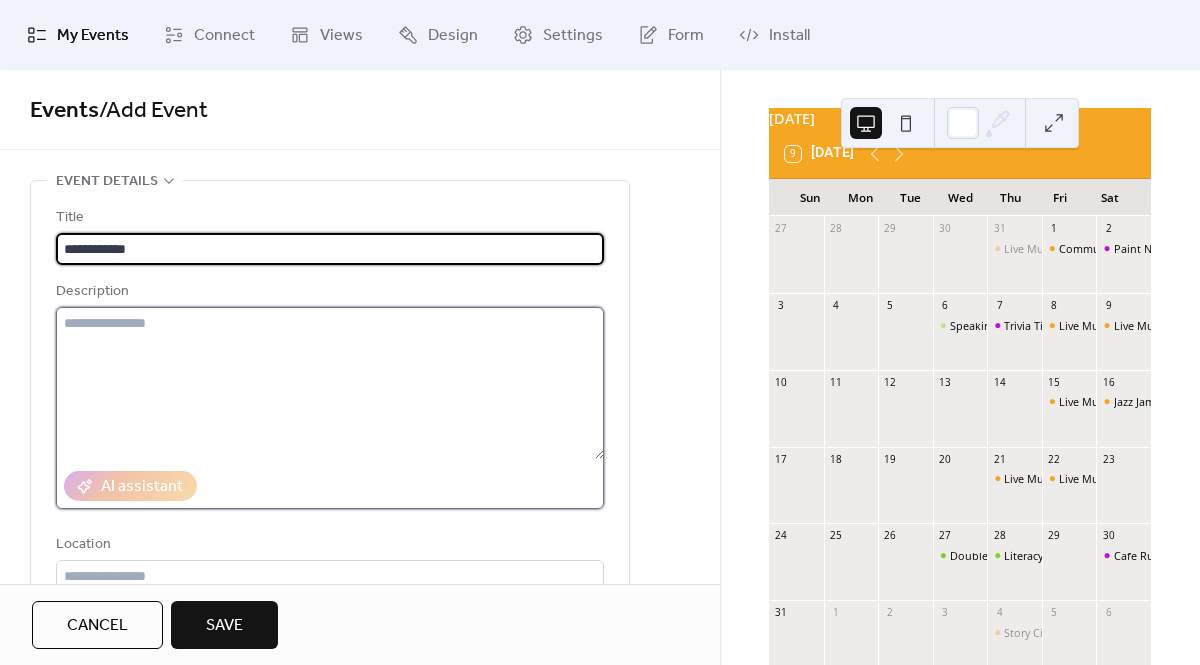 click at bounding box center [330, 383] 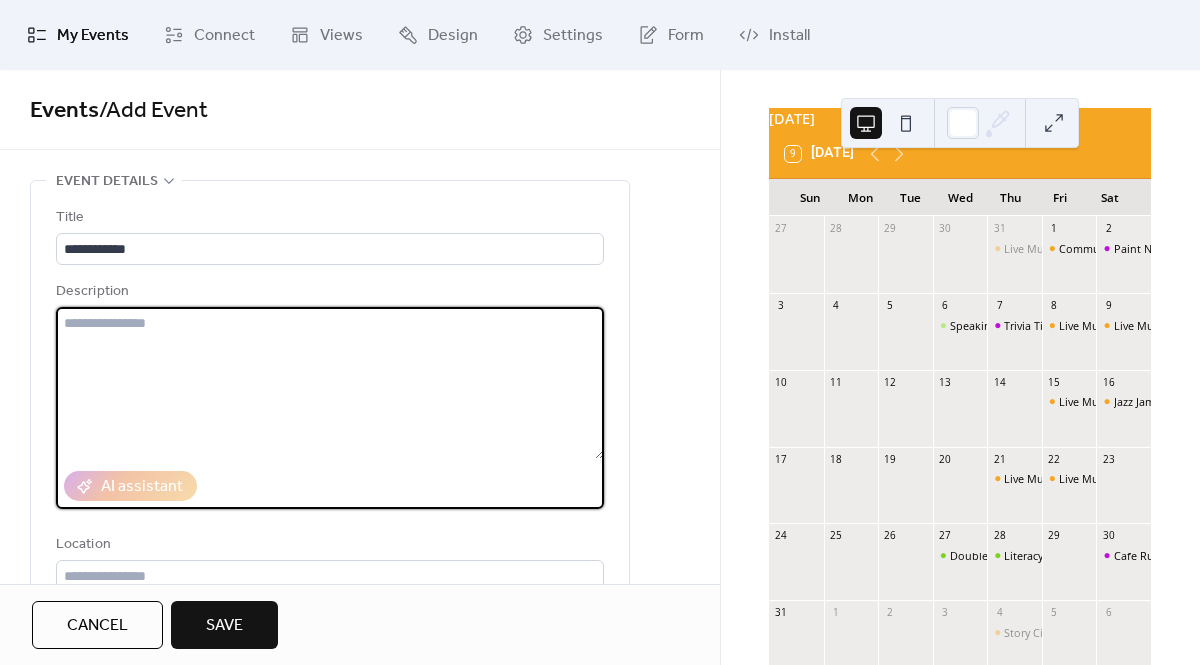 paste on "**********" 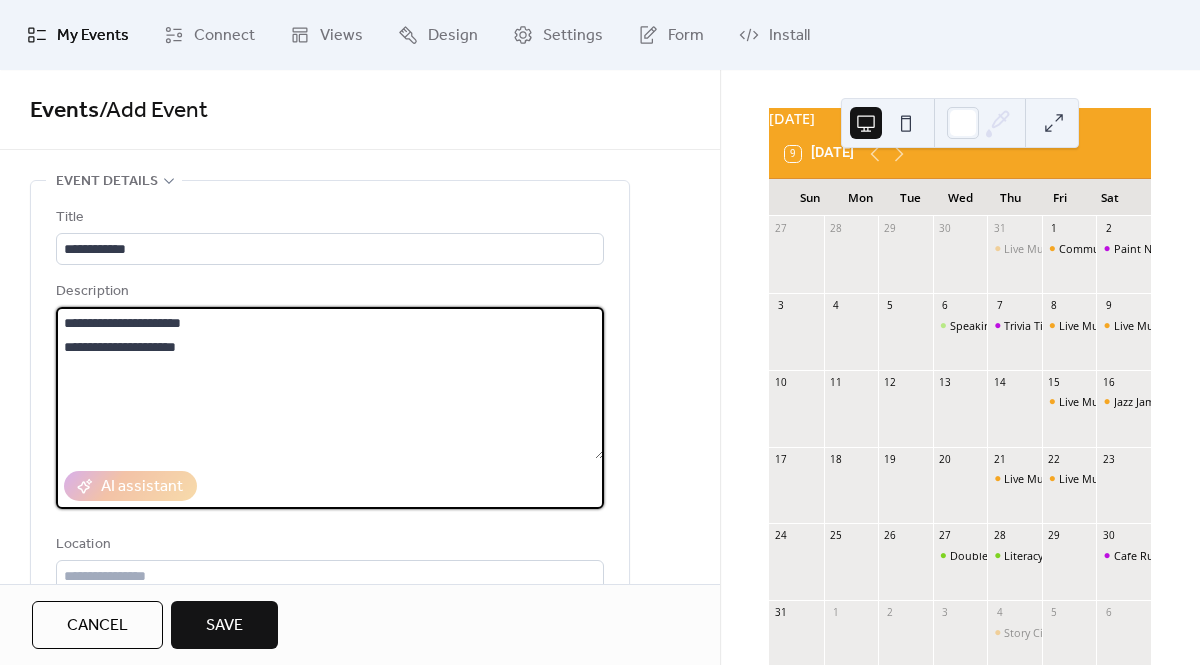 drag, startPoint x: 230, startPoint y: 324, endPoint x: 15, endPoint y: 316, distance: 215.14879 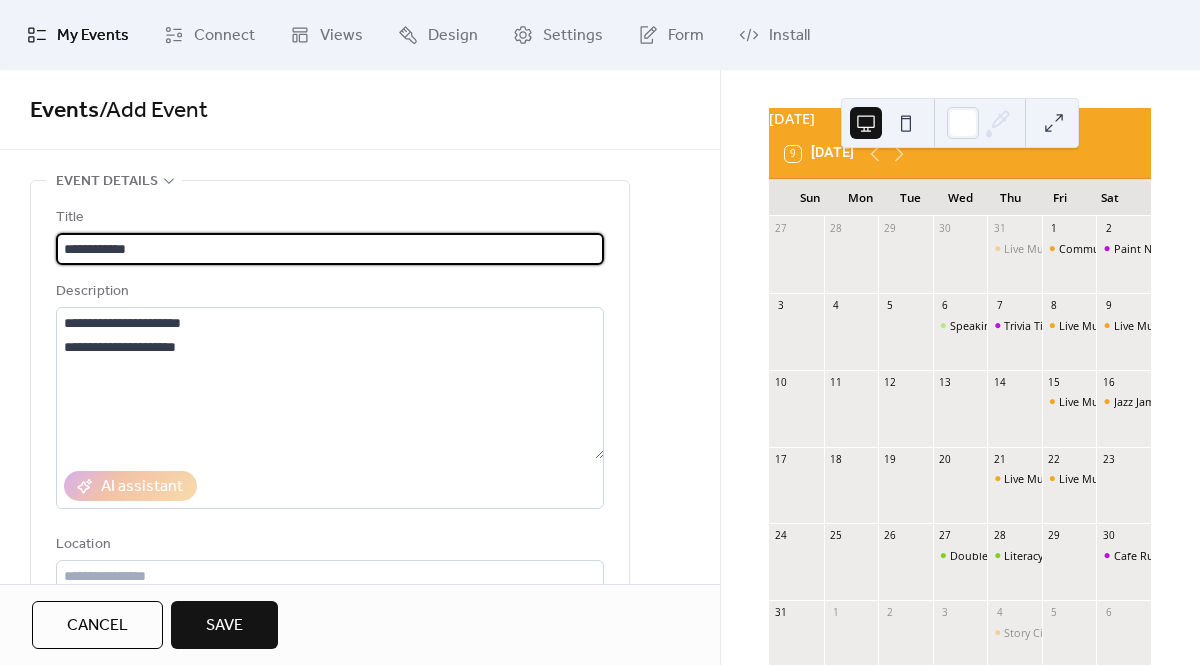 drag, startPoint x: 53, startPoint y: 241, endPoint x: 21, endPoint y: 241, distance: 32 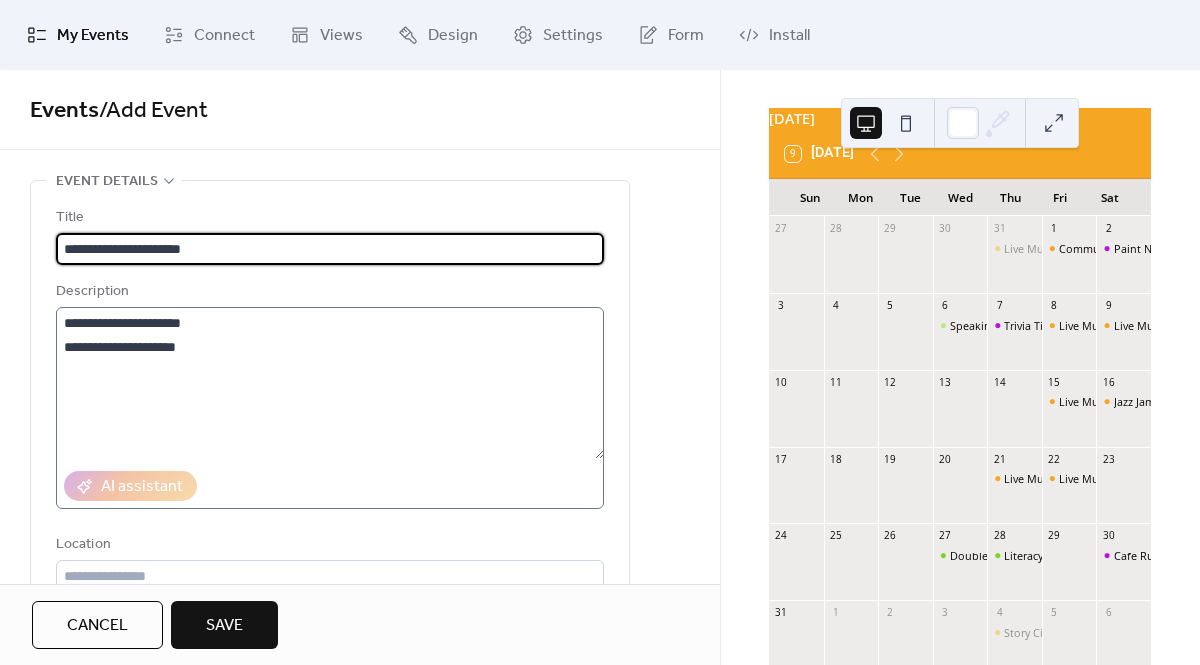 type on "**********" 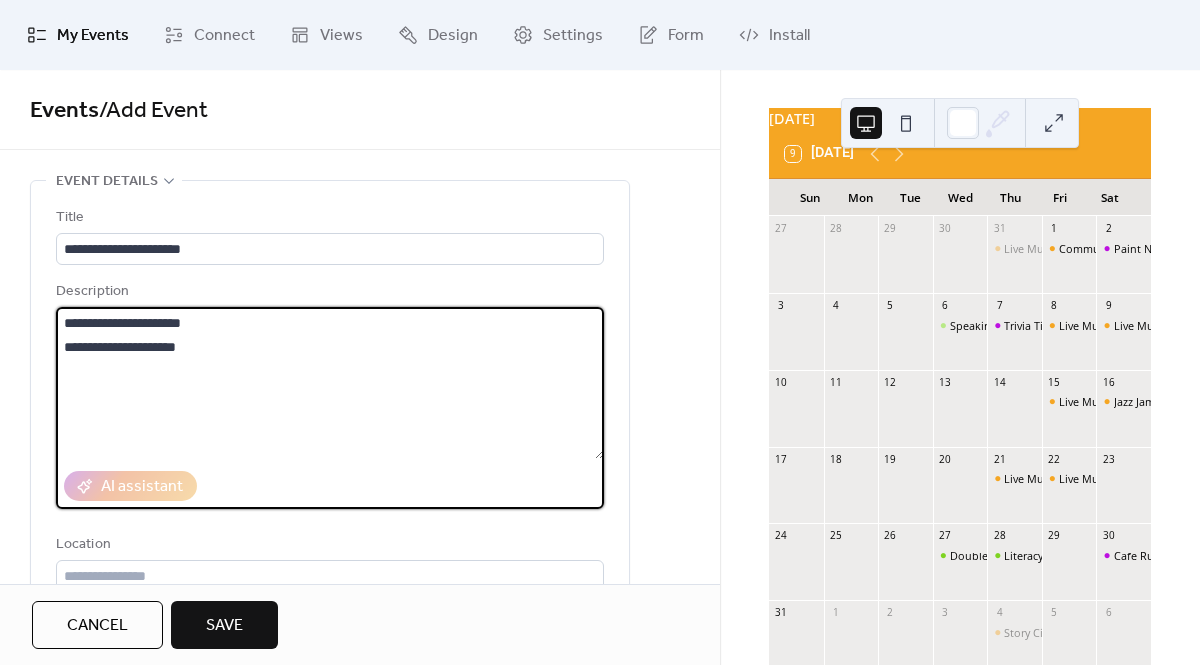 drag, startPoint x: 185, startPoint y: 324, endPoint x: 6, endPoint y: 316, distance: 179.17868 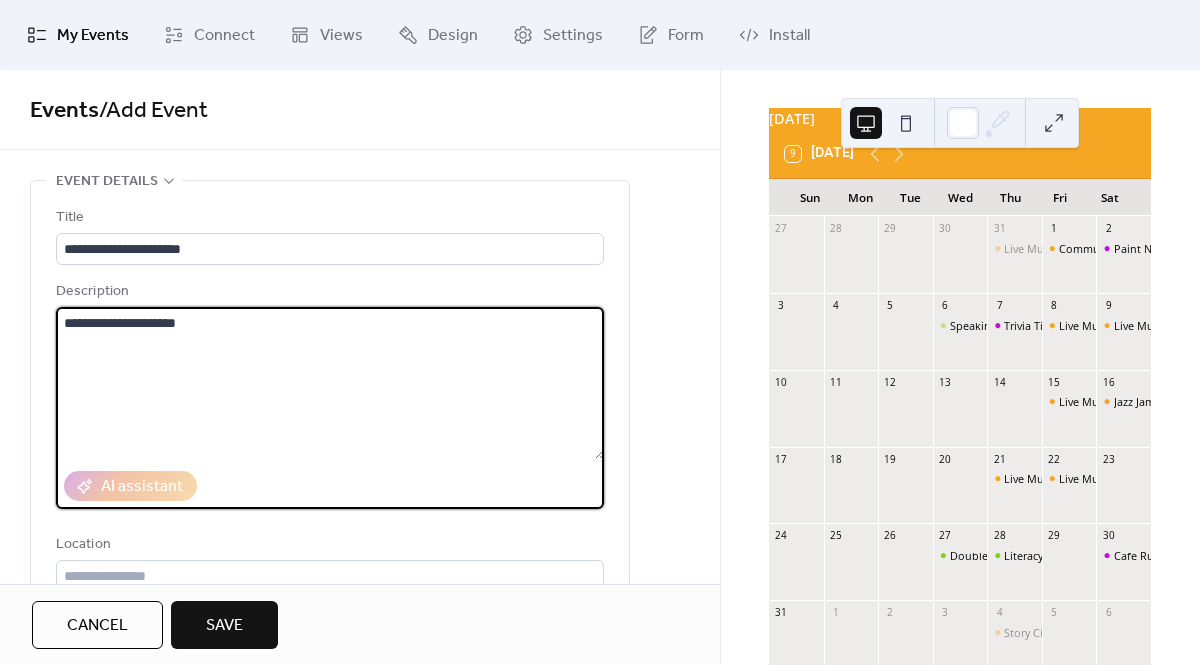 click on "**********" at bounding box center [330, 383] 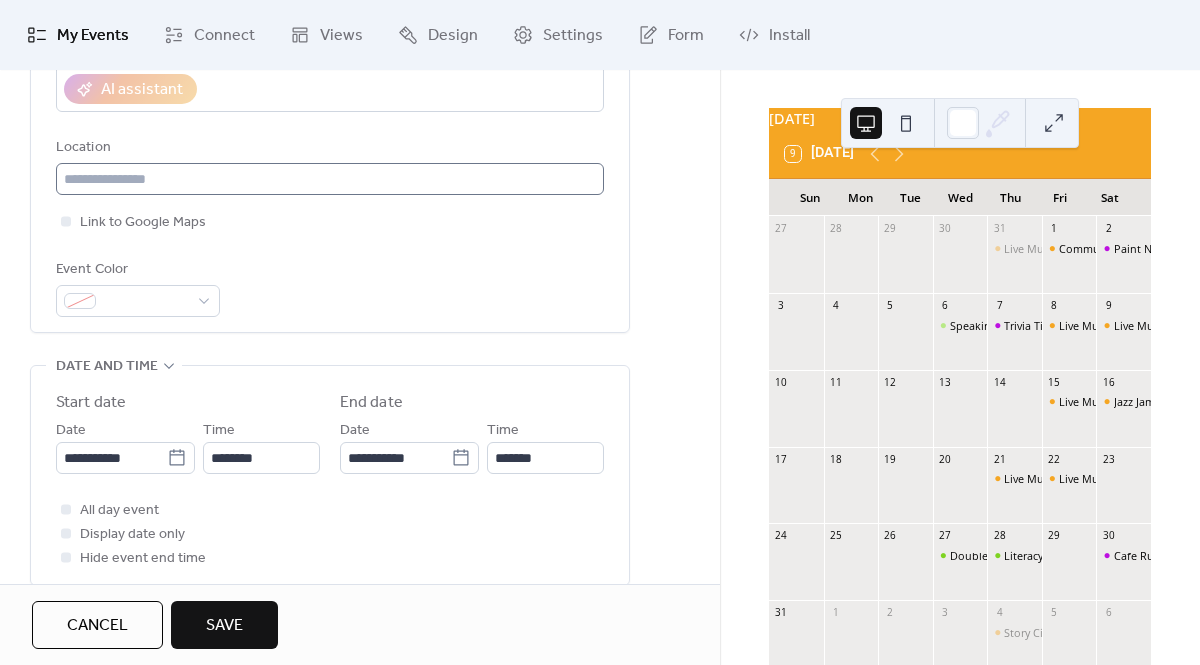 scroll, scrollTop: 394, scrollLeft: 0, axis: vertical 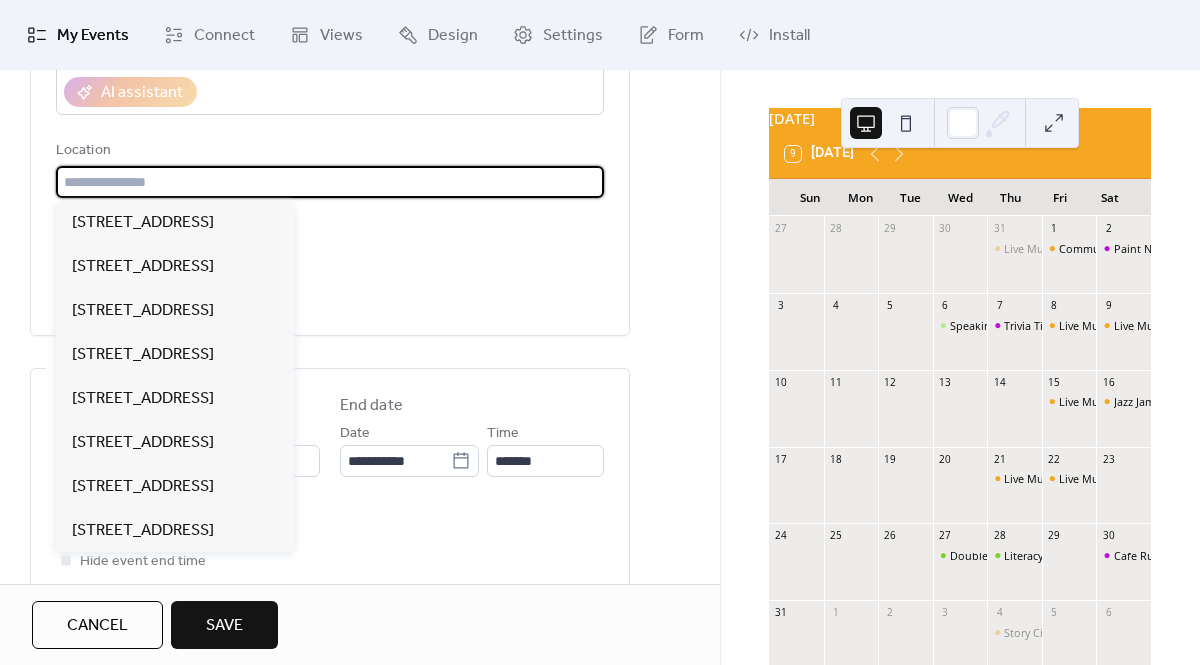 click at bounding box center [330, 182] 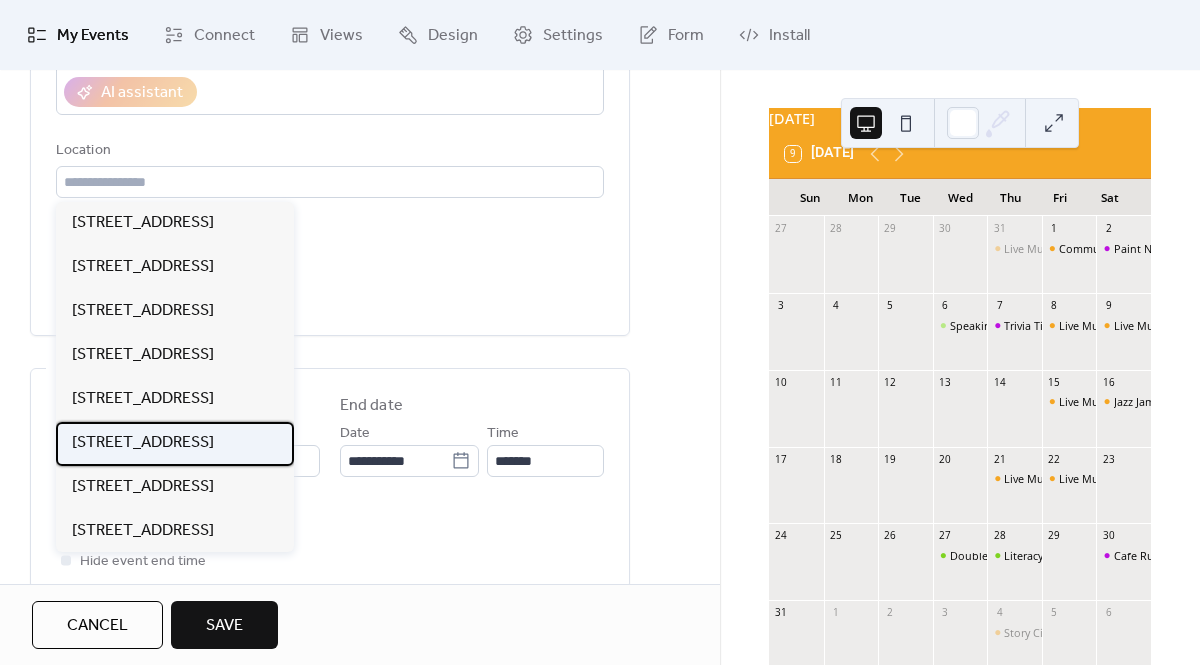 click on "[STREET_ADDRESS]" at bounding box center (143, 443) 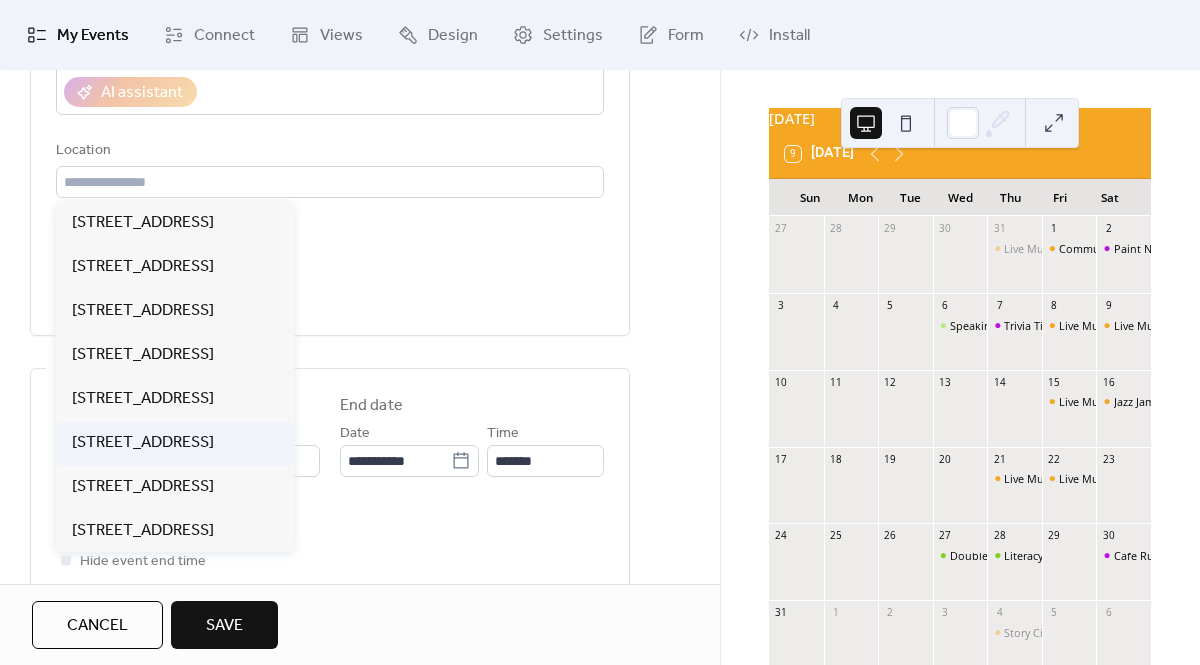 type on "**********" 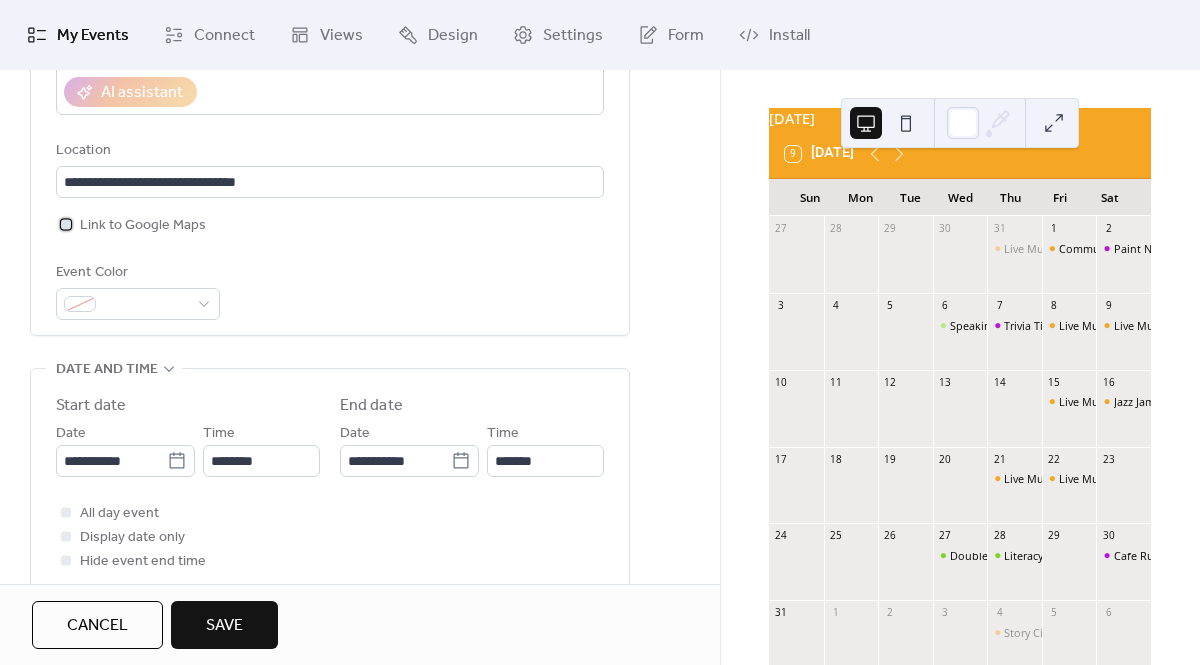 click at bounding box center (66, 224) 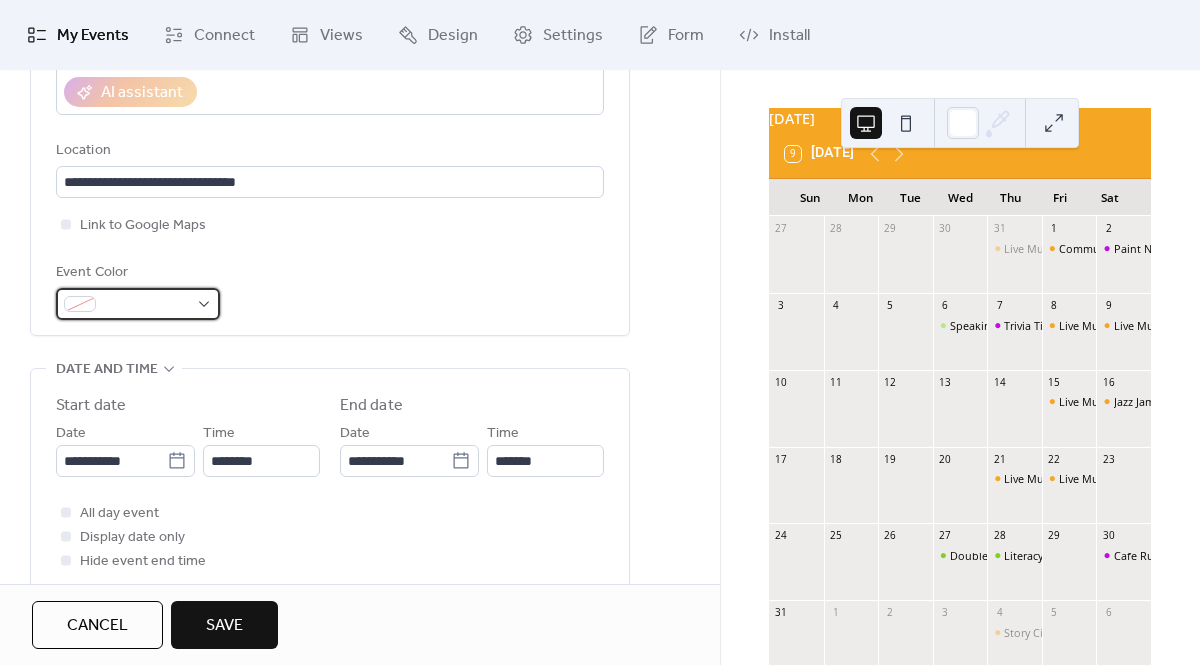 click at bounding box center [80, 304] 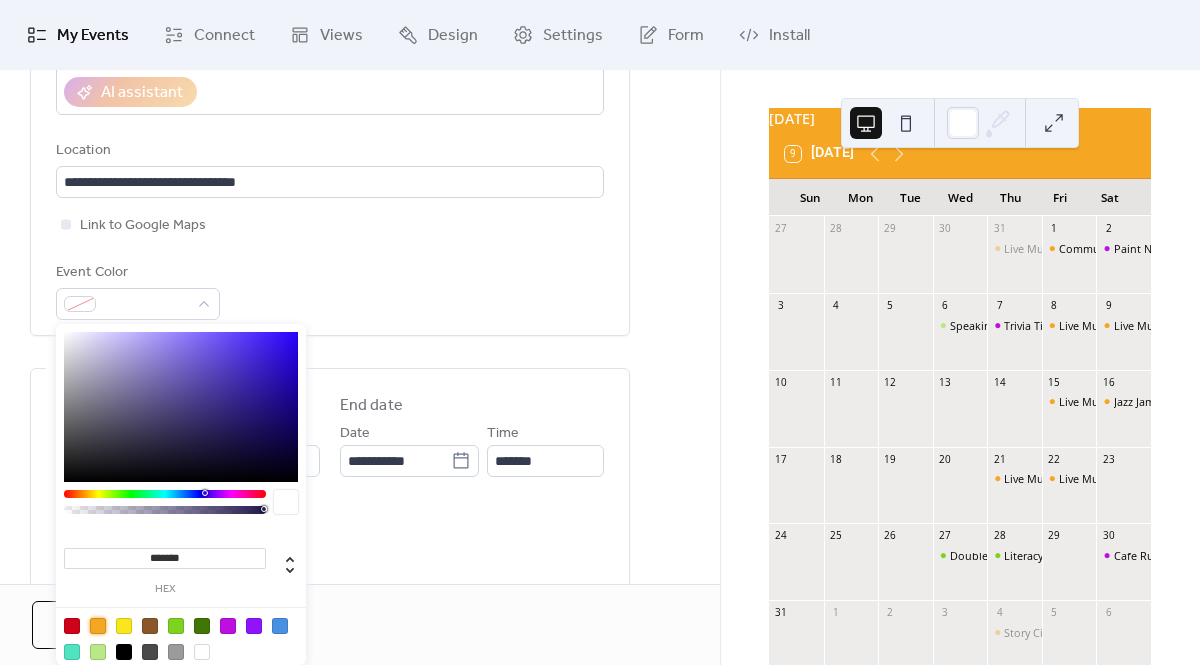 click at bounding box center [98, 626] 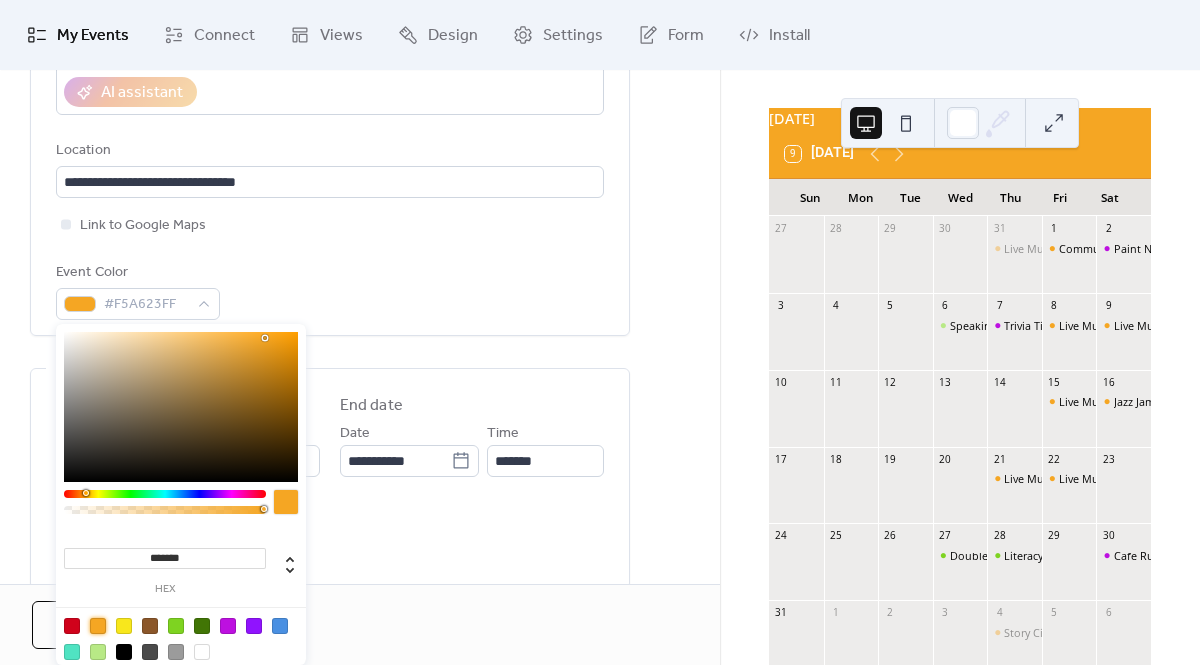 click on "**********" at bounding box center (330, 478) 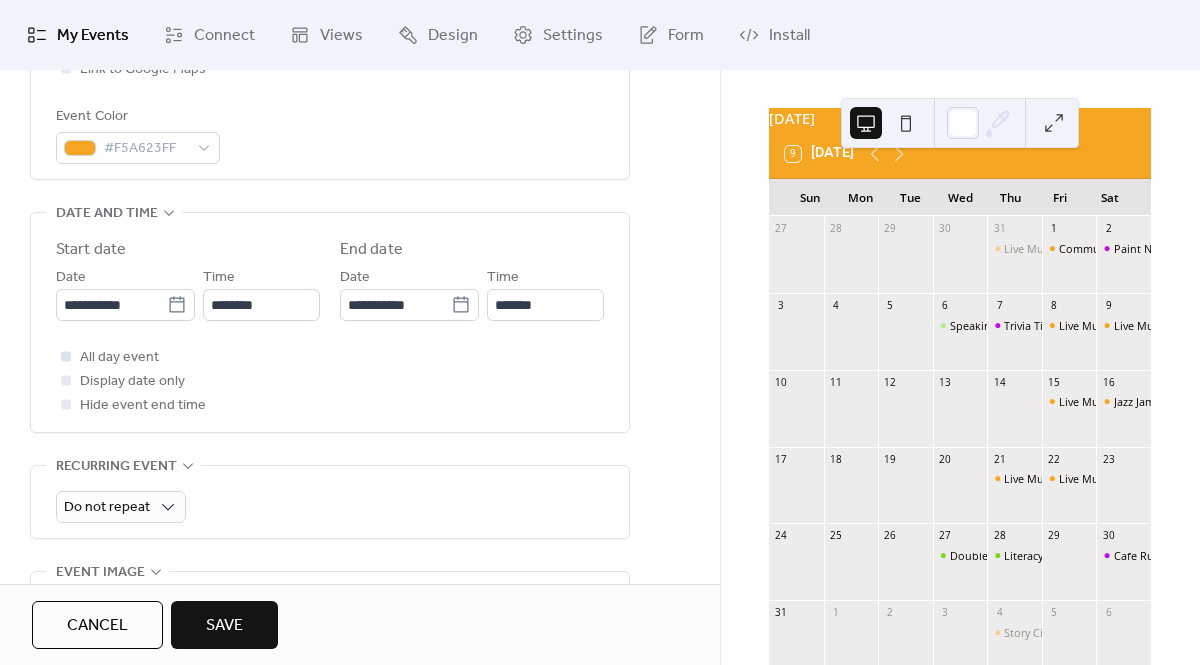 scroll, scrollTop: 556, scrollLeft: 0, axis: vertical 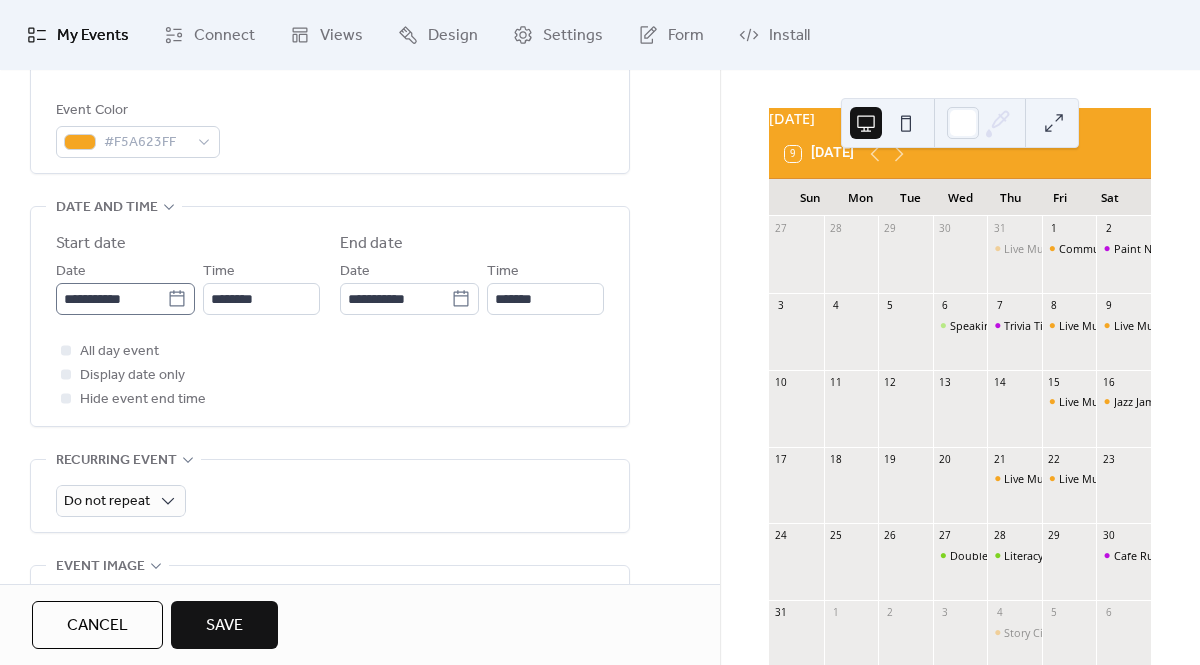 click 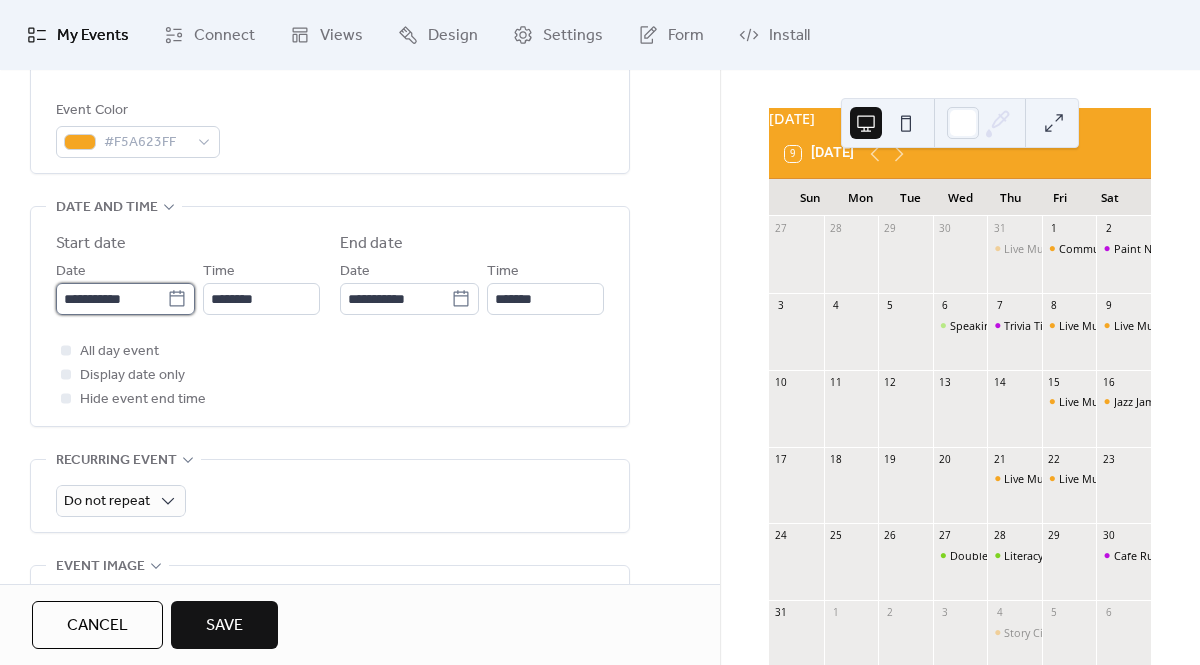 click on "**********" at bounding box center [111, 299] 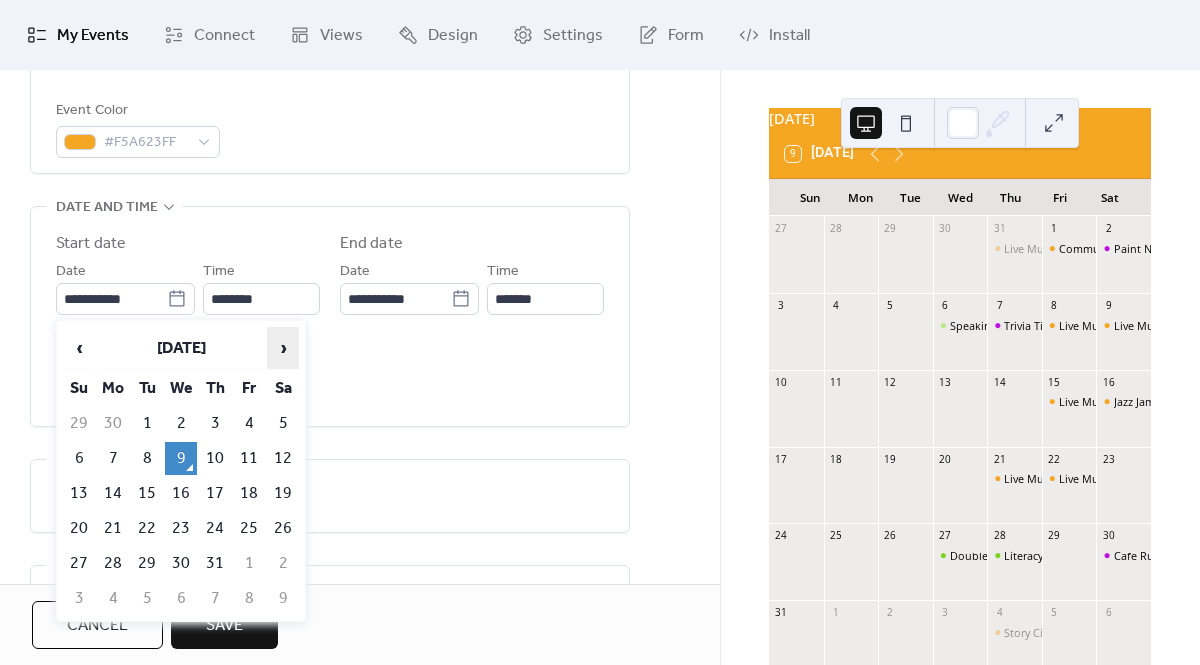 click on "›" at bounding box center [283, 348] 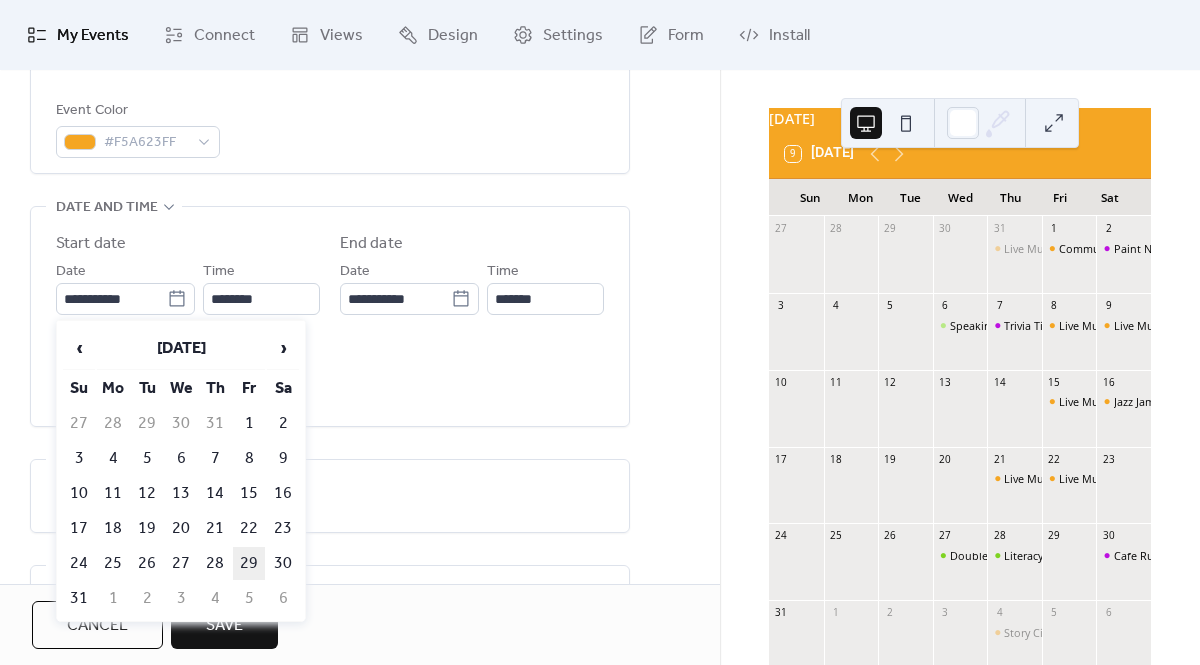 click on "29" at bounding box center [249, 563] 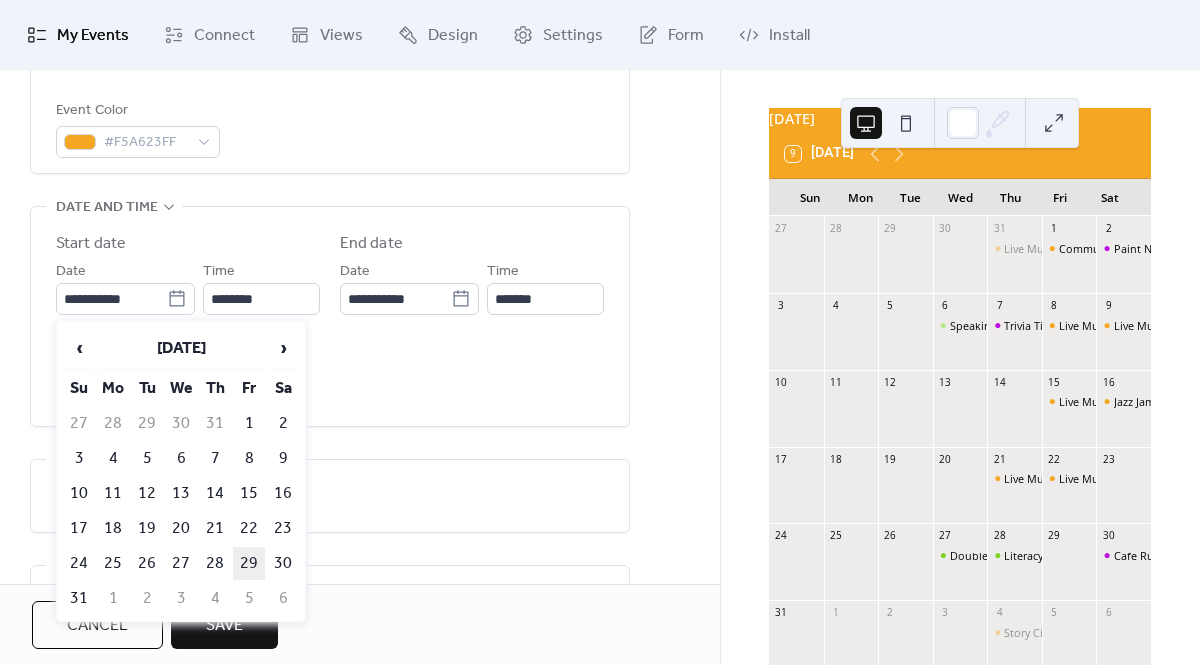 type on "**********" 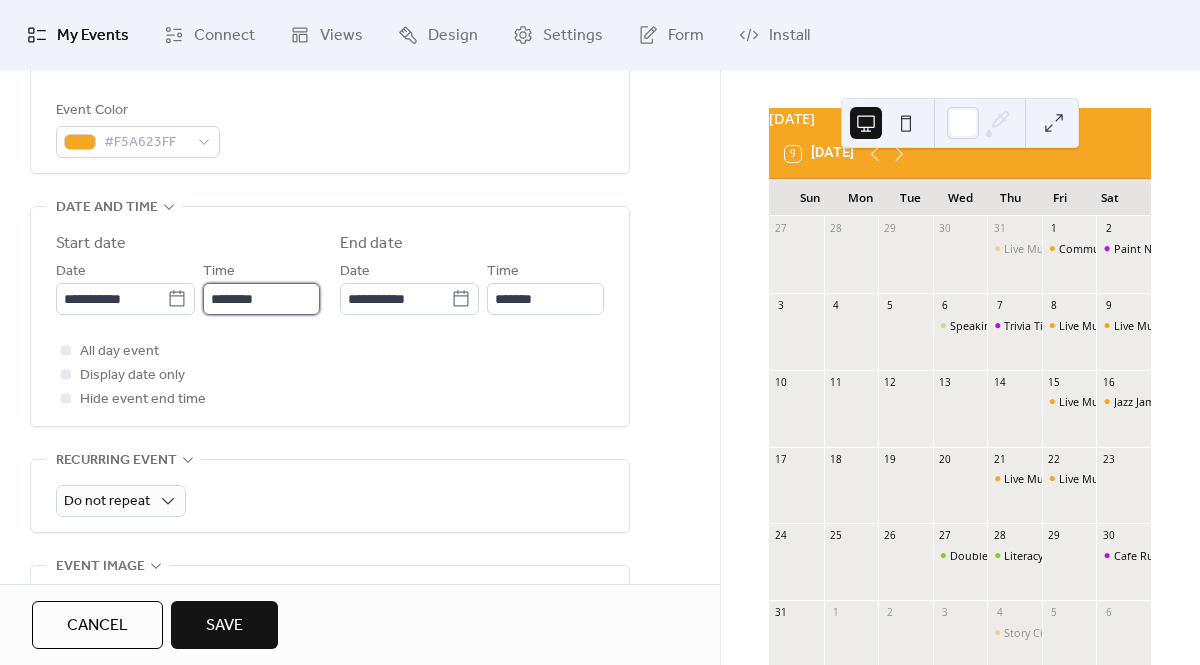 click on "********" at bounding box center (261, 299) 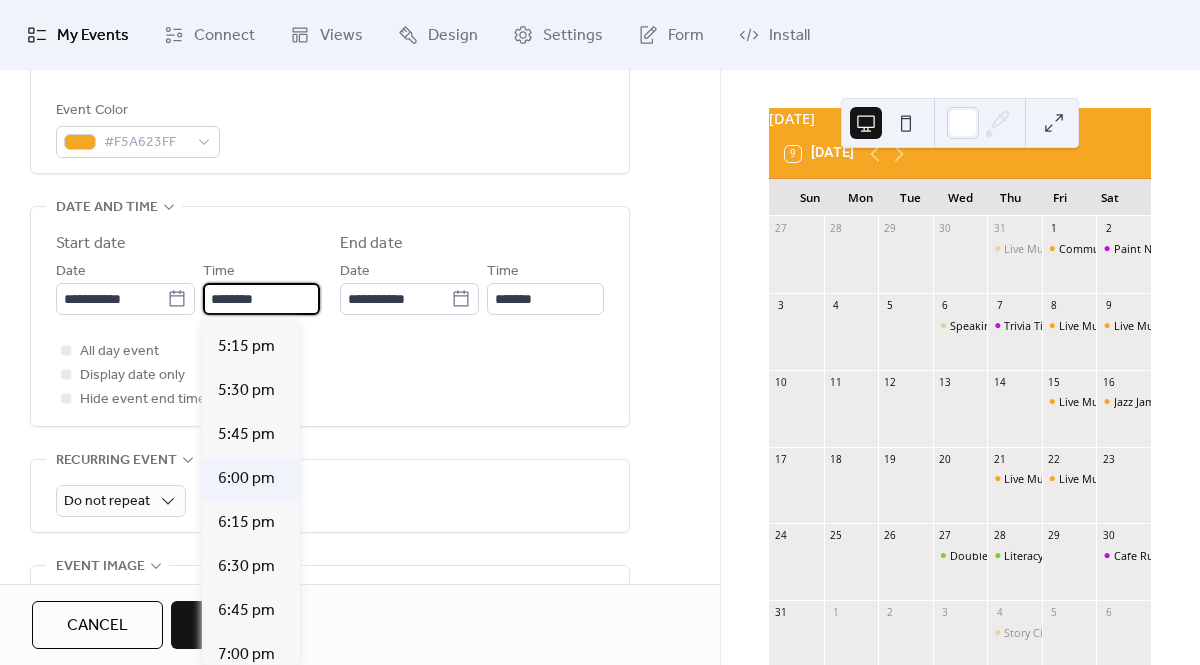 scroll, scrollTop: 3030, scrollLeft: 0, axis: vertical 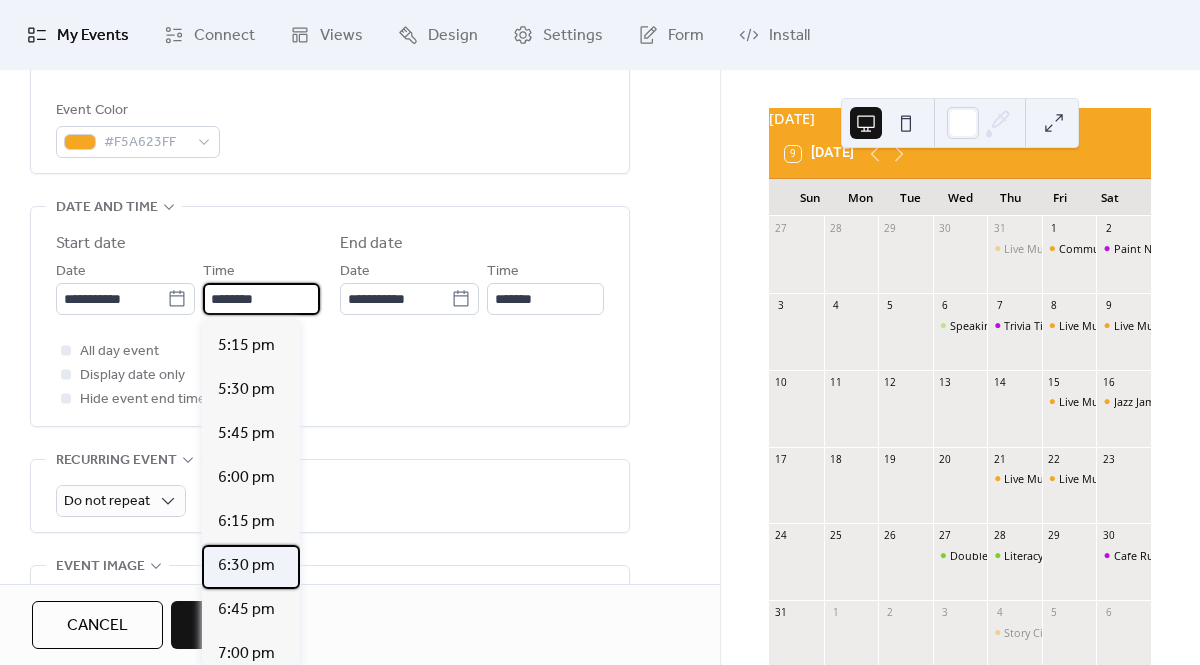 click on "6:30 pm" at bounding box center [246, 566] 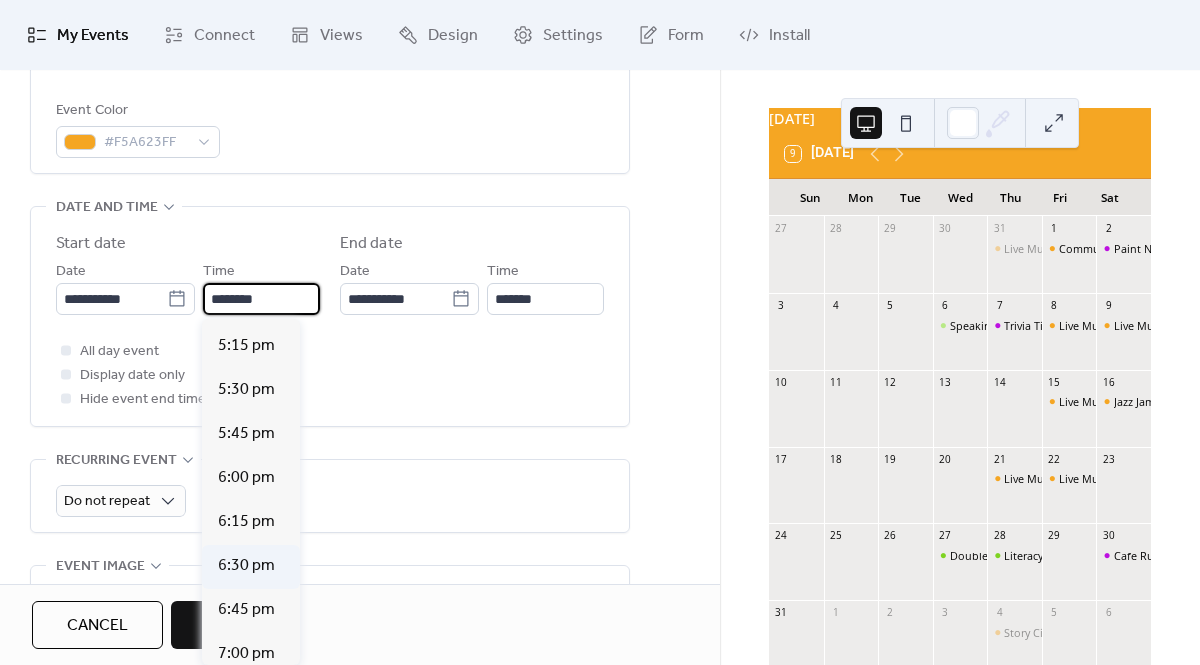 type on "*******" 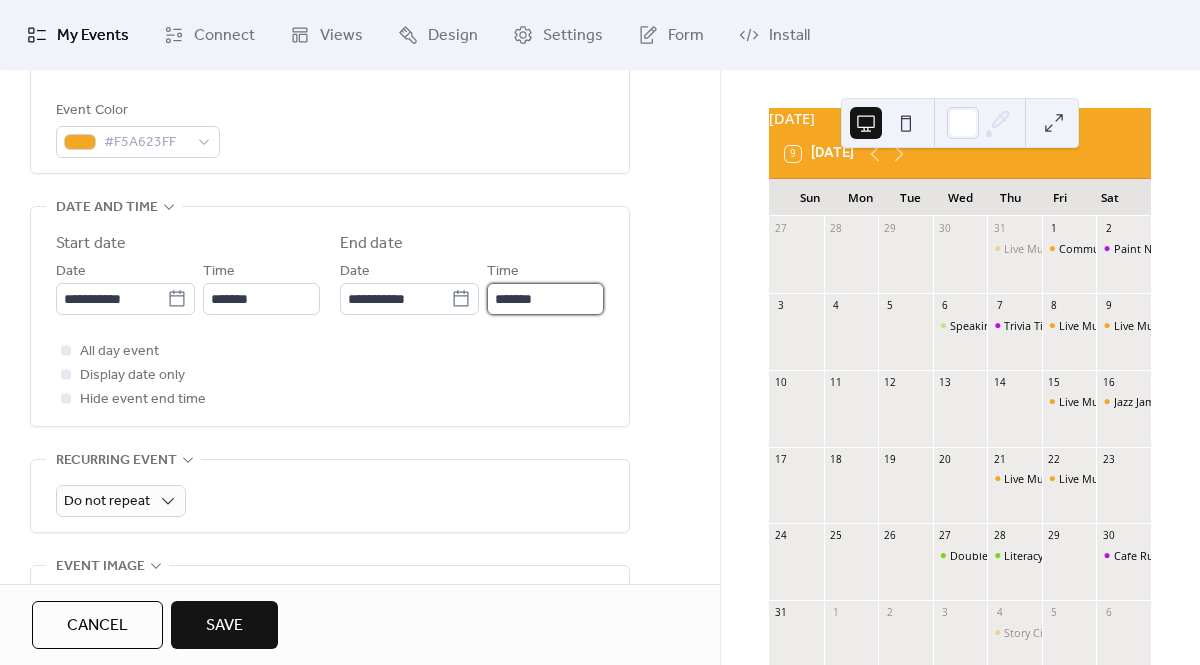 click on "*******" at bounding box center (545, 299) 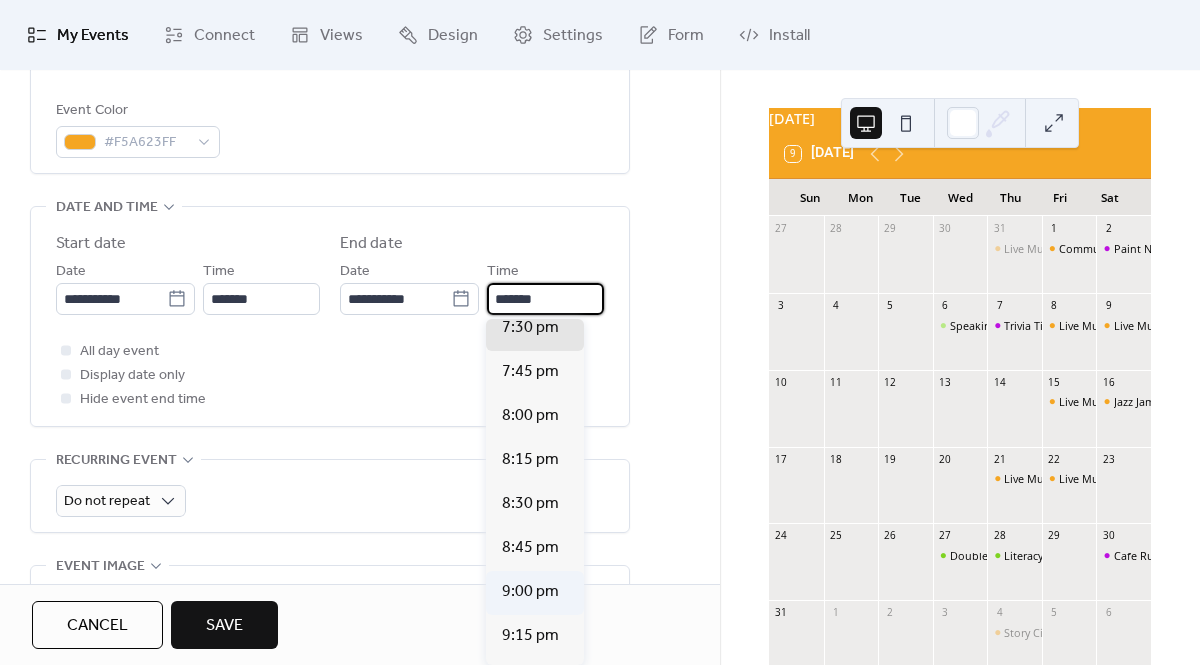 scroll, scrollTop: 148, scrollLeft: 0, axis: vertical 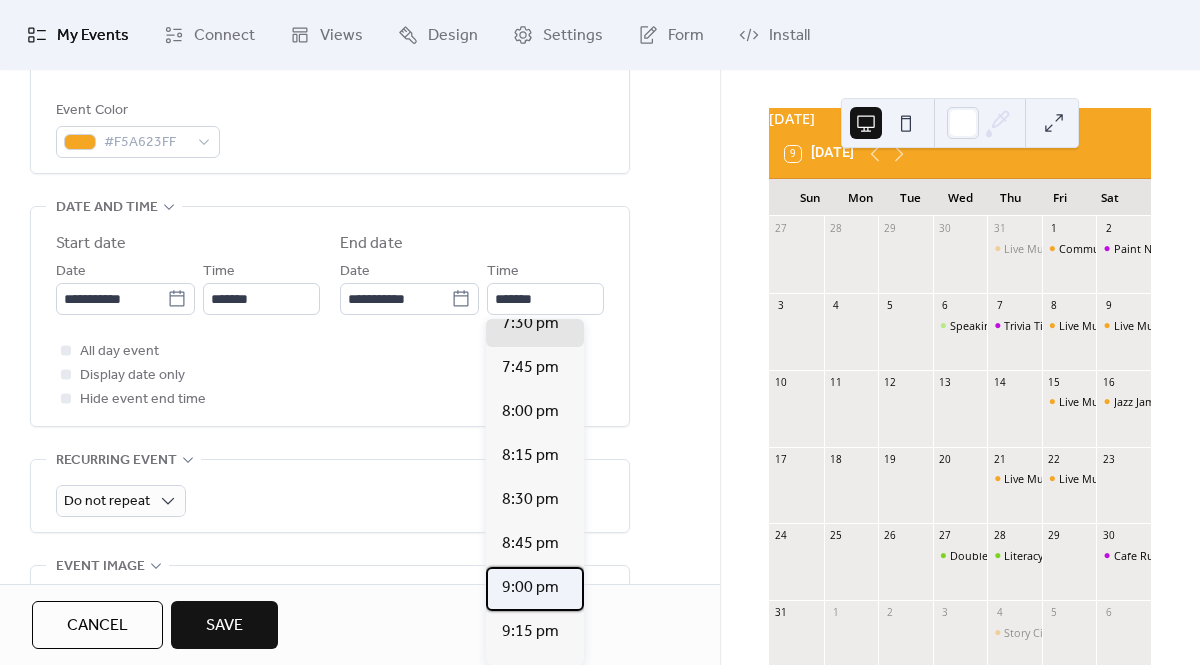 click on "9:00 pm" at bounding box center [530, 588] 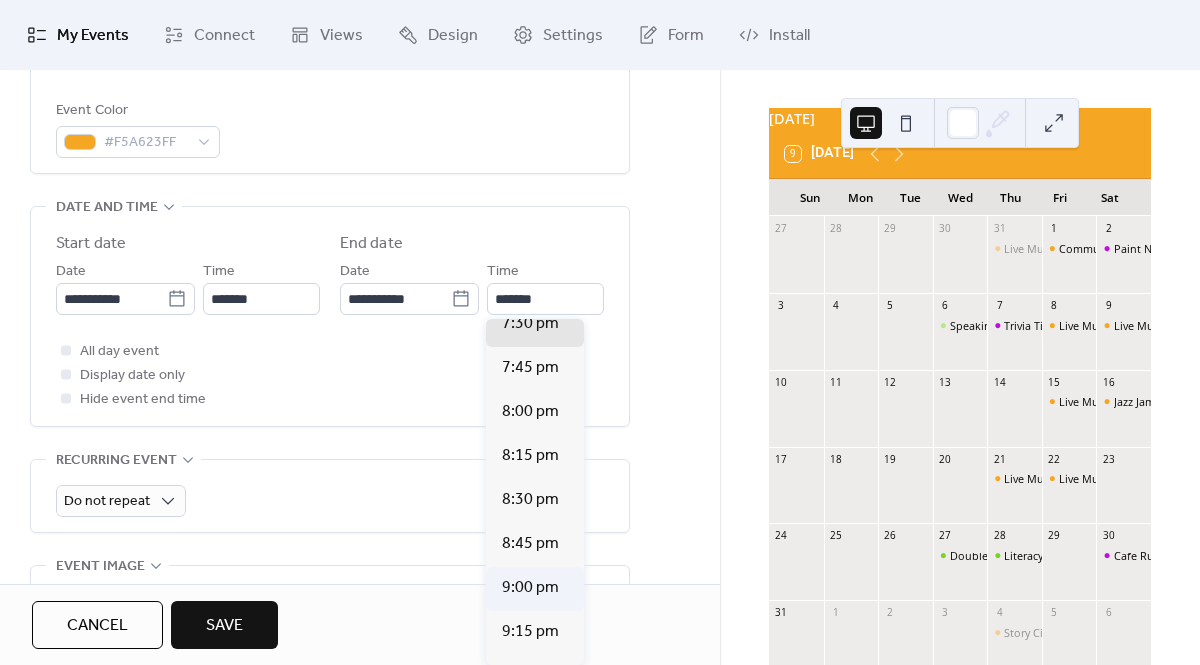 type on "*******" 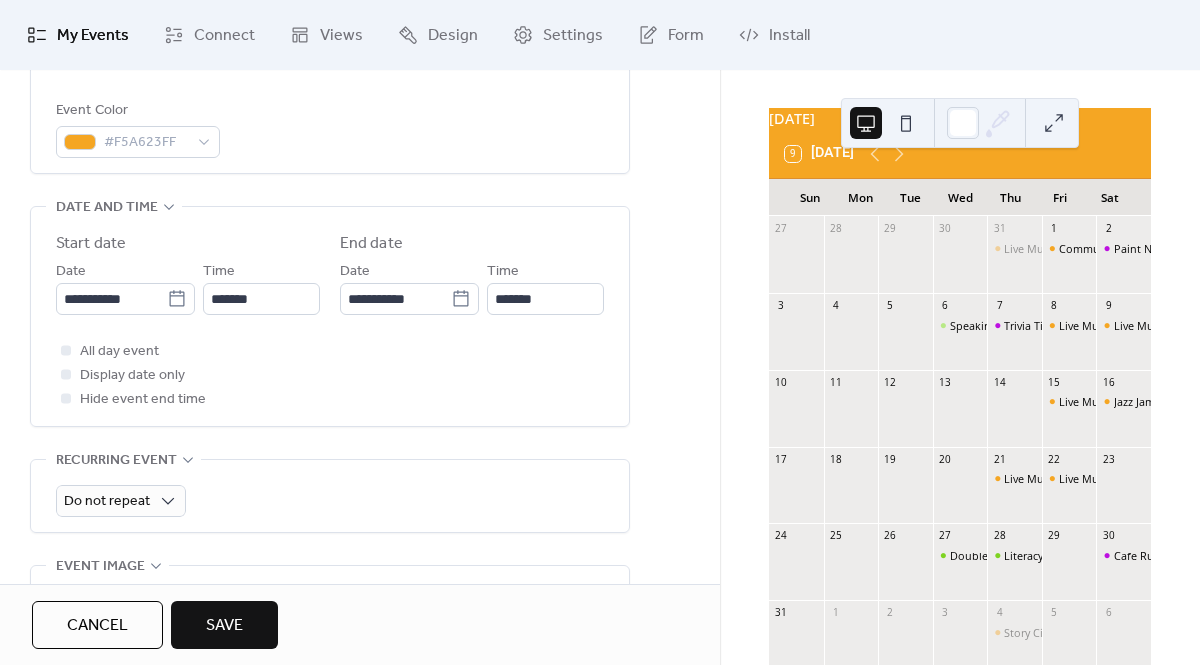 click on "**********" at bounding box center [360, 351] 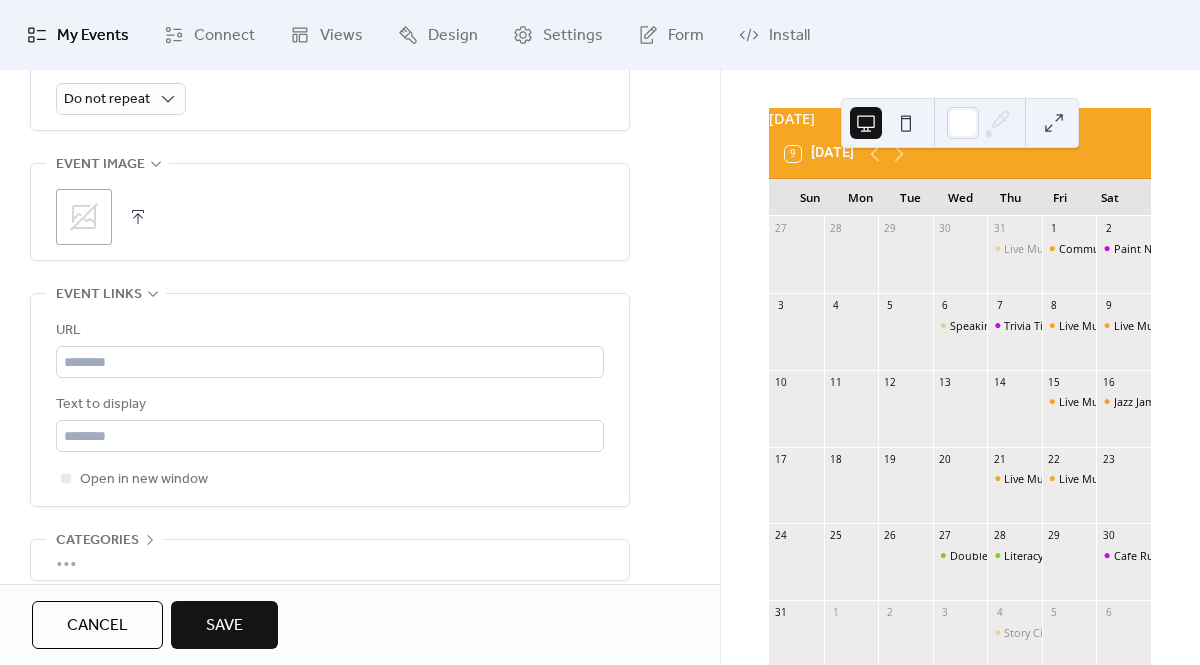 scroll, scrollTop: 1053, scrollLeft: 0, axis: vertical 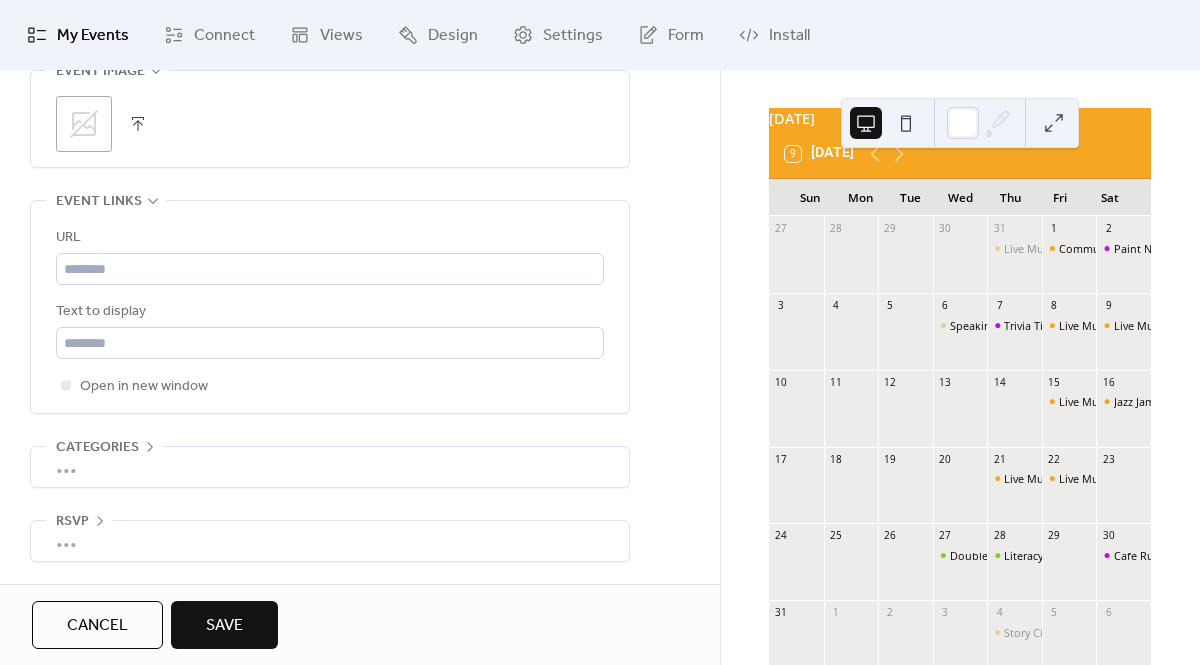 click on "Save" at bounding box center (224, 625) 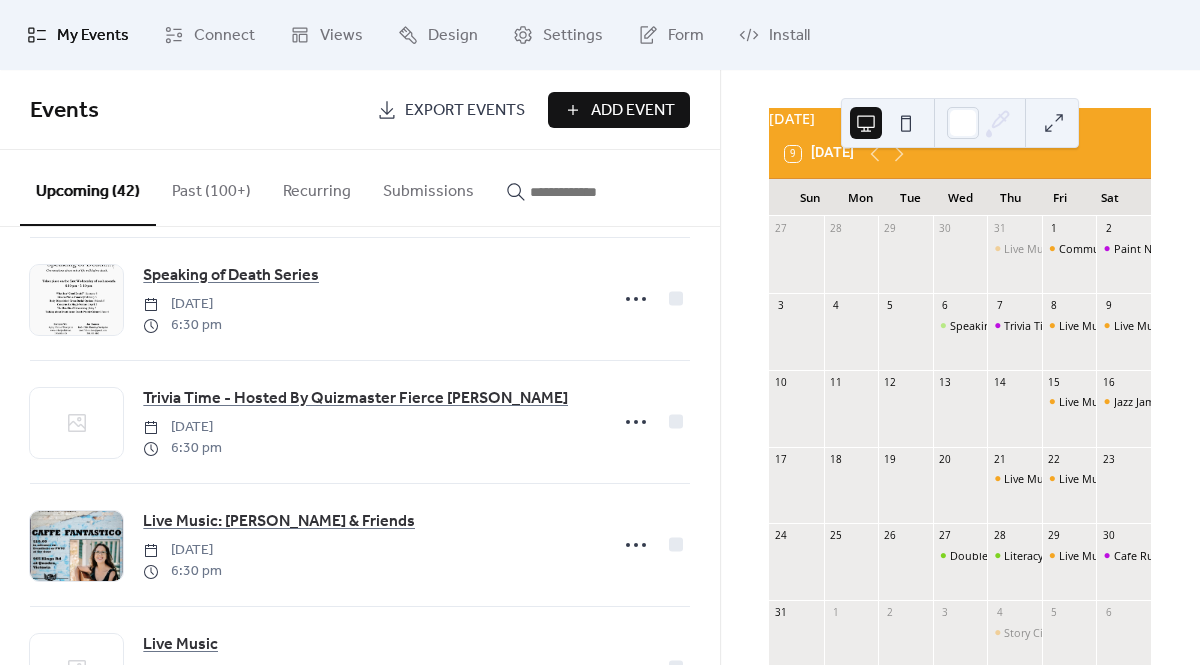 scroll, scrollTop: 1504, scrollLeft: 0, axis: vertical 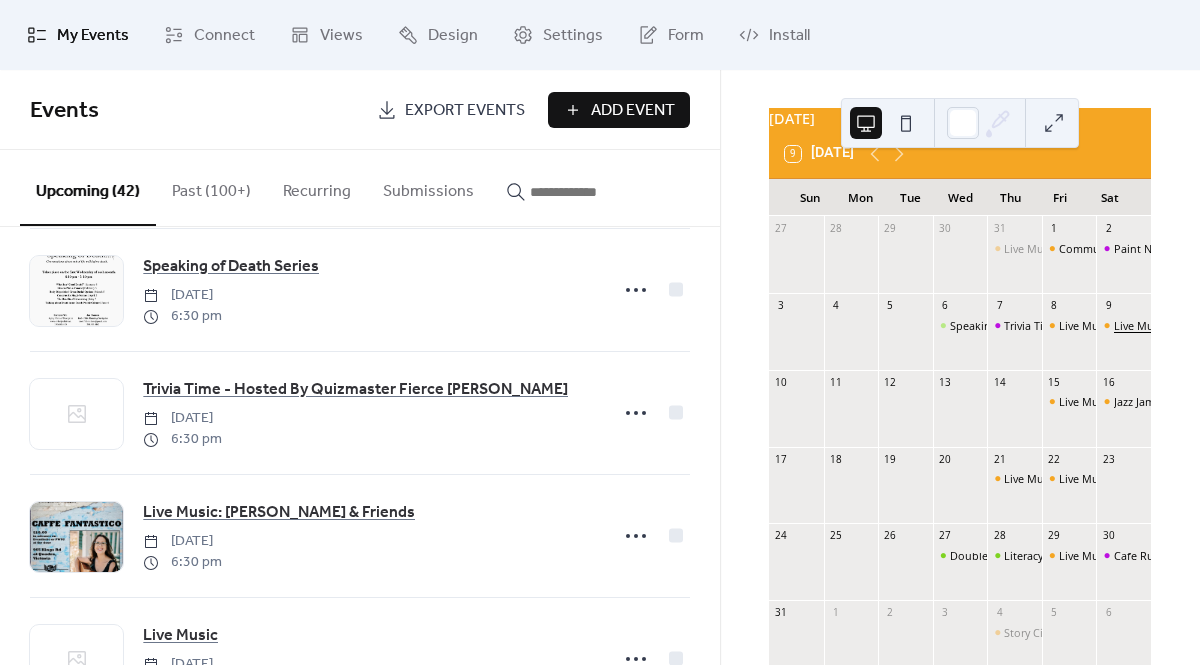 click on "Live Music" at bounding box center [1140, 325] 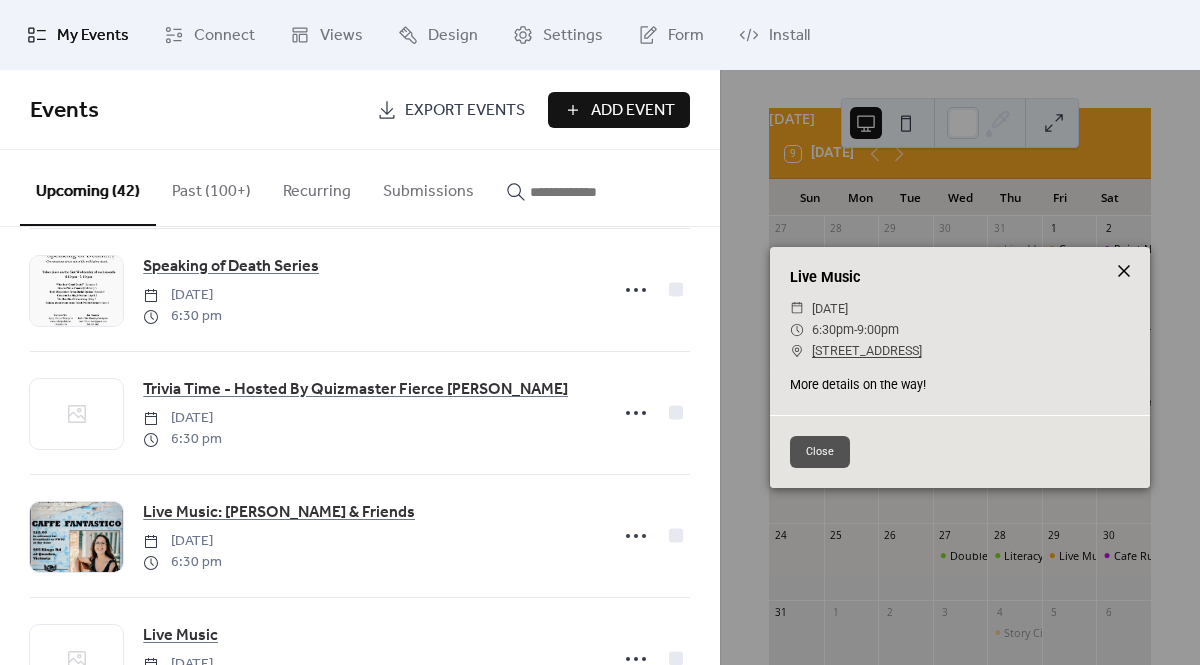click 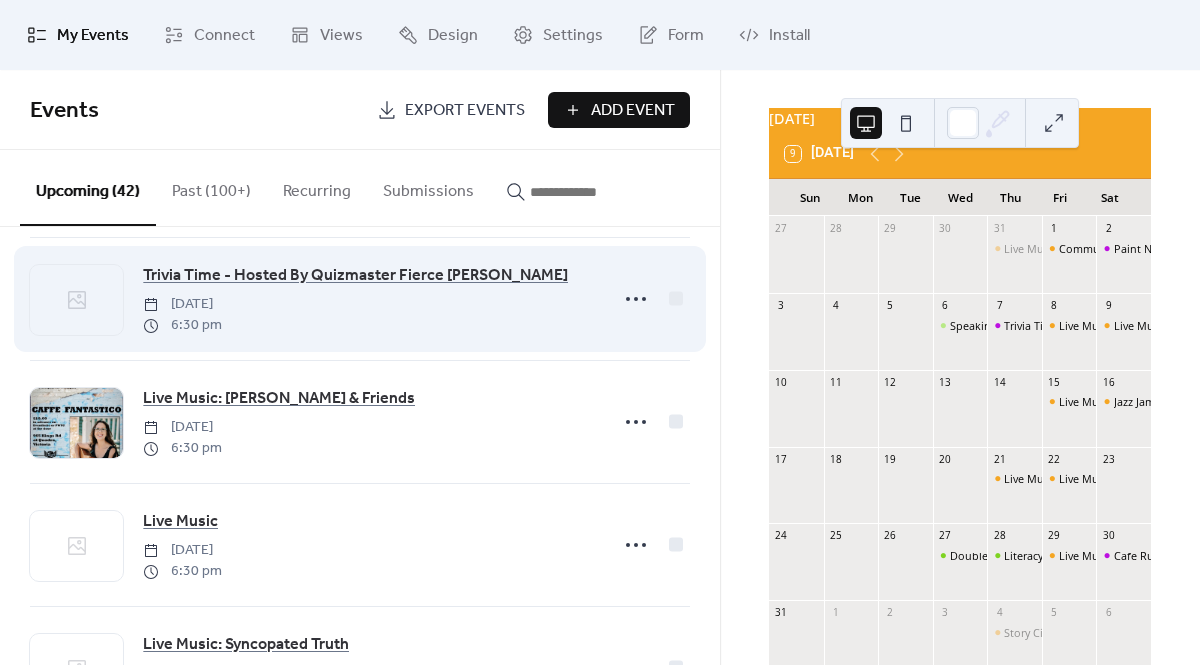 scroll, scrollTop: 1630, scrollLeft: 0, axis: vertical 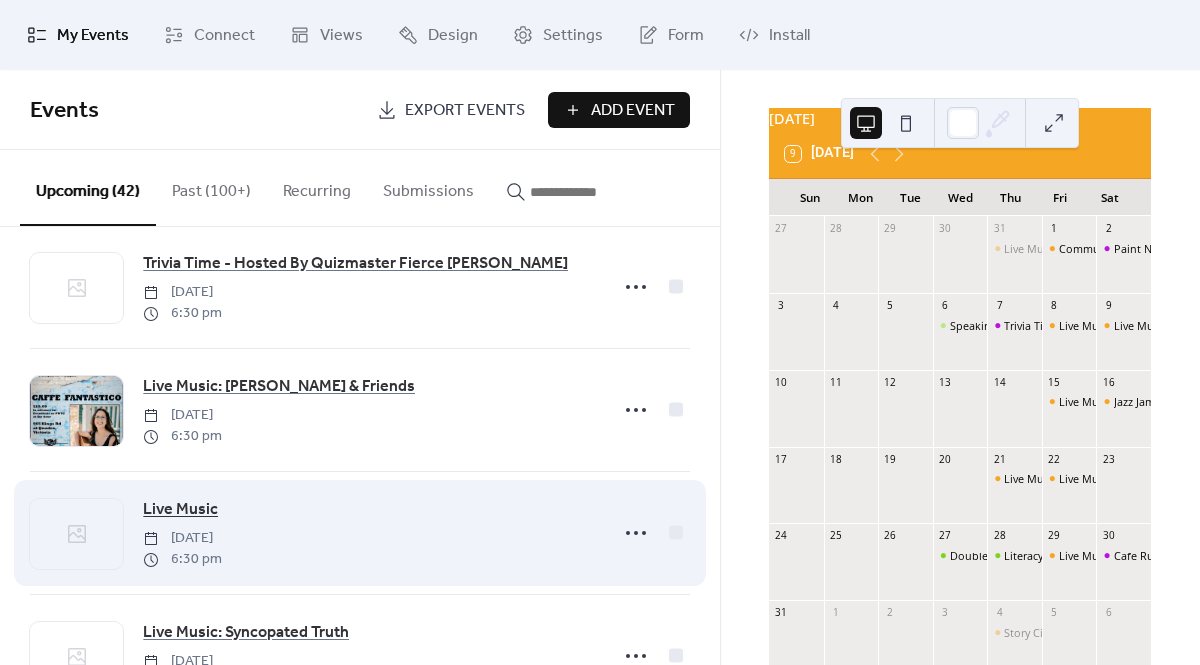 click on "Live Music" at bounding box center (180, 510) 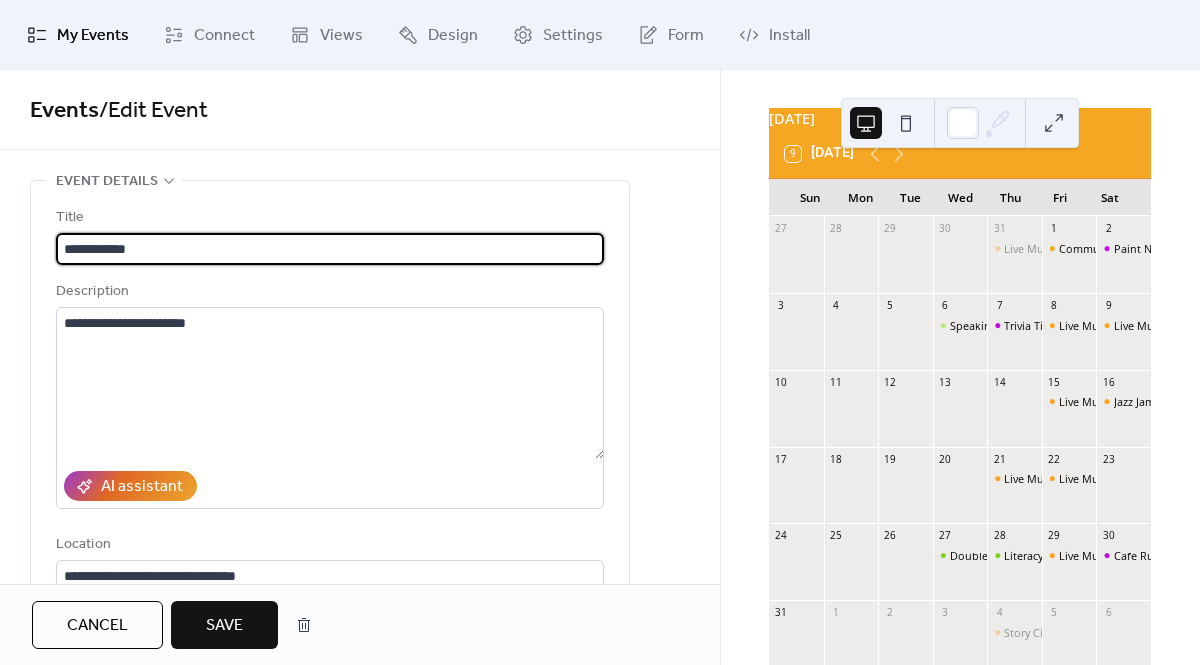 paste on "**********" 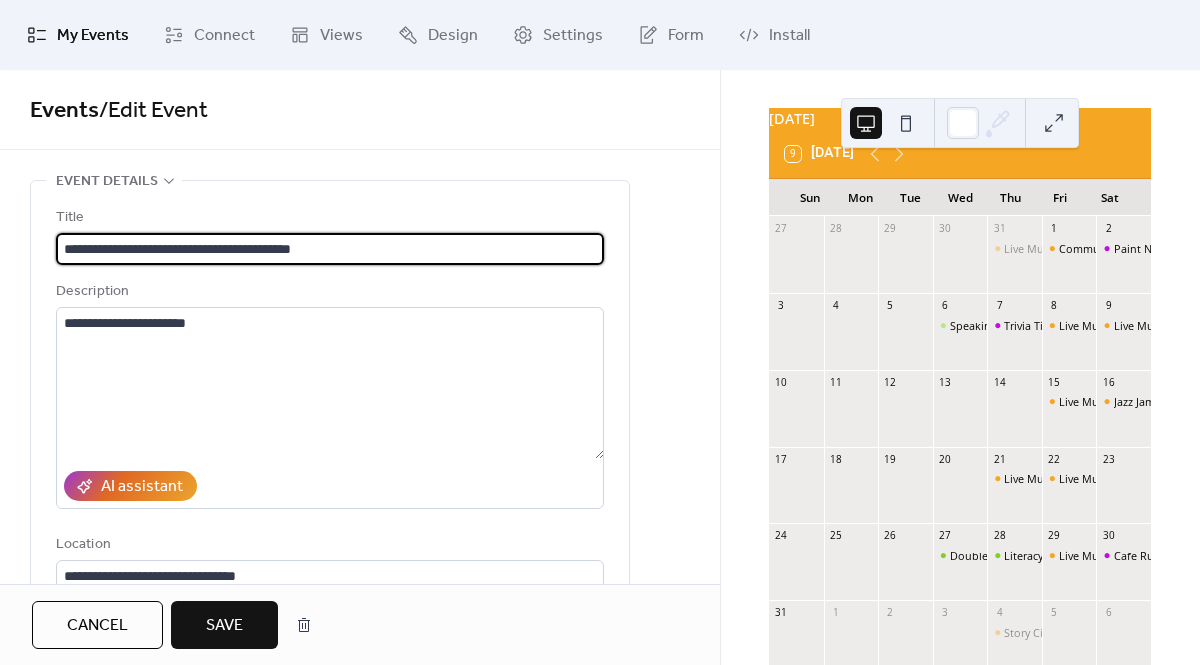 scroll, scrollTop: 1, scrollLeft: 0, axis: vertical 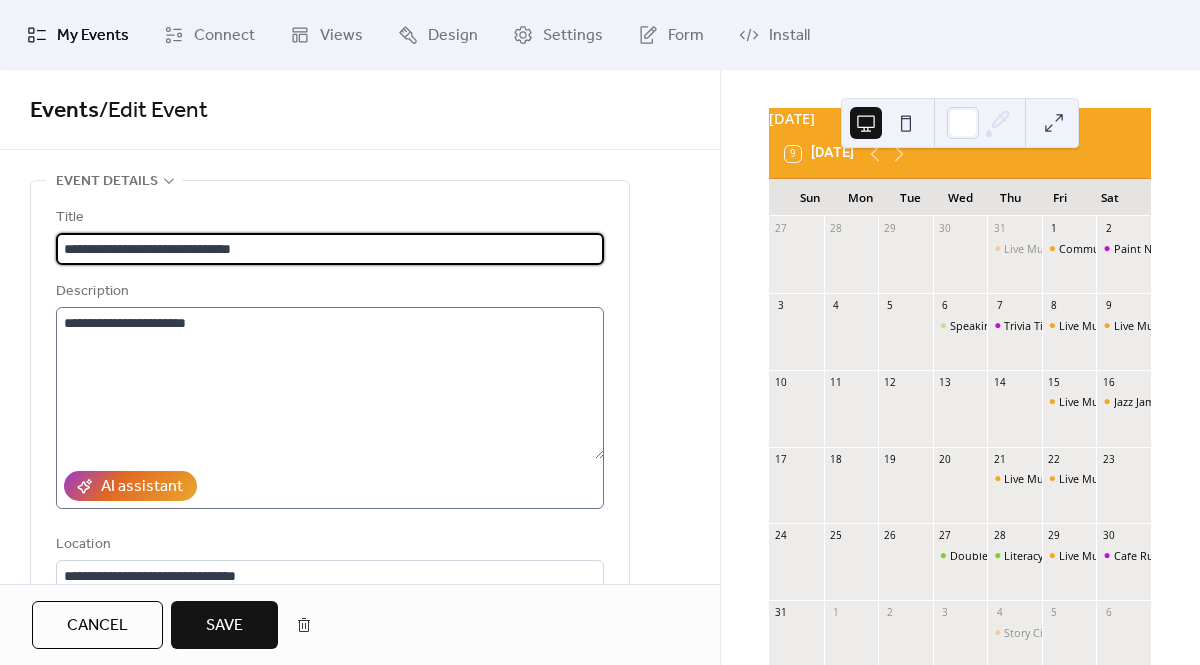 type on "**********" 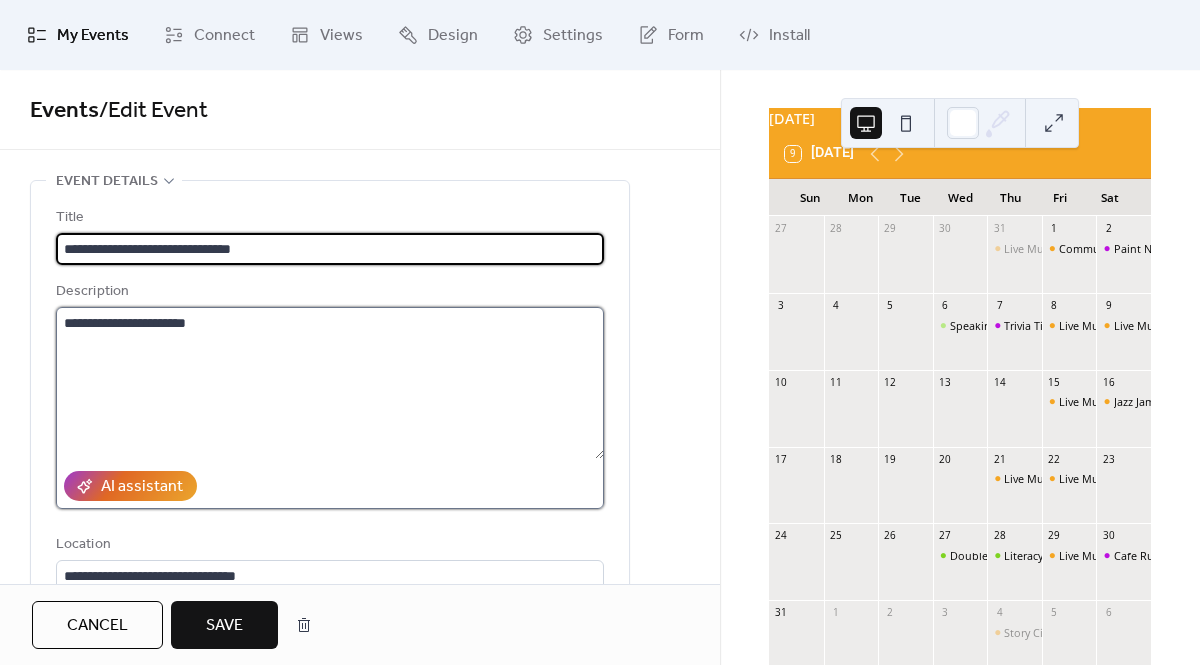 click on "**********" at bounding box center [330, 383] 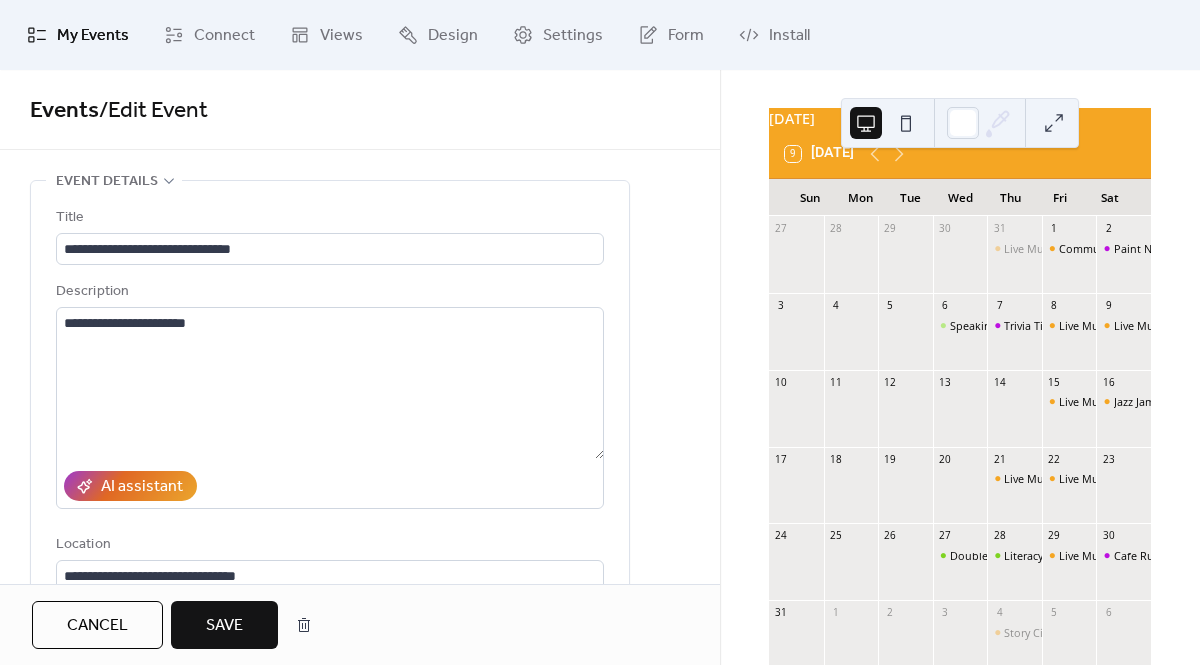 click on "Save" at bounding box center (224, 626) 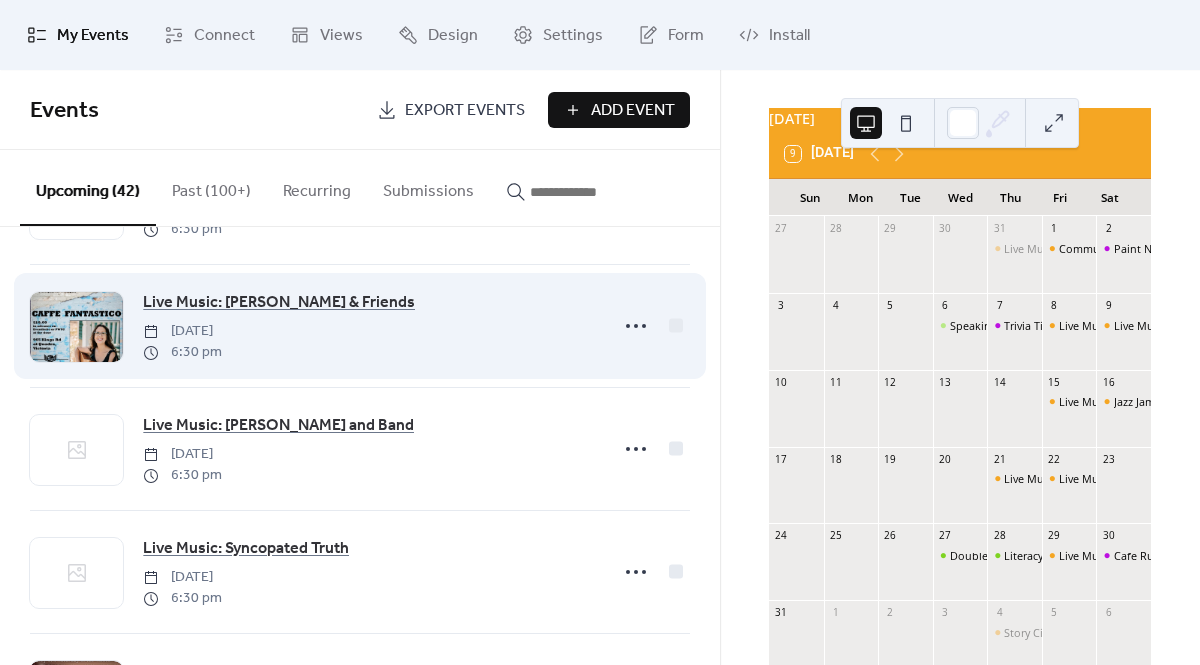 scroll, scrollTop: 1713, scrollLeft: 0, axis: vertical 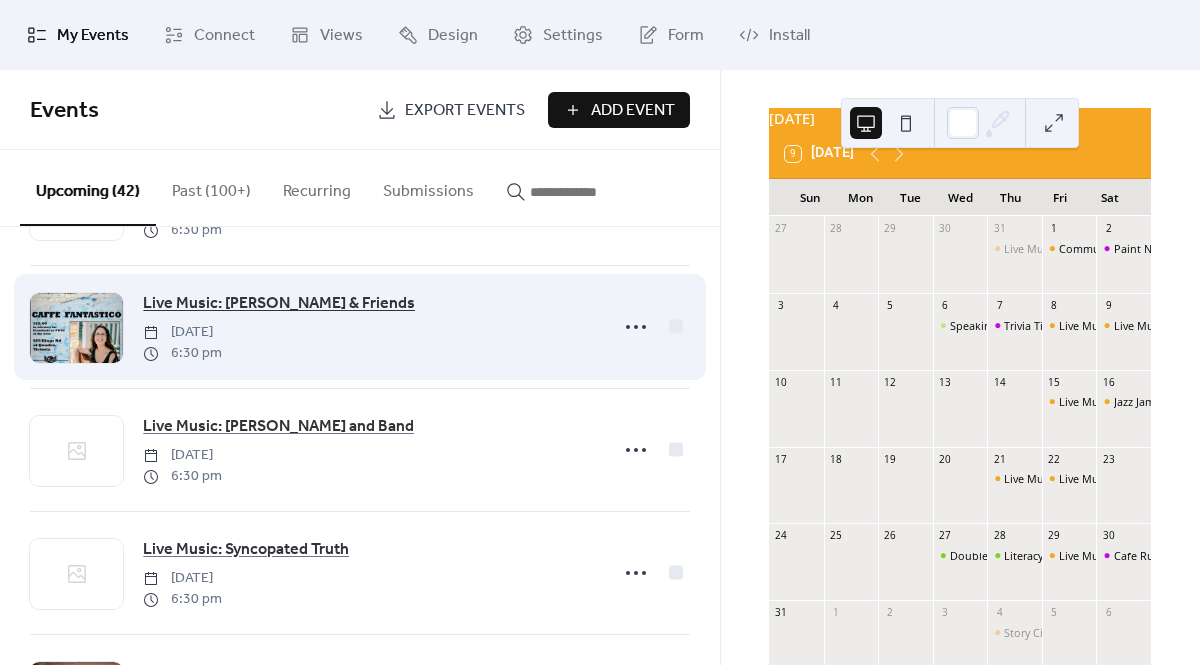 click on "Live Music: [PERSON_NAME] & Friends" at bounding box center (279, 304) 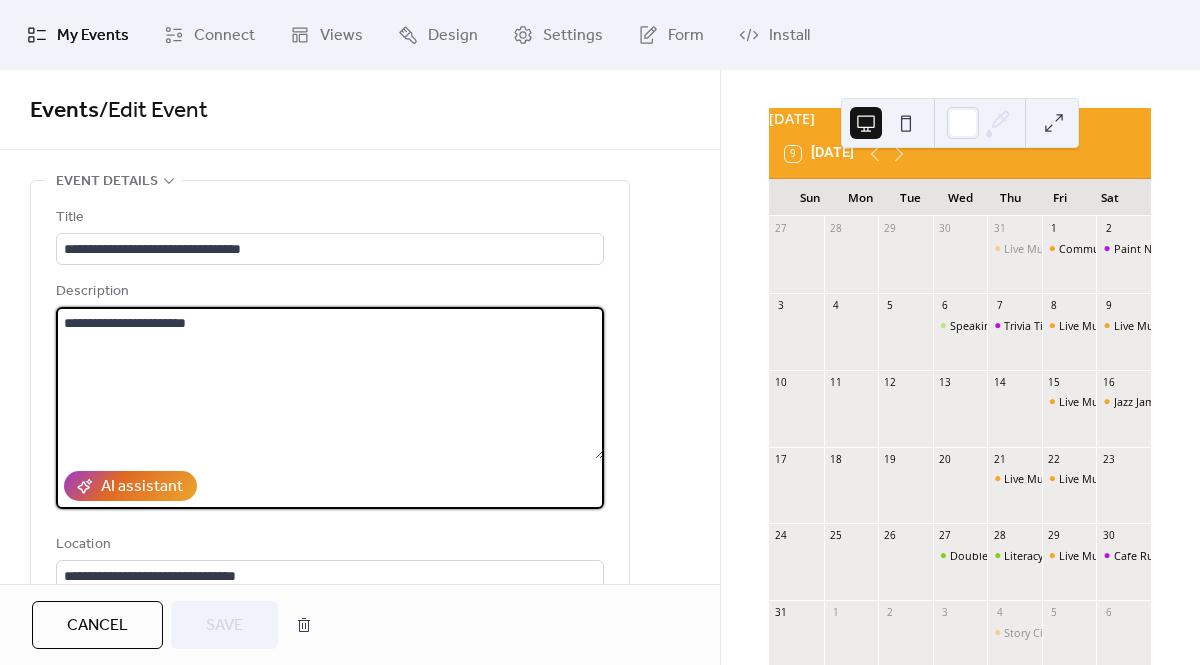 drag, startPoint x: 263, startPoint y: 338, endPoint x: 41, endPoint y: 313, distance: 223.40323 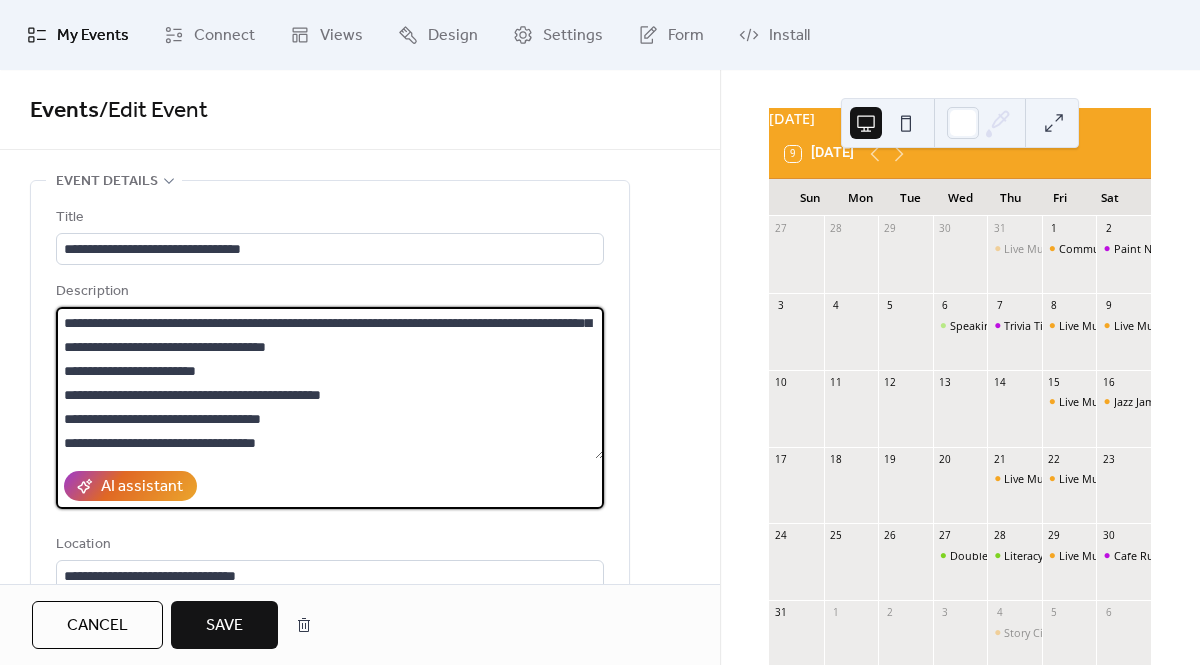 scroll, scrollTop: 0, scrollLeft: 0, axis: both 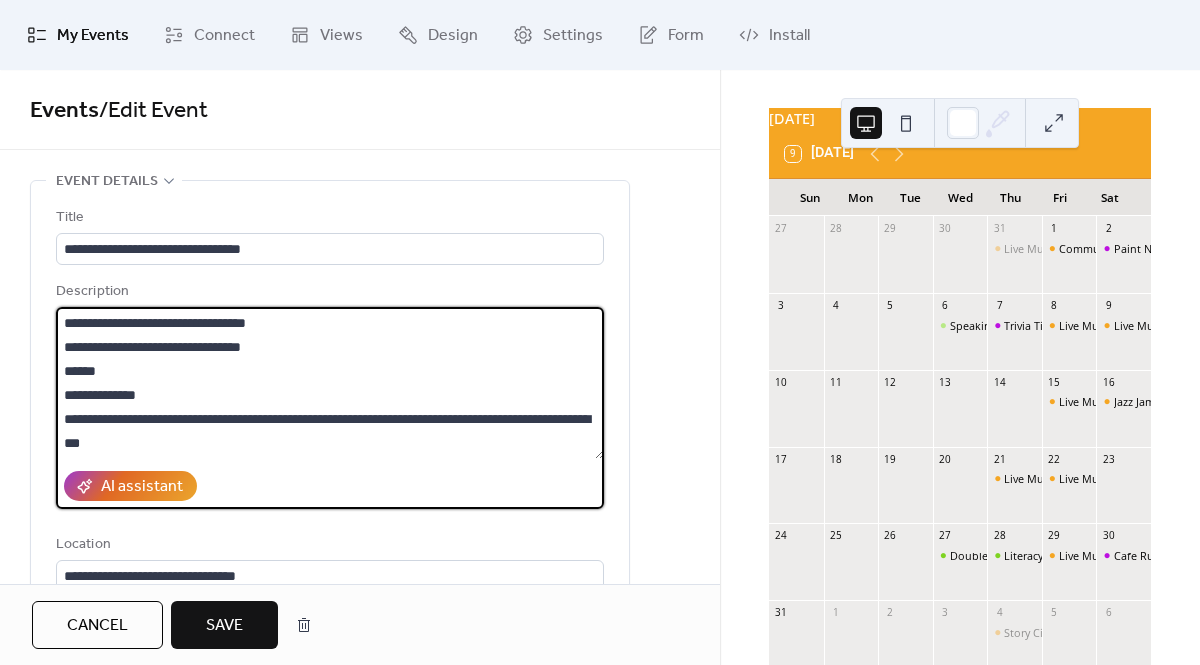 drag, startPoint x: 199, startPoint y: 318, endPoint x: 32, endPoint y: 310, distance: 167.19151 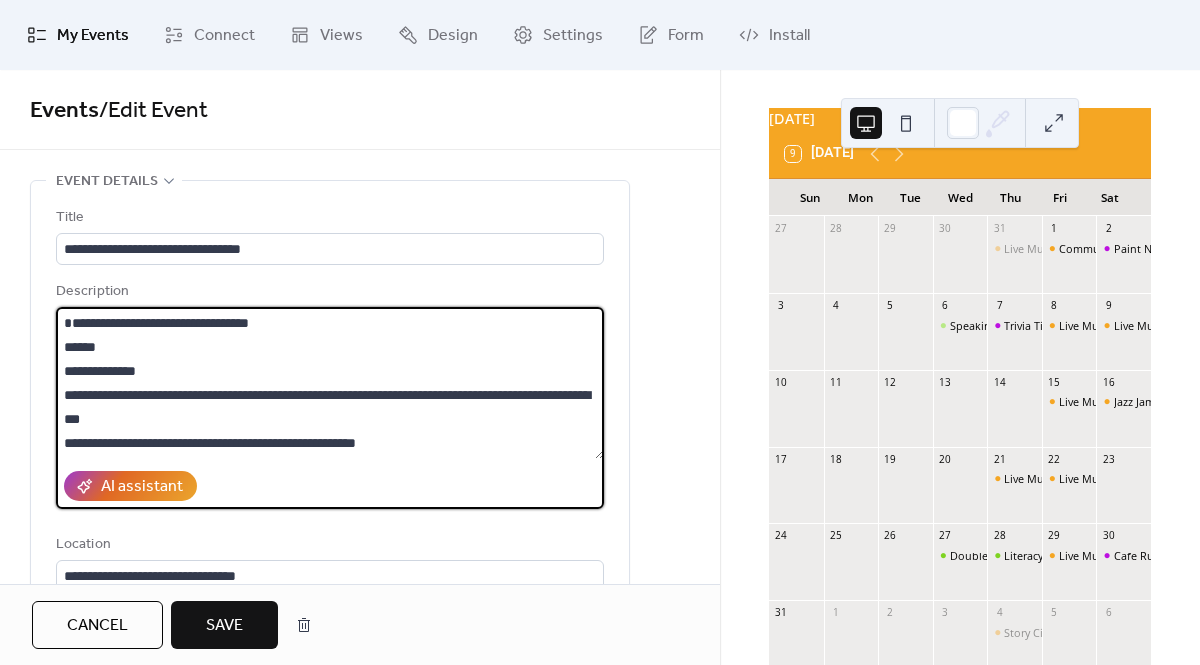 click at bounding box center (330, 383) 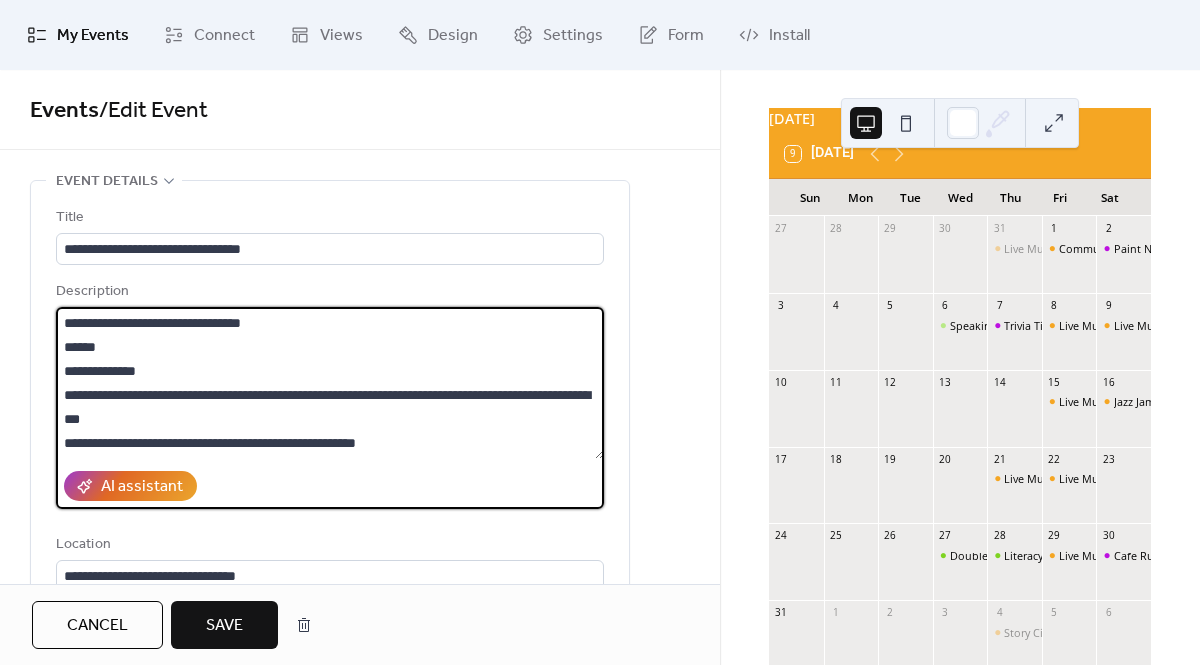 click at bounding box center [330, 383] 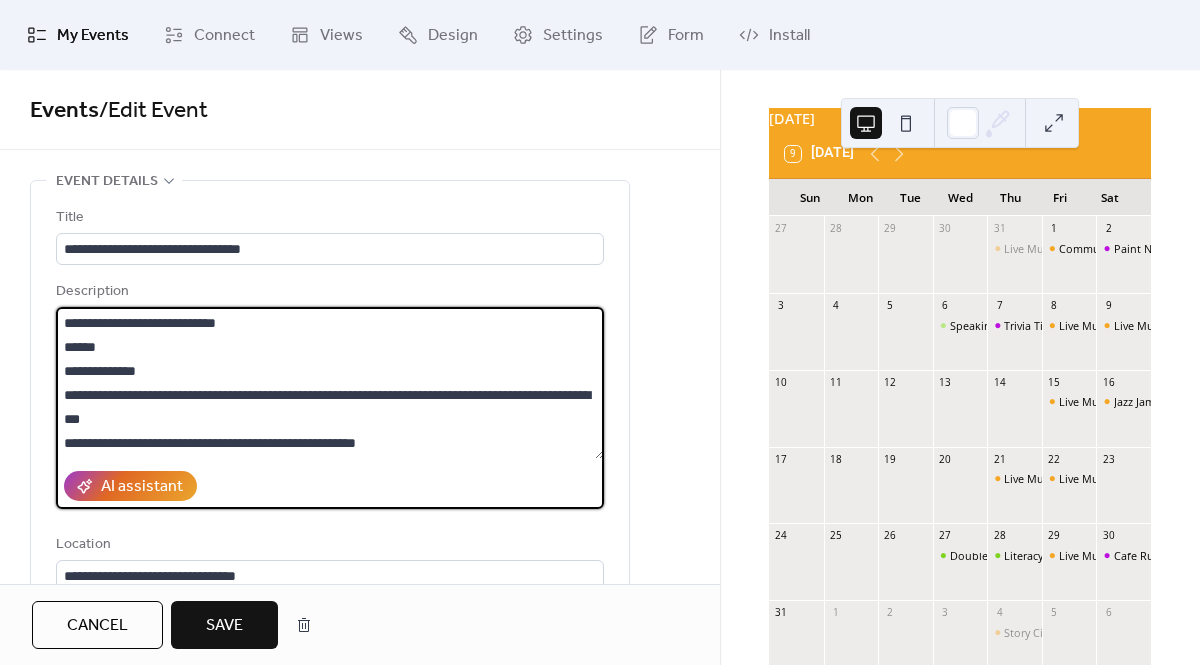 click at bounding box center (330, 383) 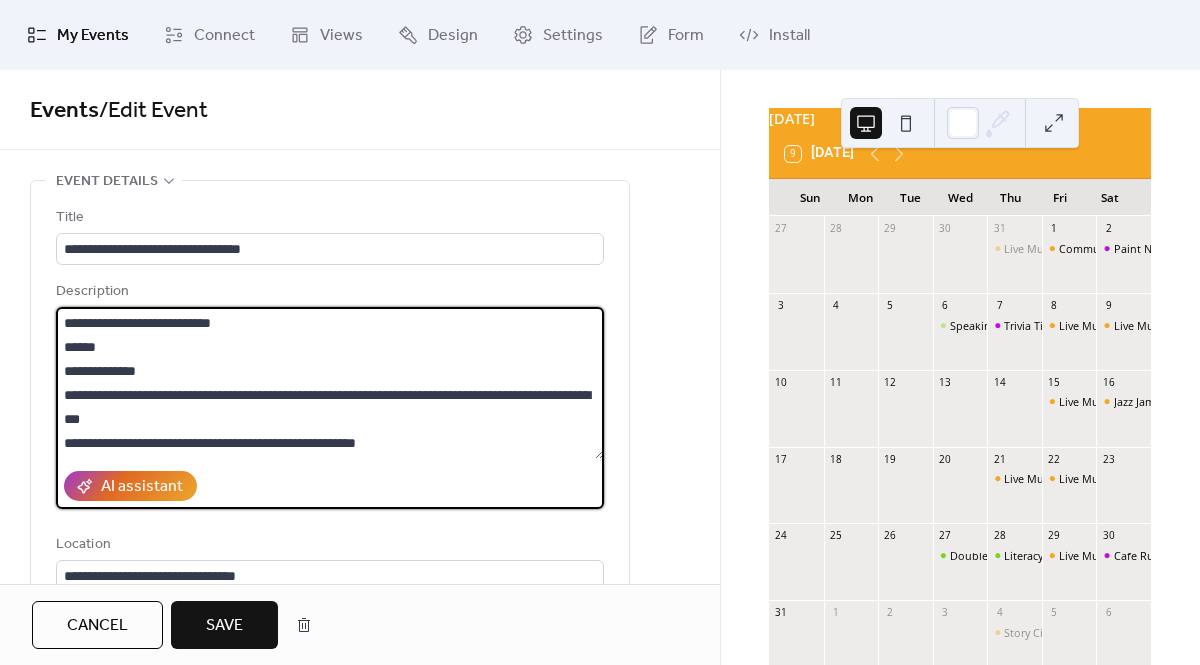 drag, startPoint x: 293, startPoint y: 415, endPoint x: 28, endPoint y: 390, distance: 266.17664 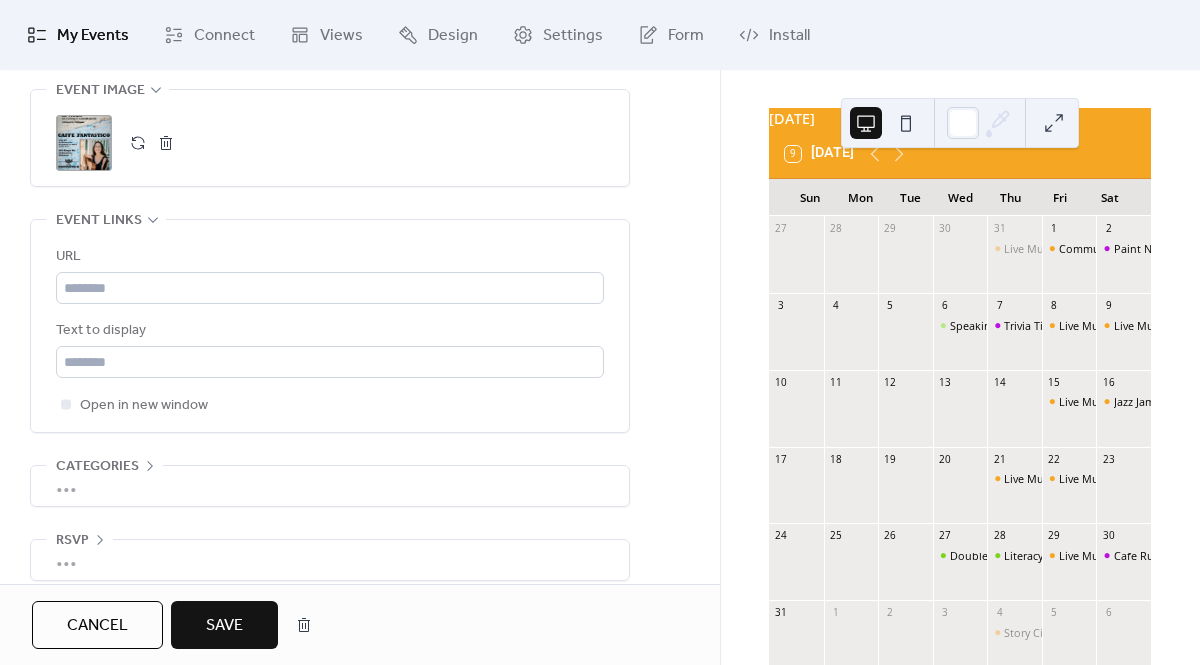 scroll, scrollTop: 1053, scrollLeft: 0, axis: vertical 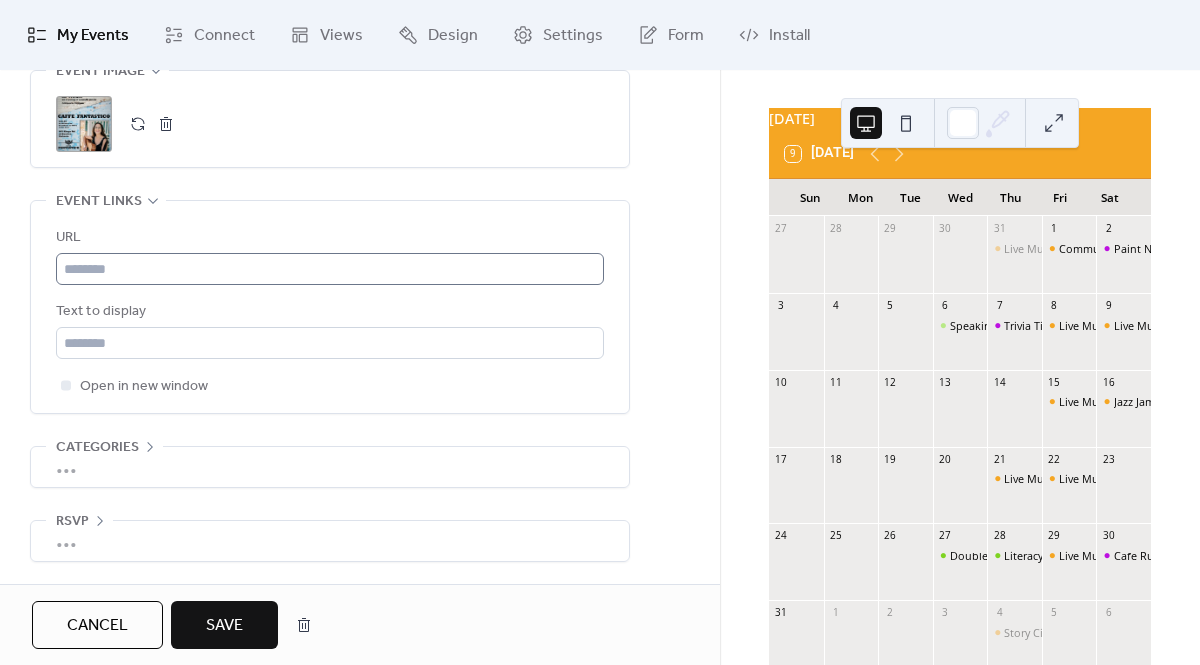 type on "**********" 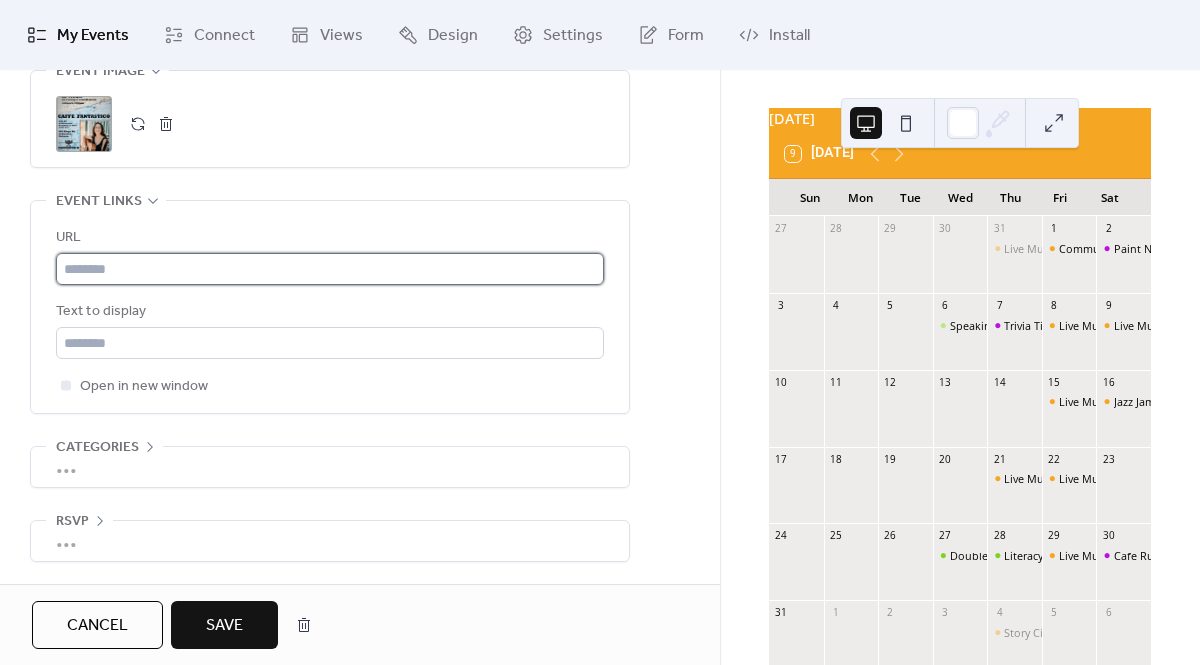 click at bounding box center [330, 269] 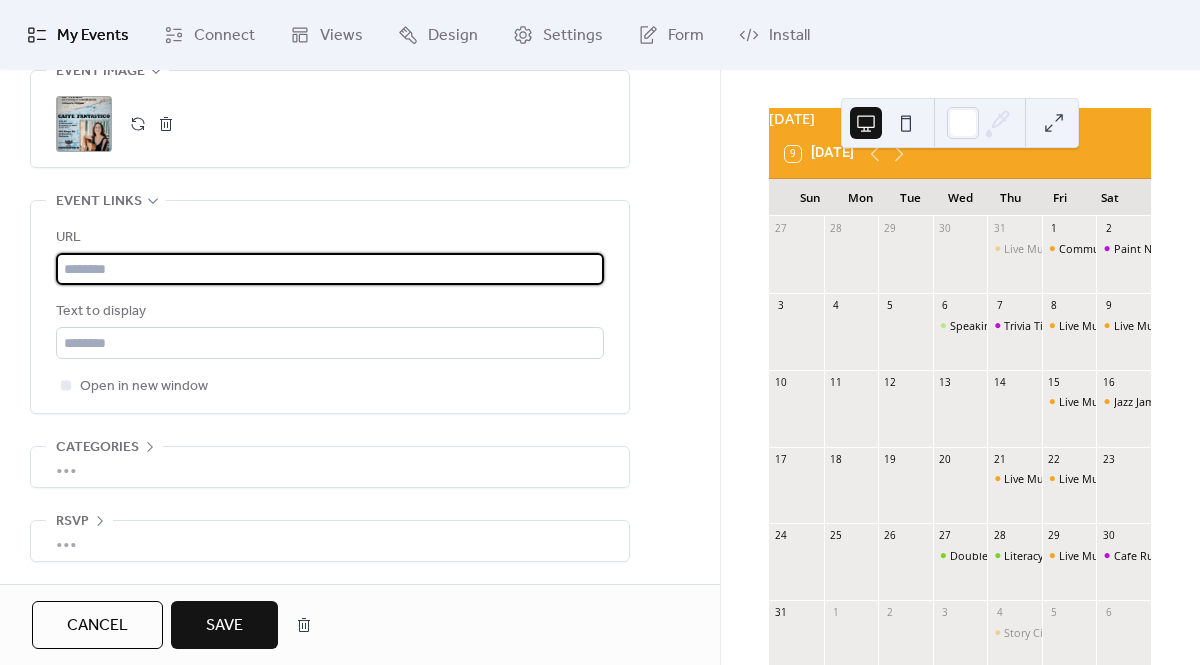 paste on "**********" 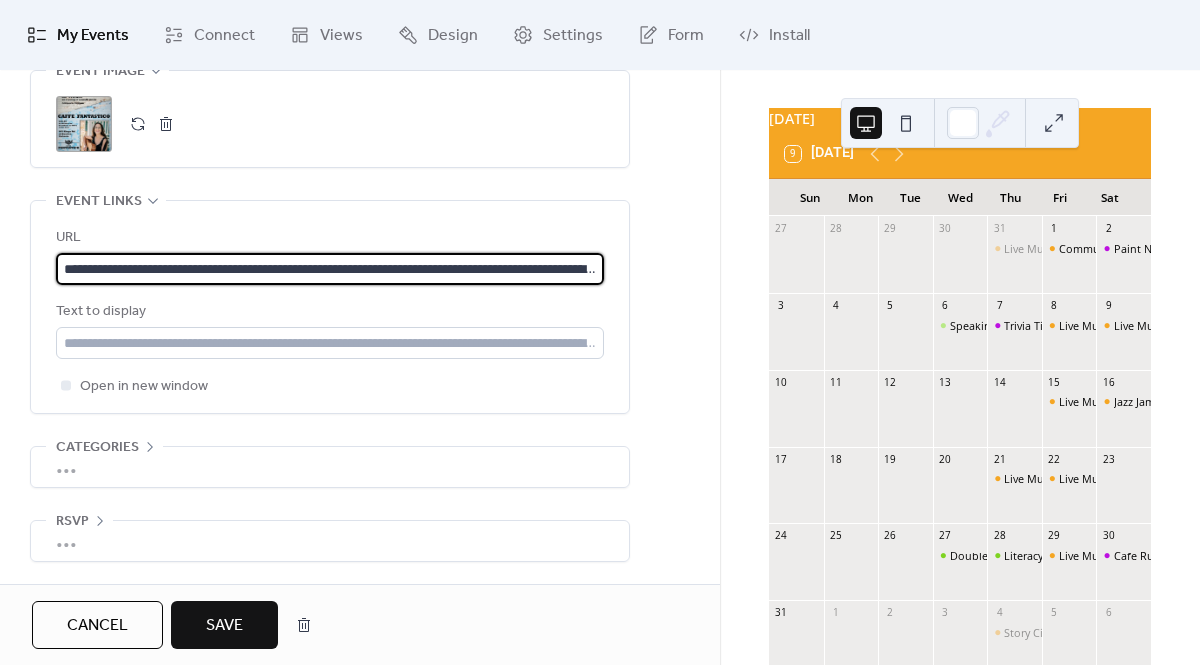 scroll, scrollTop: 0, scrollLeft: 155, axis: horizontal 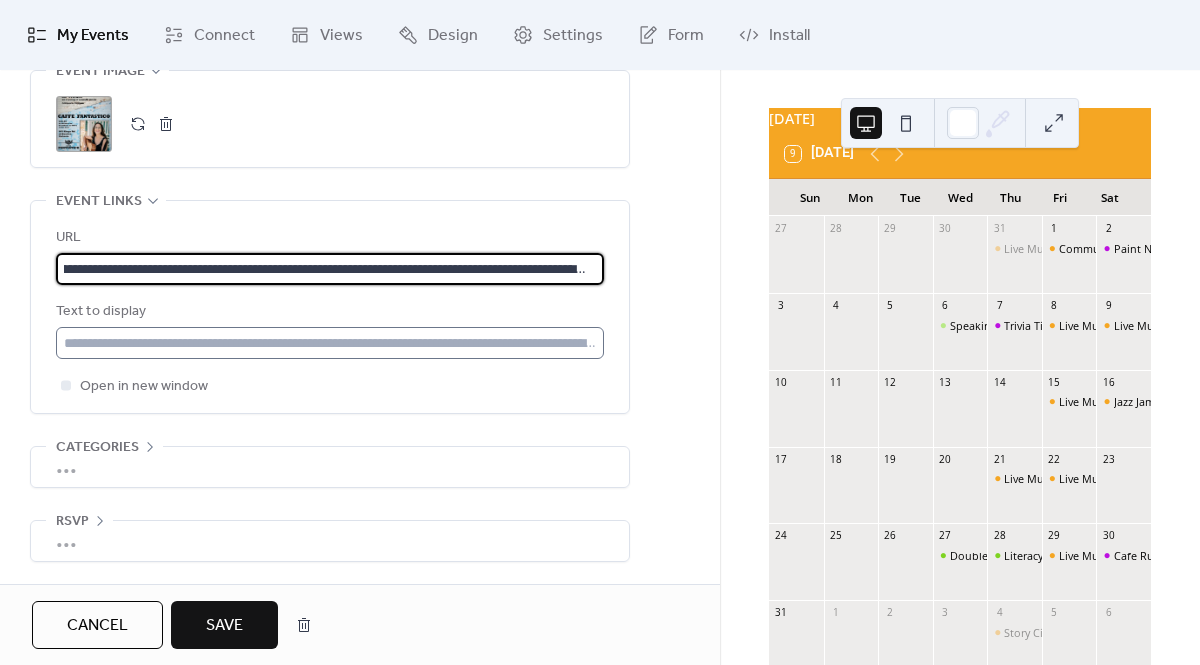 type on "**********" 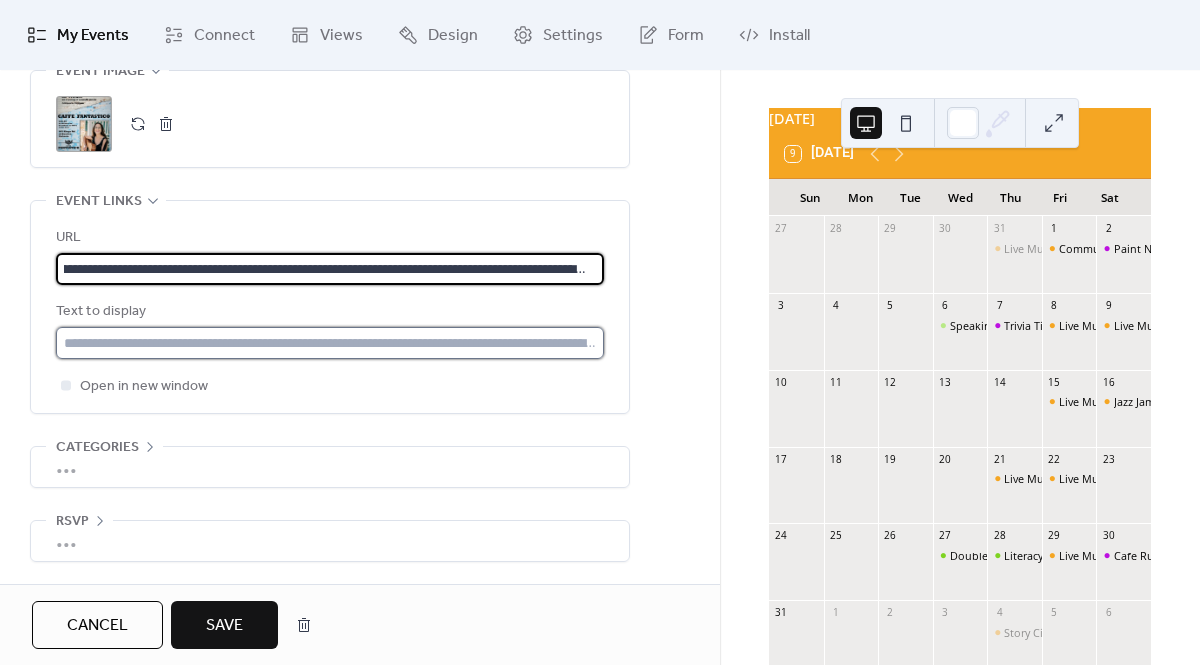 click at bounding box center (330, 343) 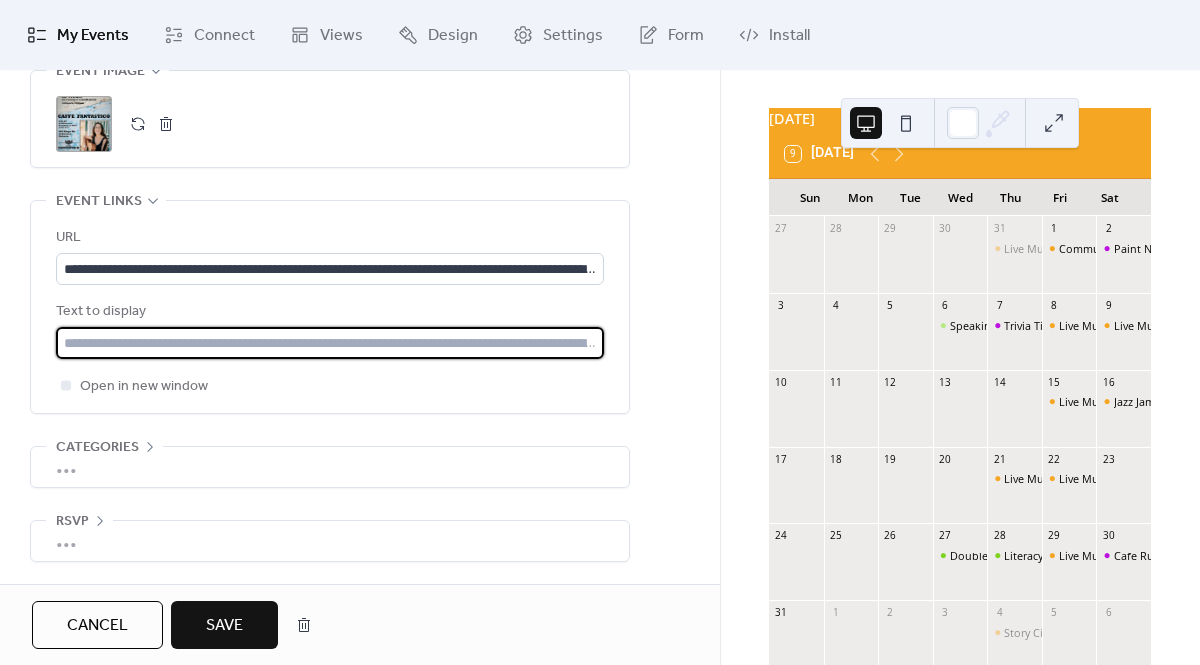 click at bounding box center (330, 343) 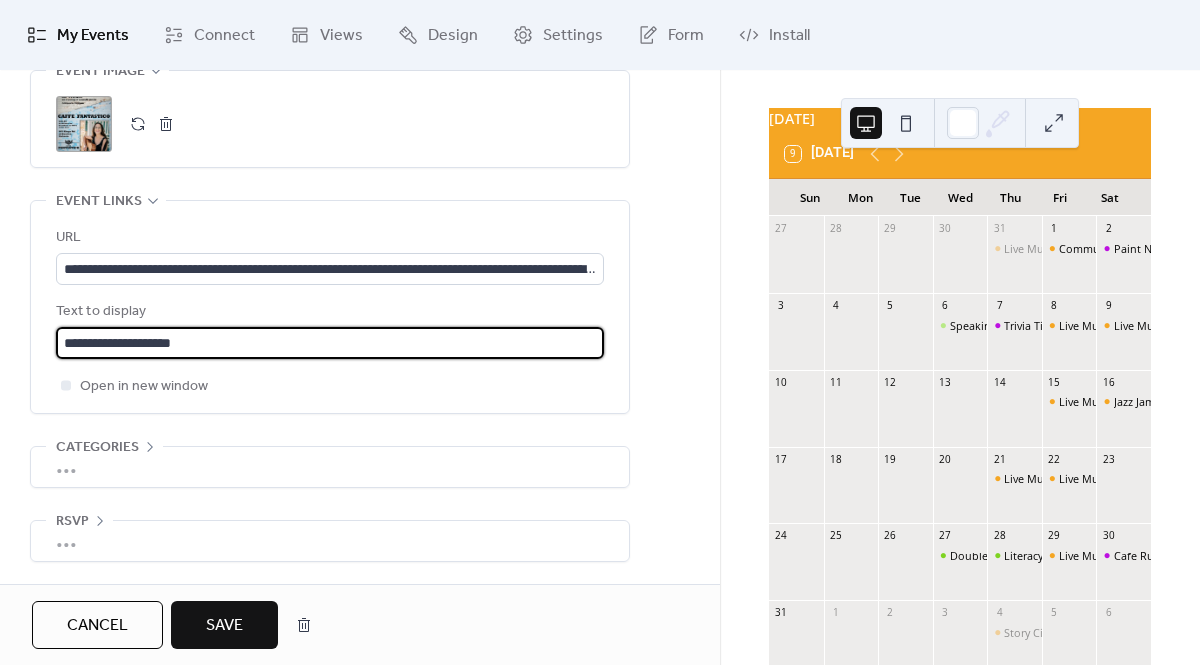 click on "**********" at bounding box center [330, 343] 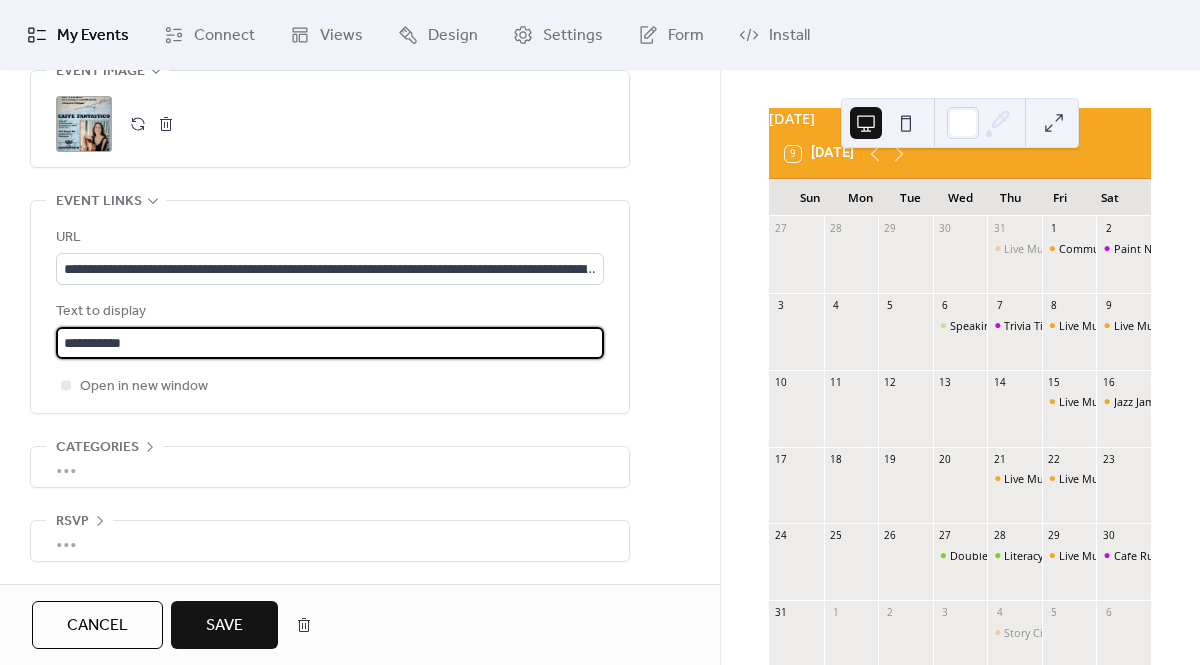 type on "**********" 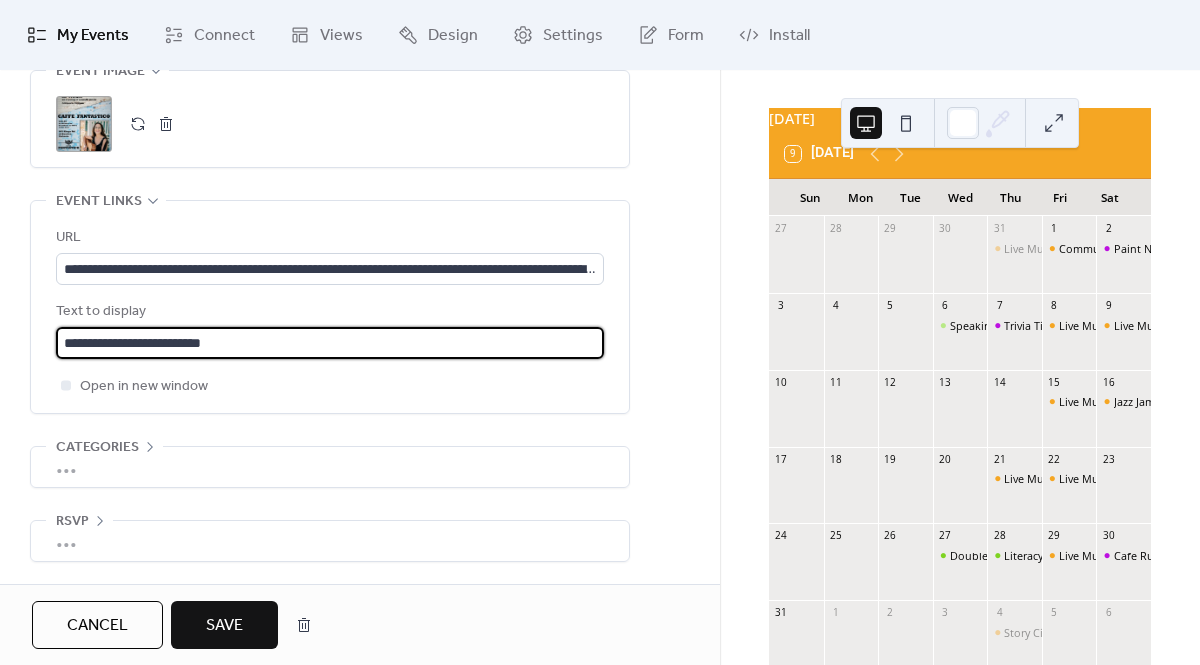 click on "**********" at bounding box center (360, -144) 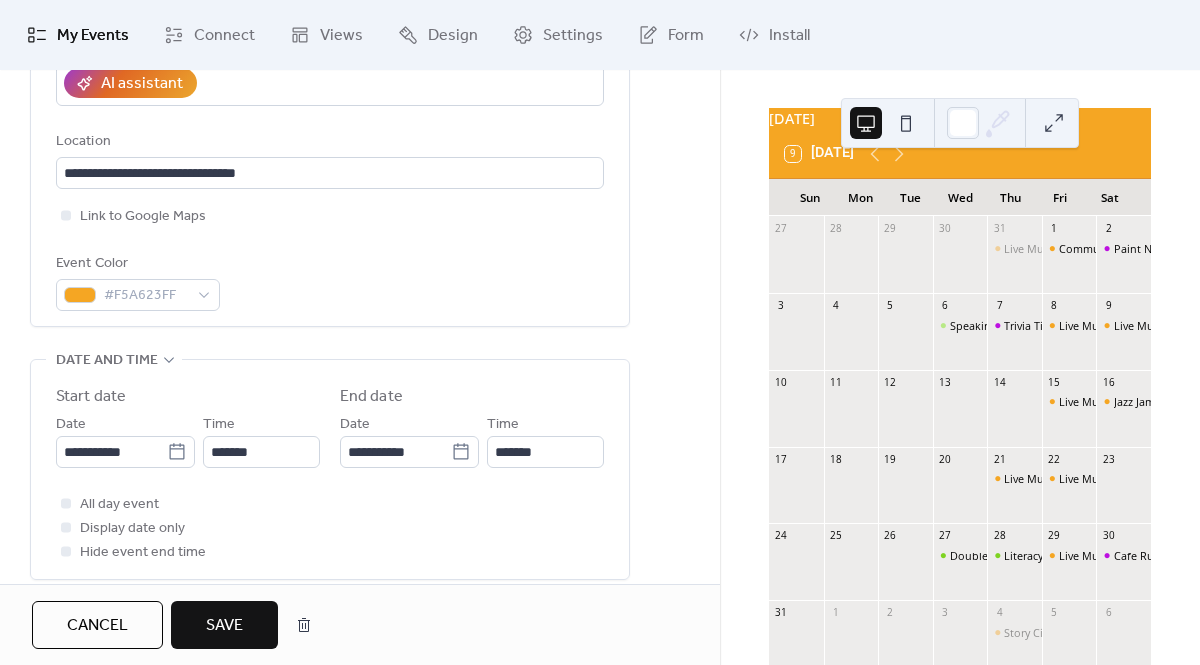scroll, scrollTop: 0, scrollLeft: 0, axis: both 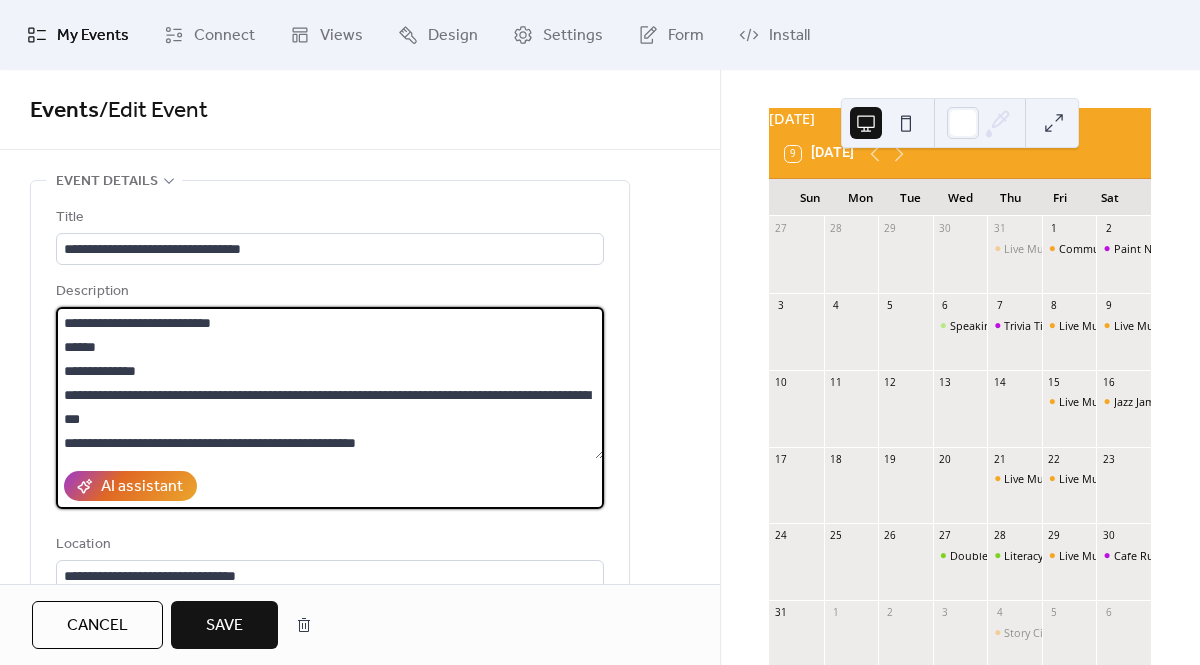 drag, startPoint x: 303, startPoint y: 417, endPoint x: 44, endPoint y: 375, distance: 262.3833 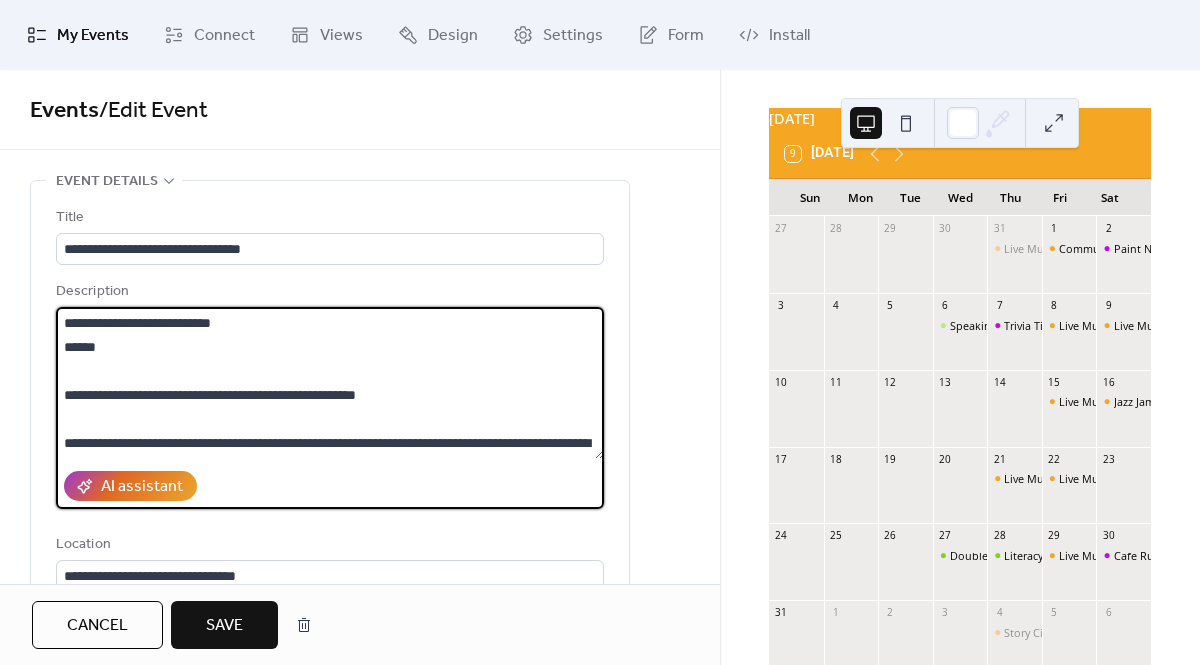 click on "**********" at bounding box center [330, 383] 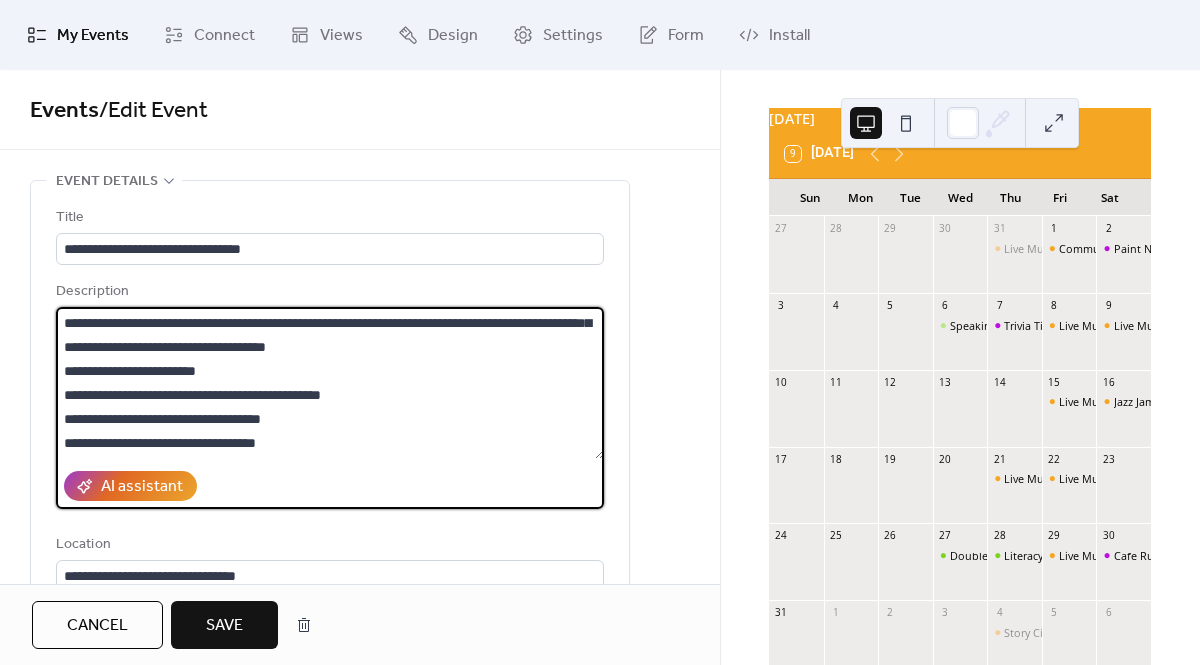 scroll, scrollTop: 264, scrollLeft: 0, axis: vertical 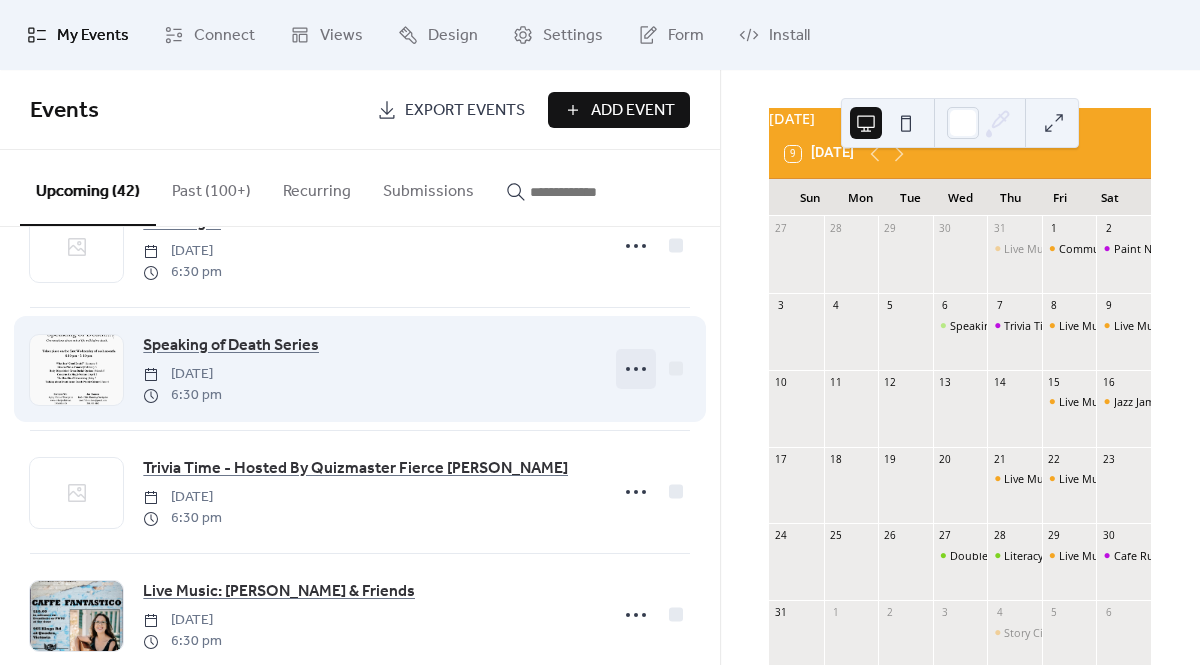 click 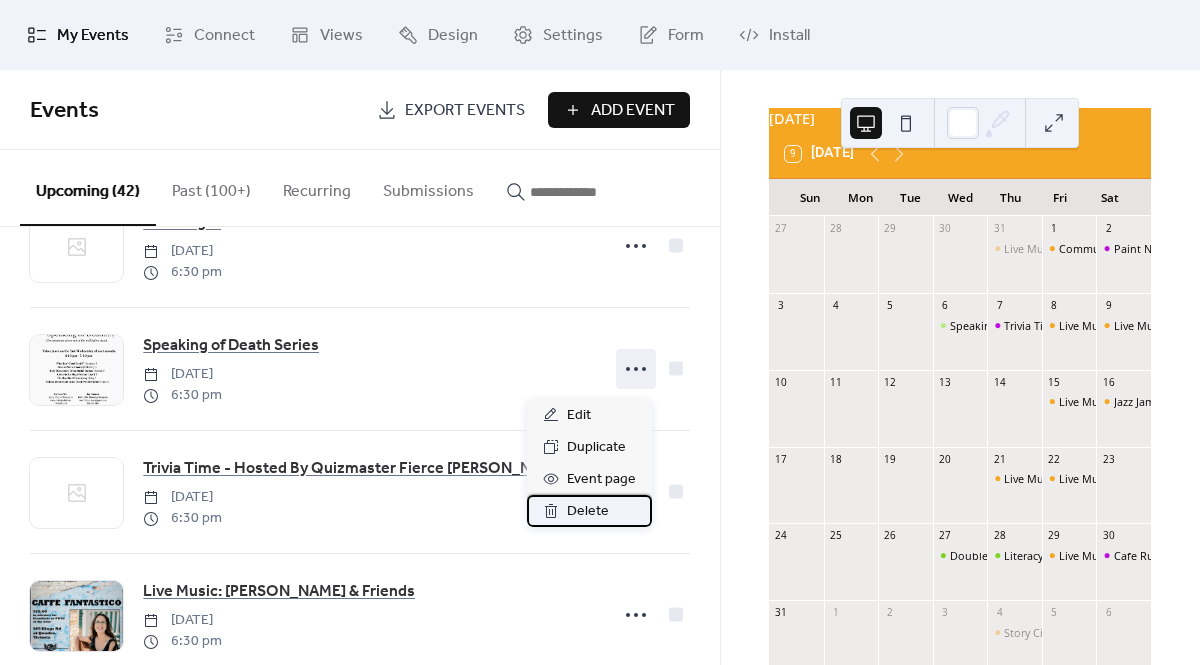 click on "Delete" at bounding box center (588, 512) 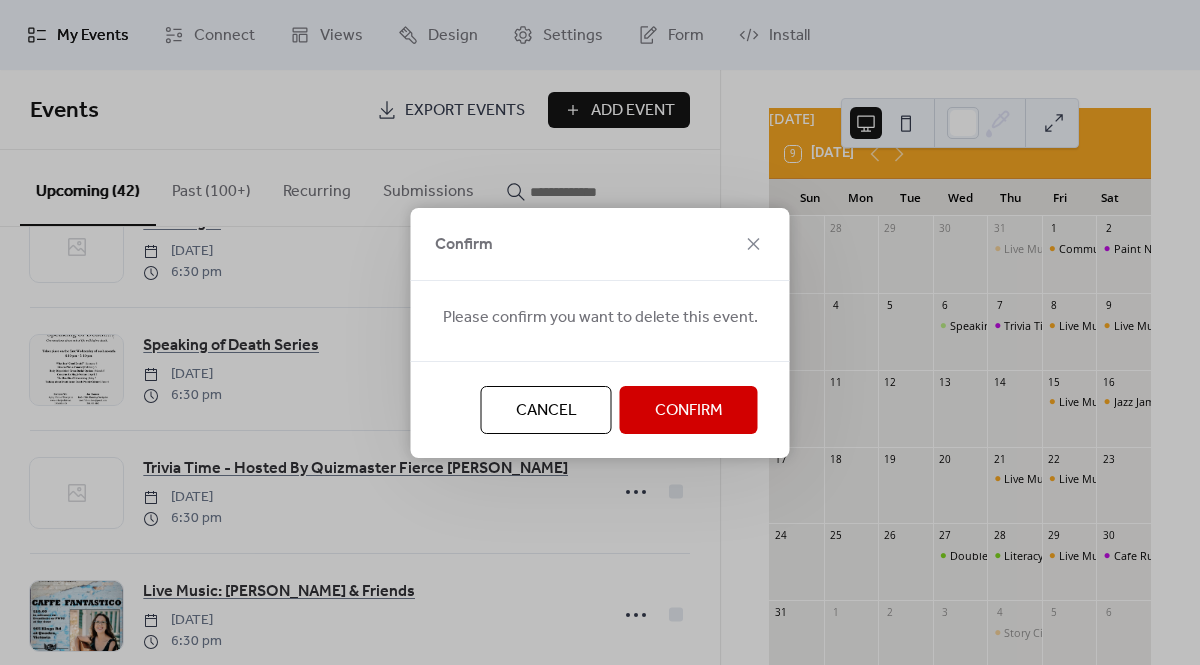 click on "Confirm" at bounding box center [689, 411] 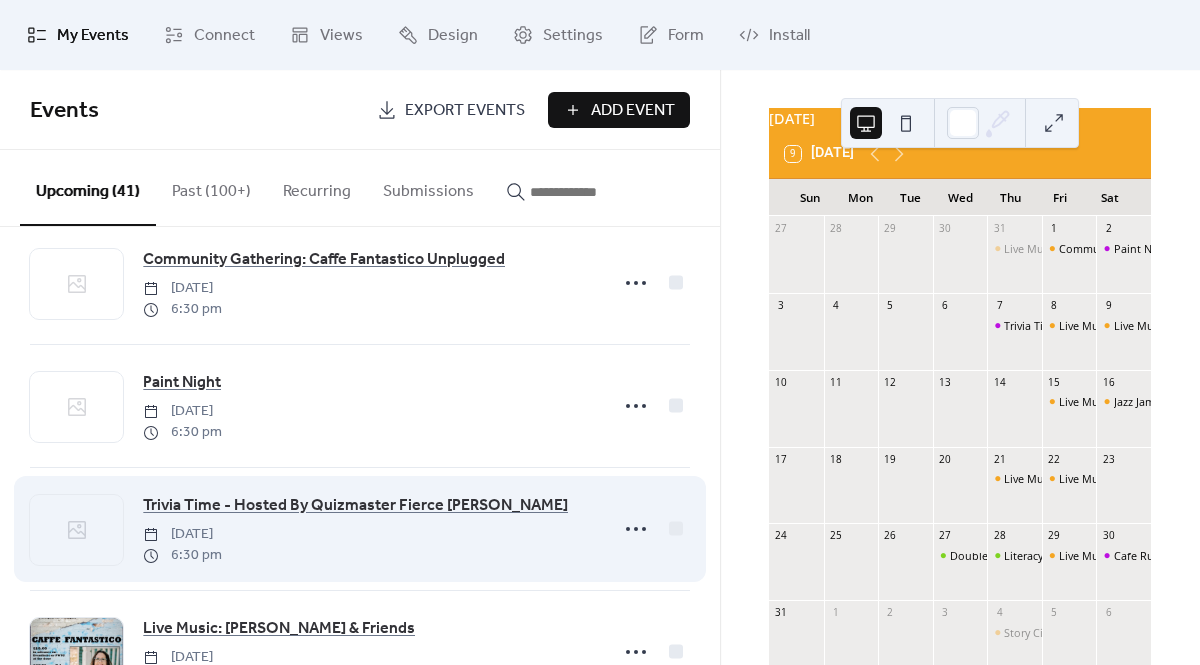 scroll, scrollTop: 1263, scrollLeft: 0, axis: vertical 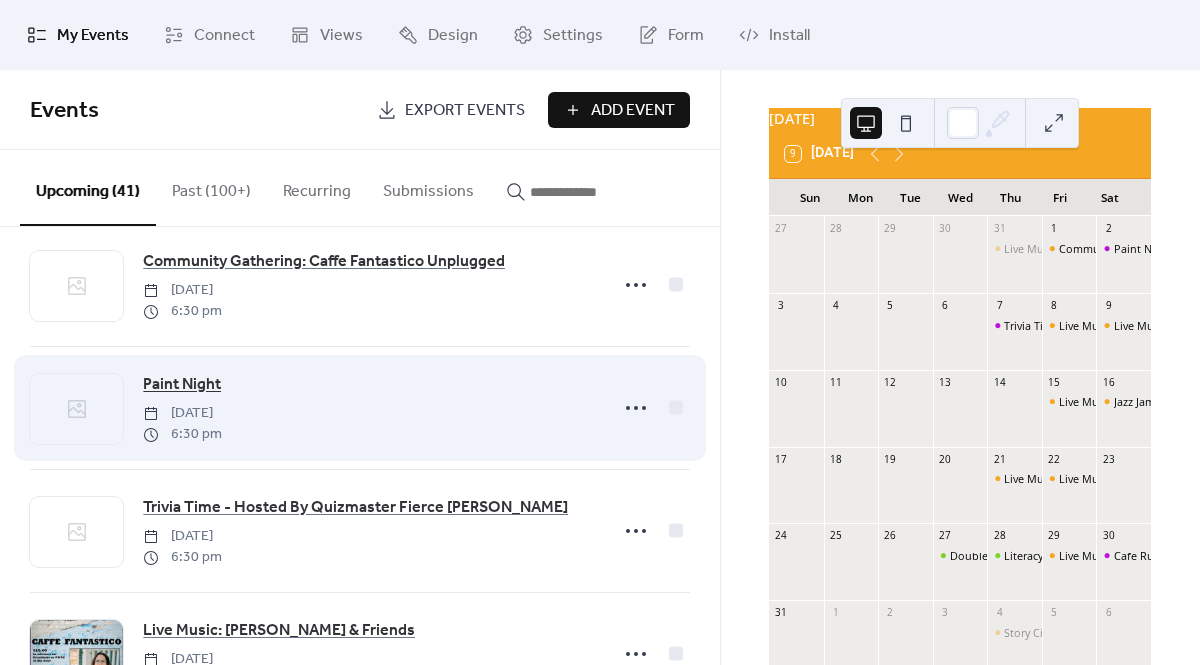 click on "Paint Night" at bounding box center (182, 385) 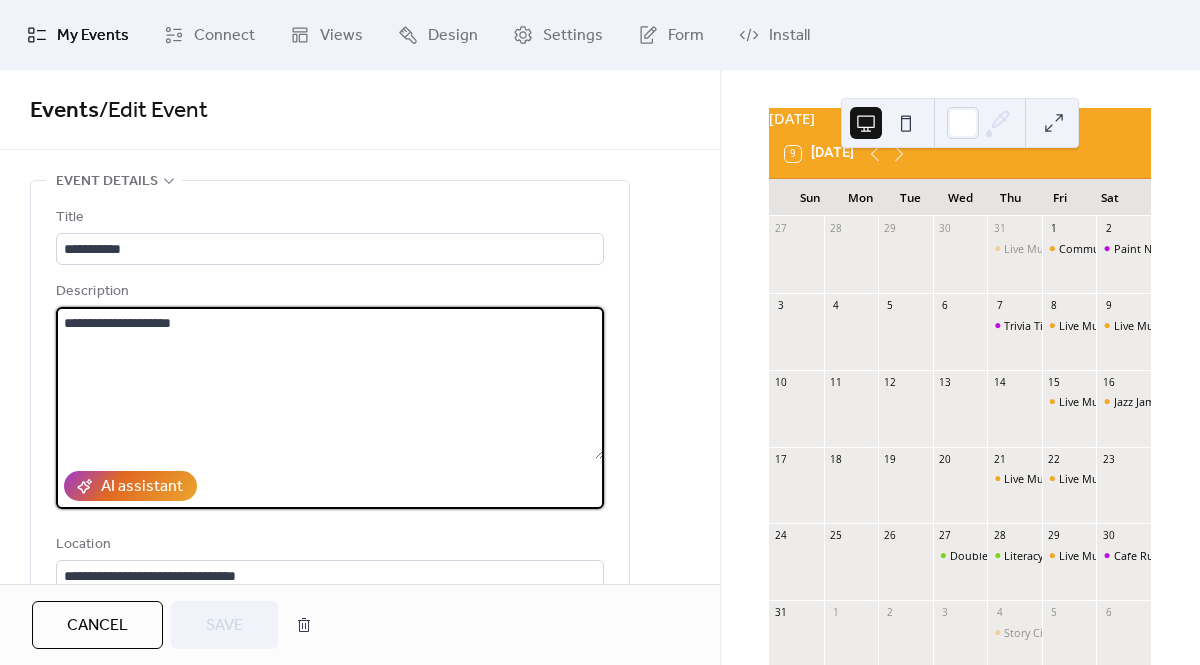 drag, startPoint x: 236, startPoint y: 337, endPoint x: 36, endPoint y: 327, distance: 200.24985 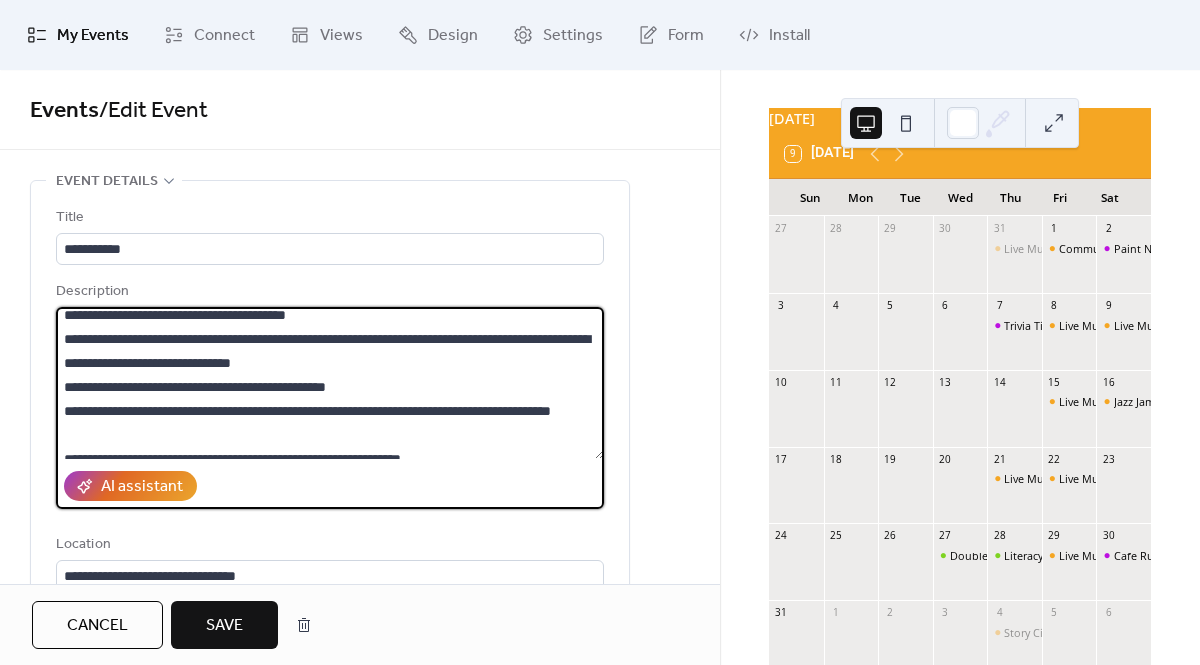 scroll, scrollTop: 0, scrollLeft: 0, axis: both 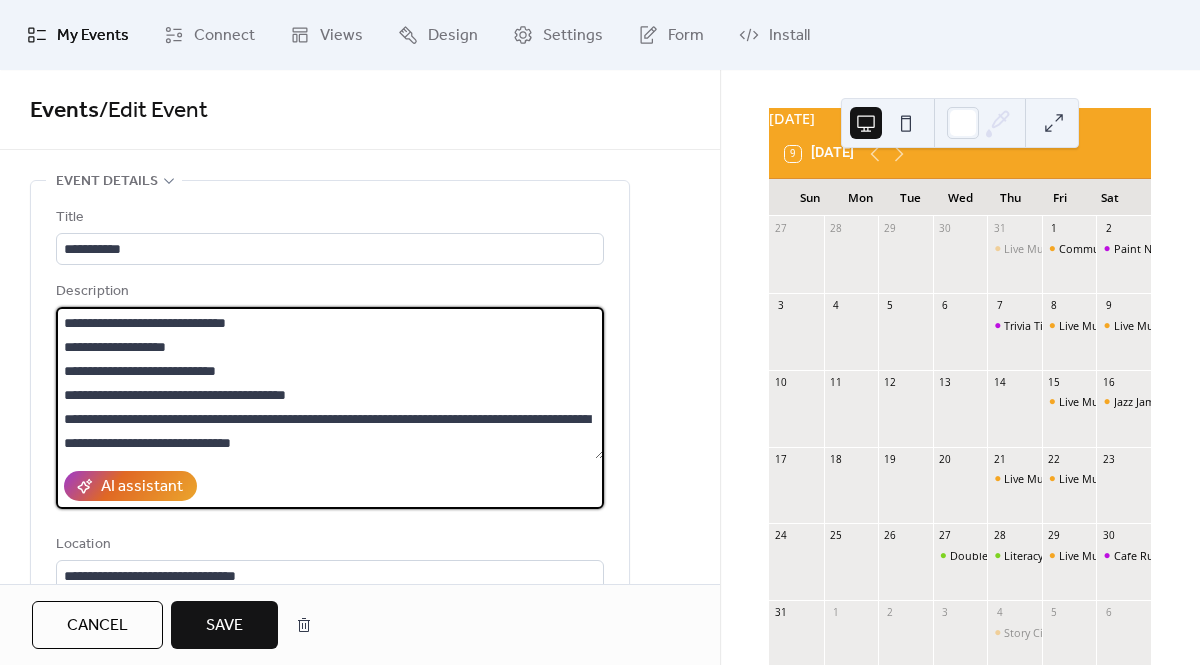 drag, startPoint x: 276, startPoint y: 322, endPoint x: 53, endPoint y: 316, distance: 223.0807 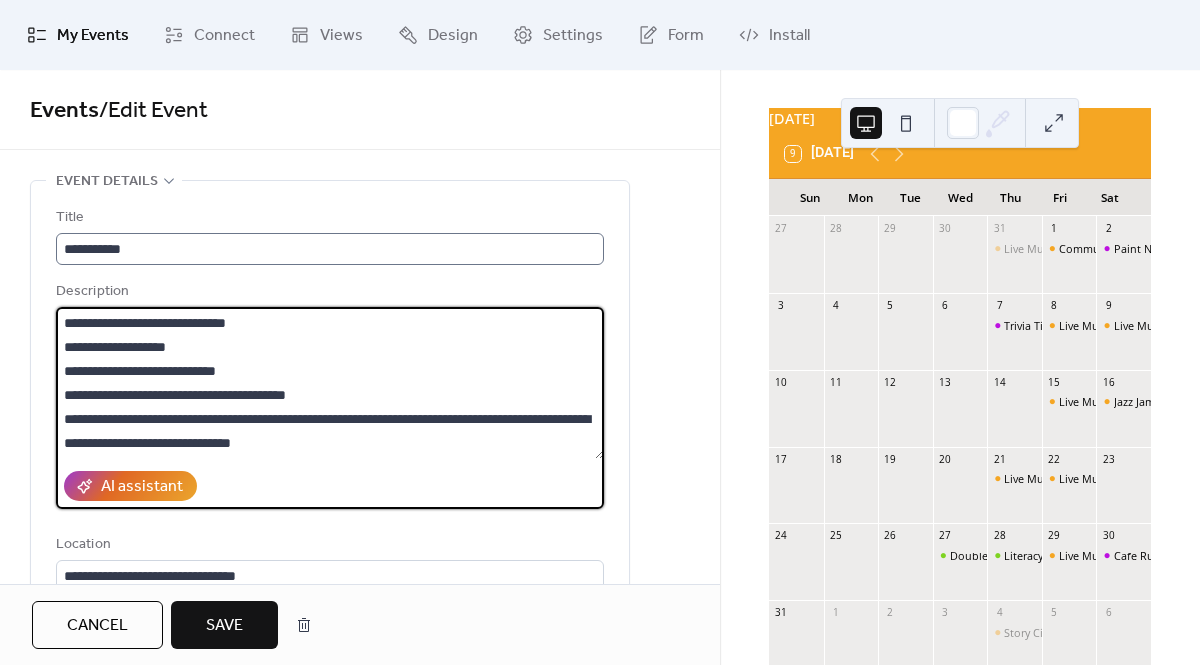 type on "**********" 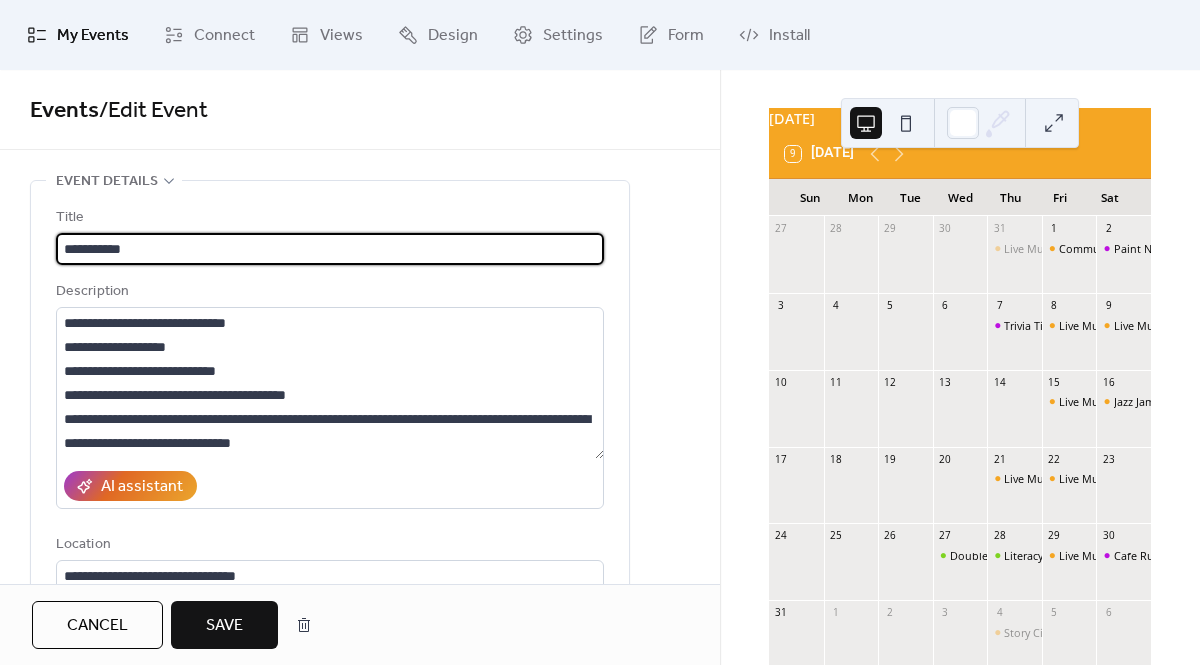 scroll, scrollTop: 1, scrollLeft: 0, axis: vertical 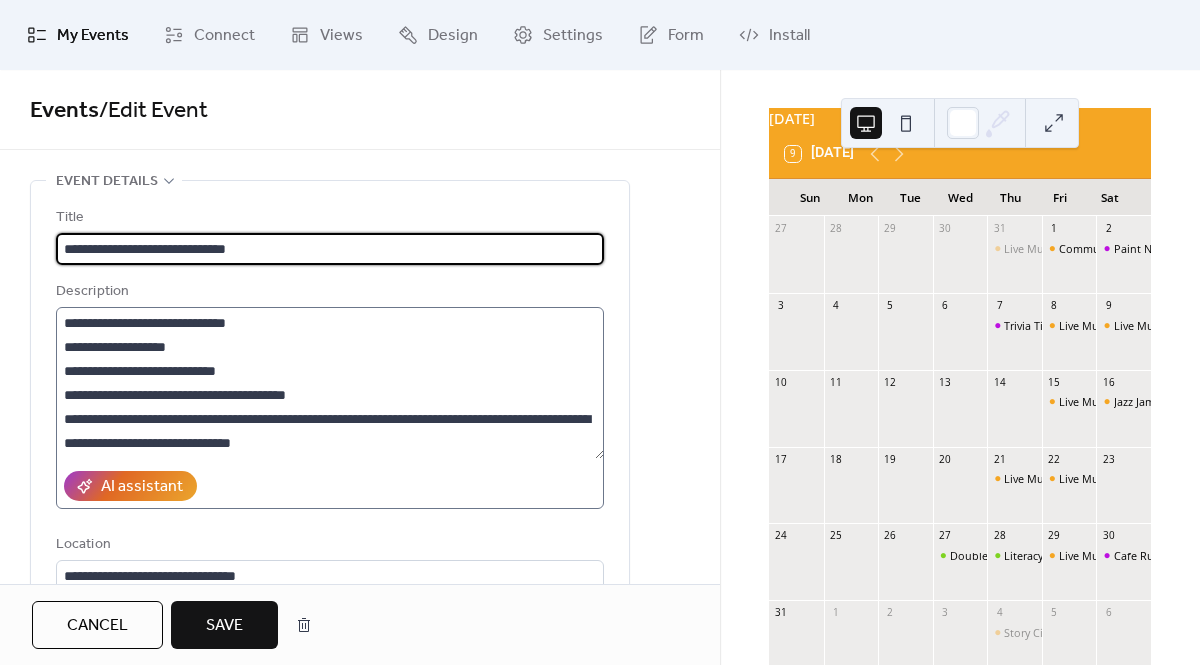 type on "**********" 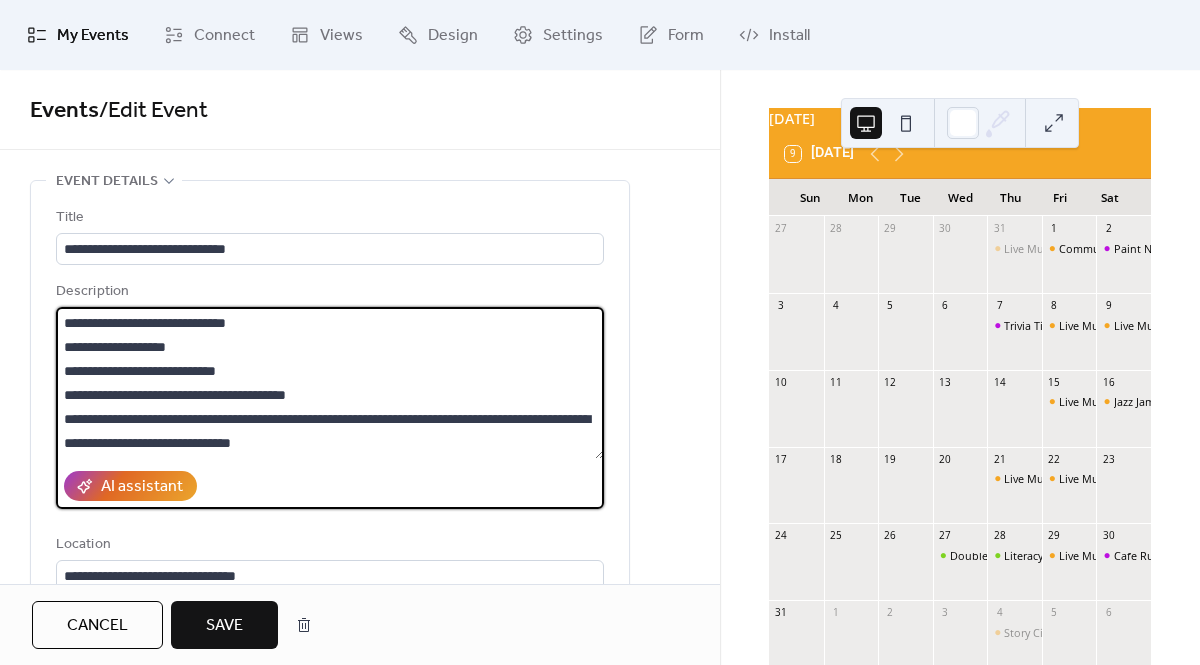 scroll, scrollTop: 0, scrollLeft: 0, axis: both 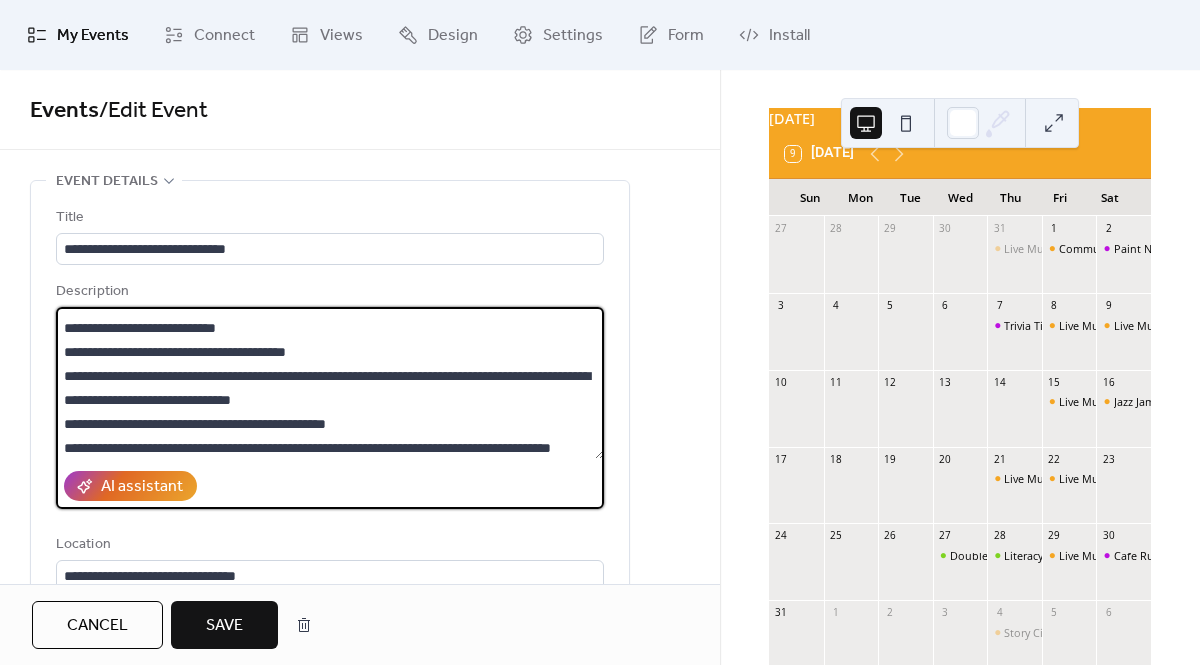 drag, startPoint x: 442, startPoint y: 398, endPoint x: 131, endPoint y: 365, distance: 312.7459 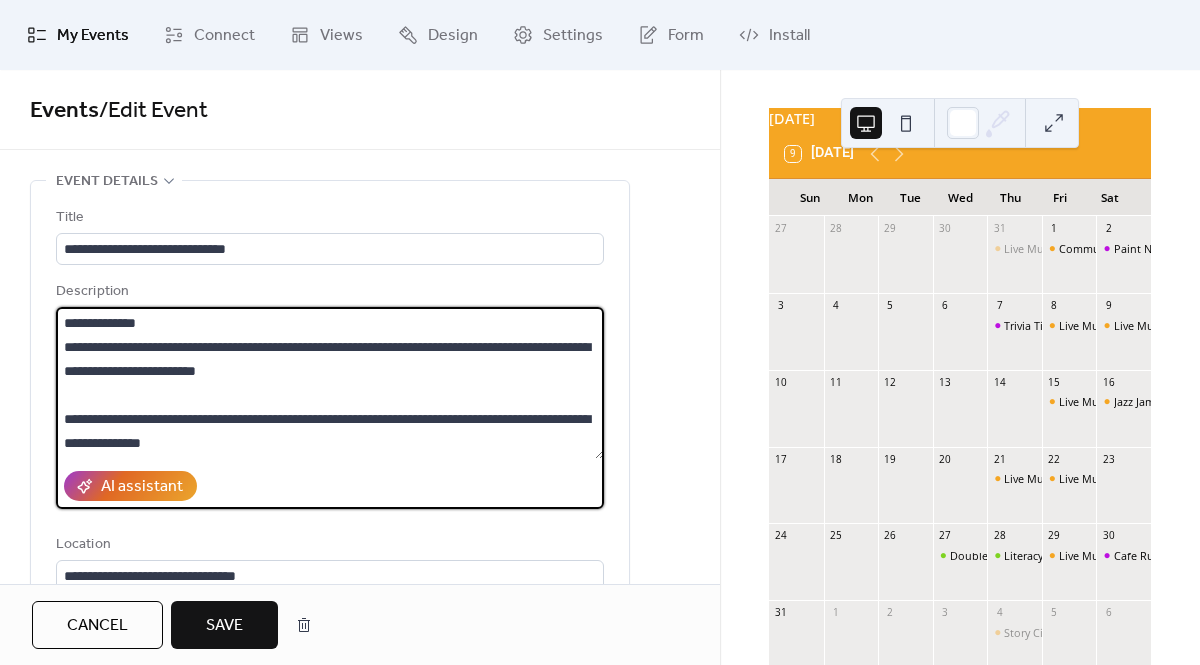 scroll, scrollTop: 312, scrollLeft: 0, axis: vertical 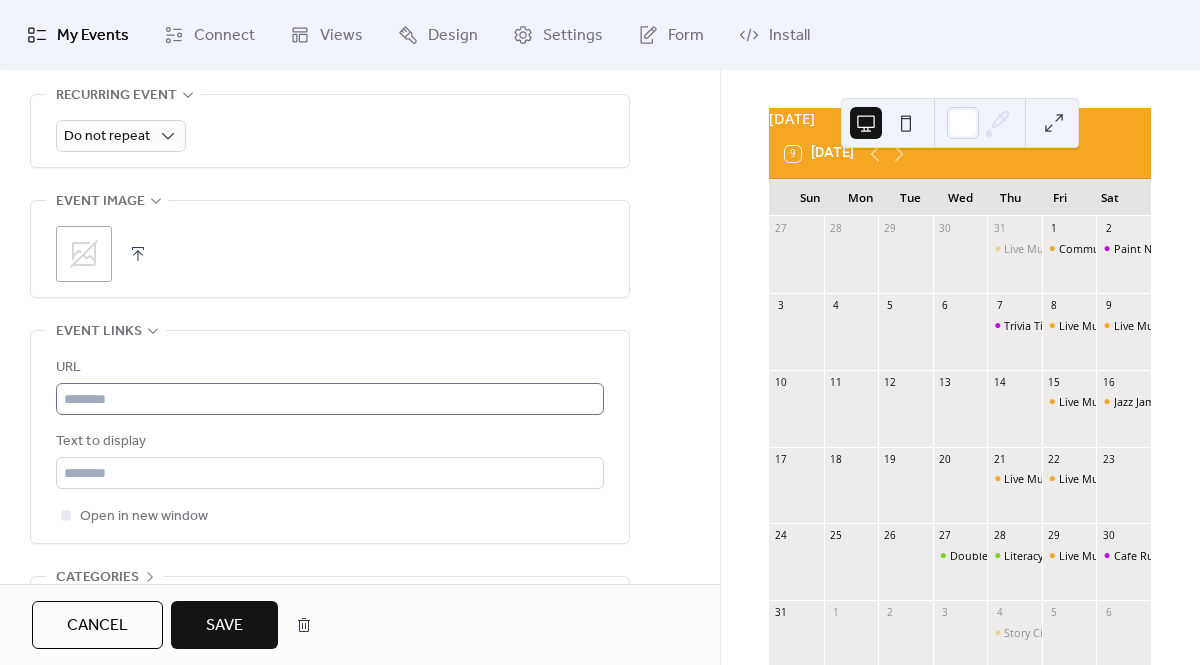 type on "**********" 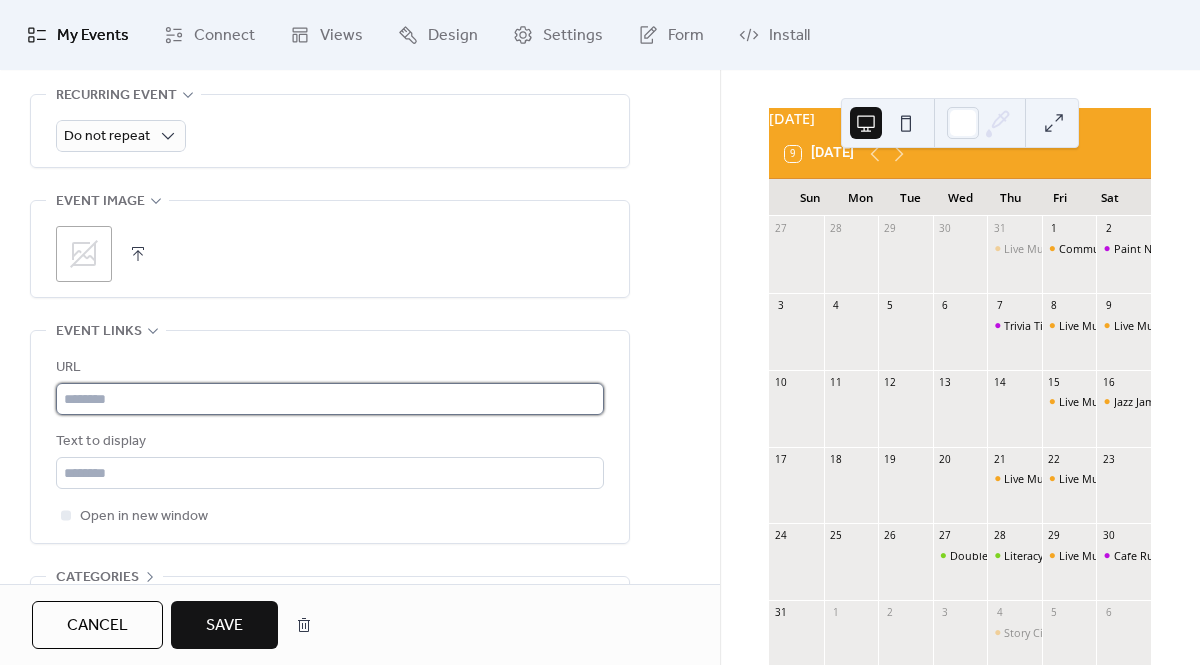 click at bounding box center (330, 399) 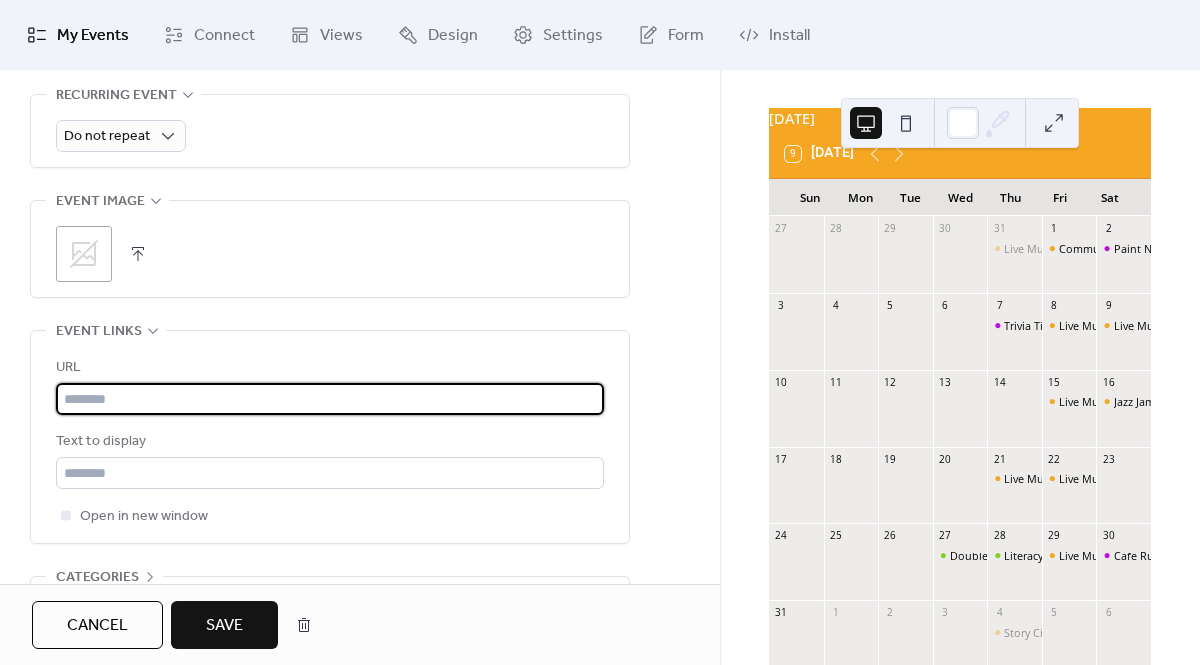 paste on "**********" 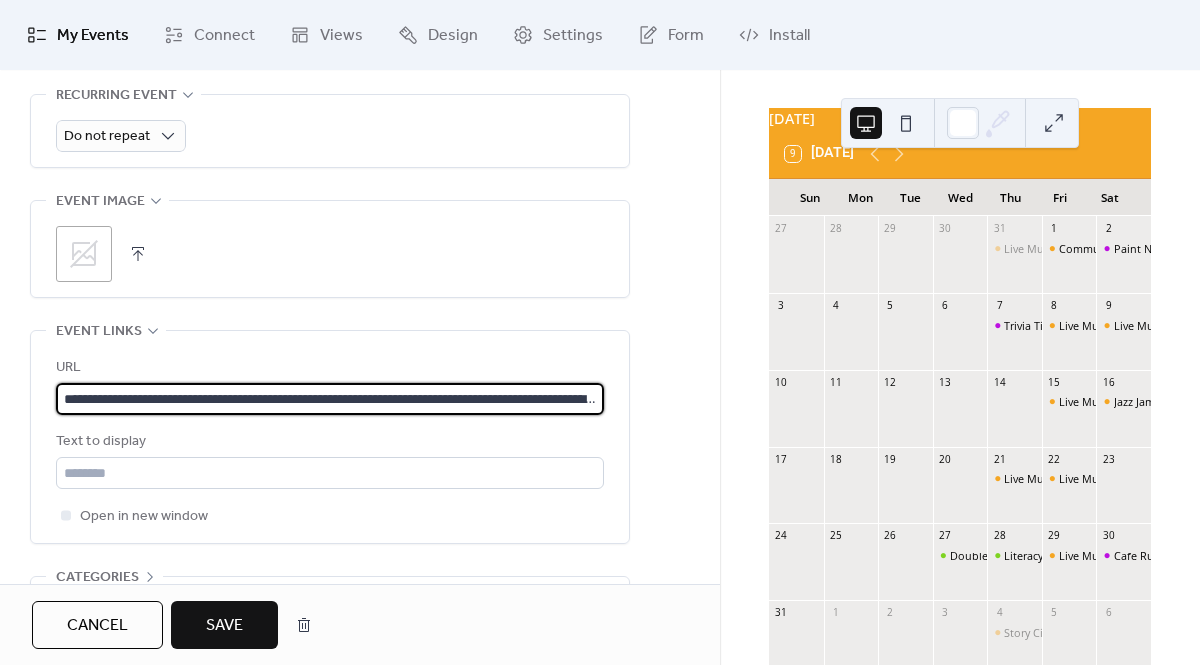 scroll, scrollTop: 0, scrollLeft: 256, axis: horizontal 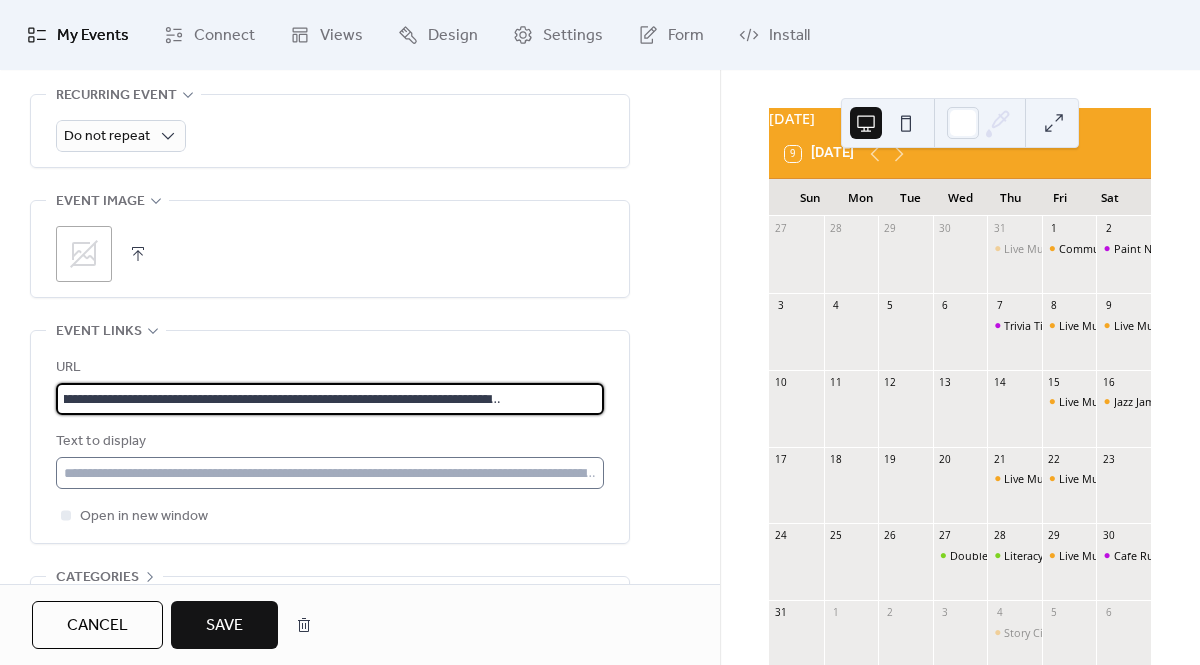 type on "**********" 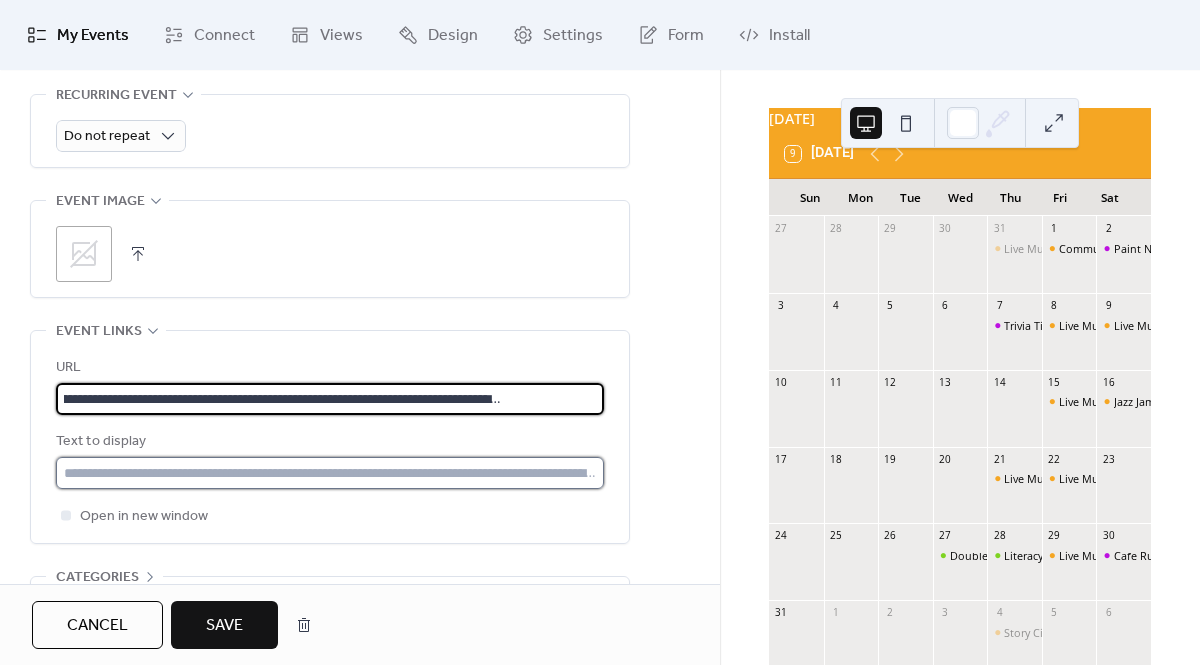 click at bounding box center (330, 473) 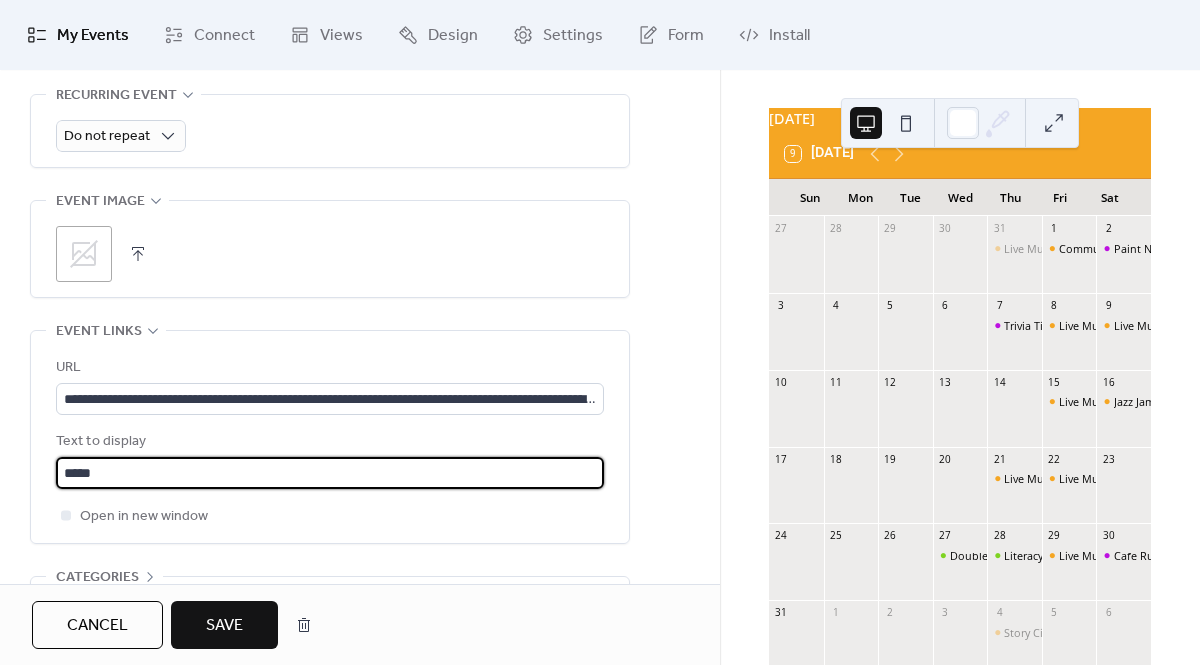 type on "**********" 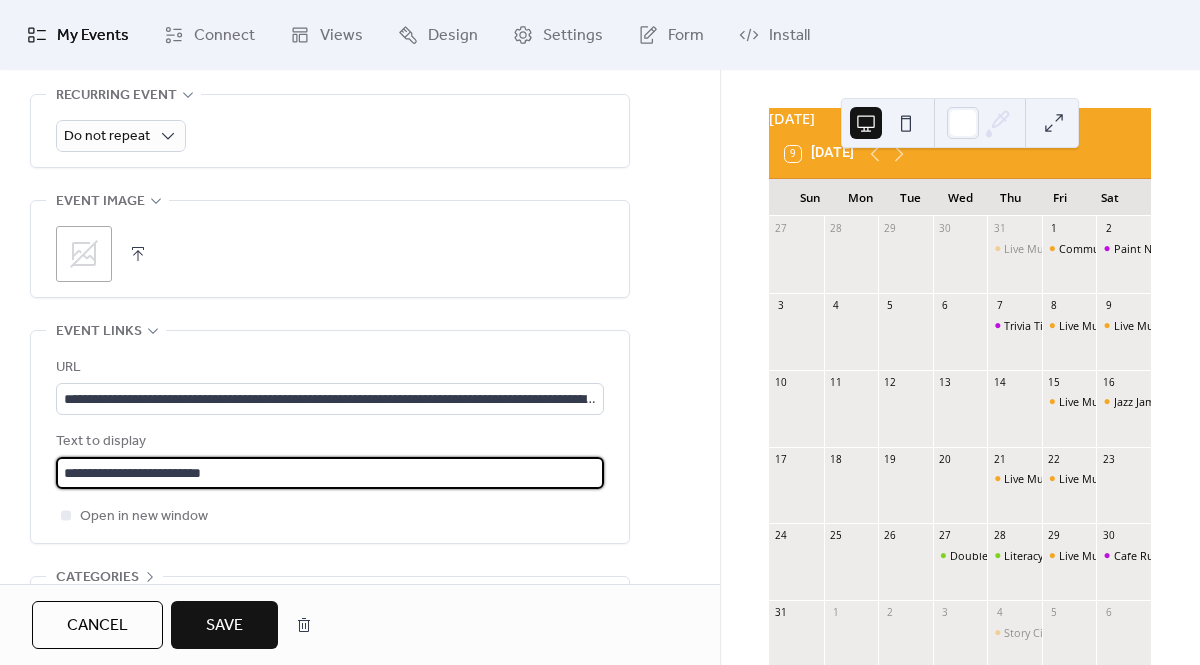 click on "**********" at bounding box center (360, -14) 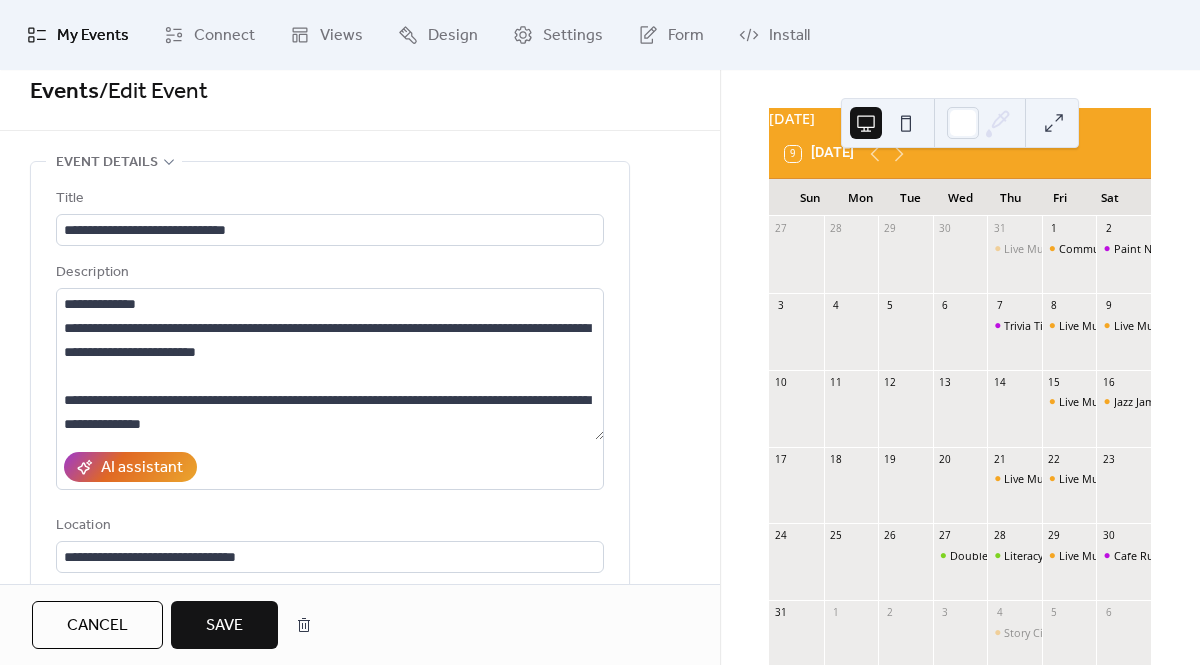 scroll, scrollTop: 0, scrollLeft: 0, axis: both 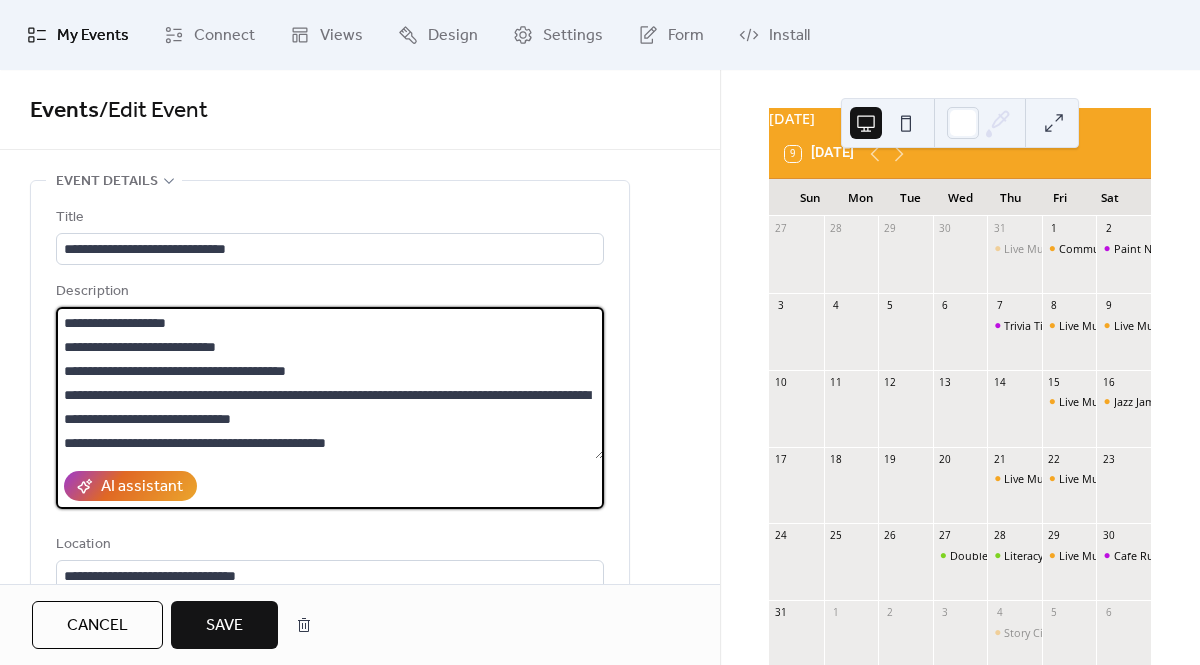 drag, startPoint x: 257, startPoint y: 347, endPoint x: 150, endPoint y: 327, distance: 108.85311 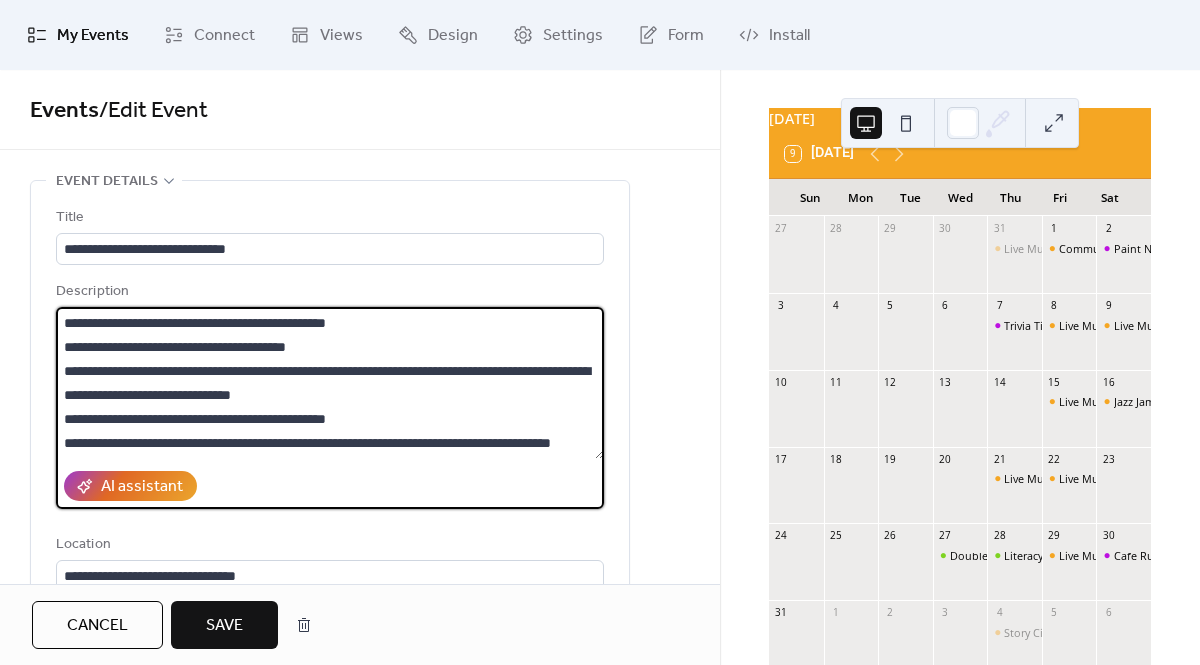drag, startPoint x: 428, startPoint y: 396, endPoint x: 133, endPoint y: 373, distance: 295.89526 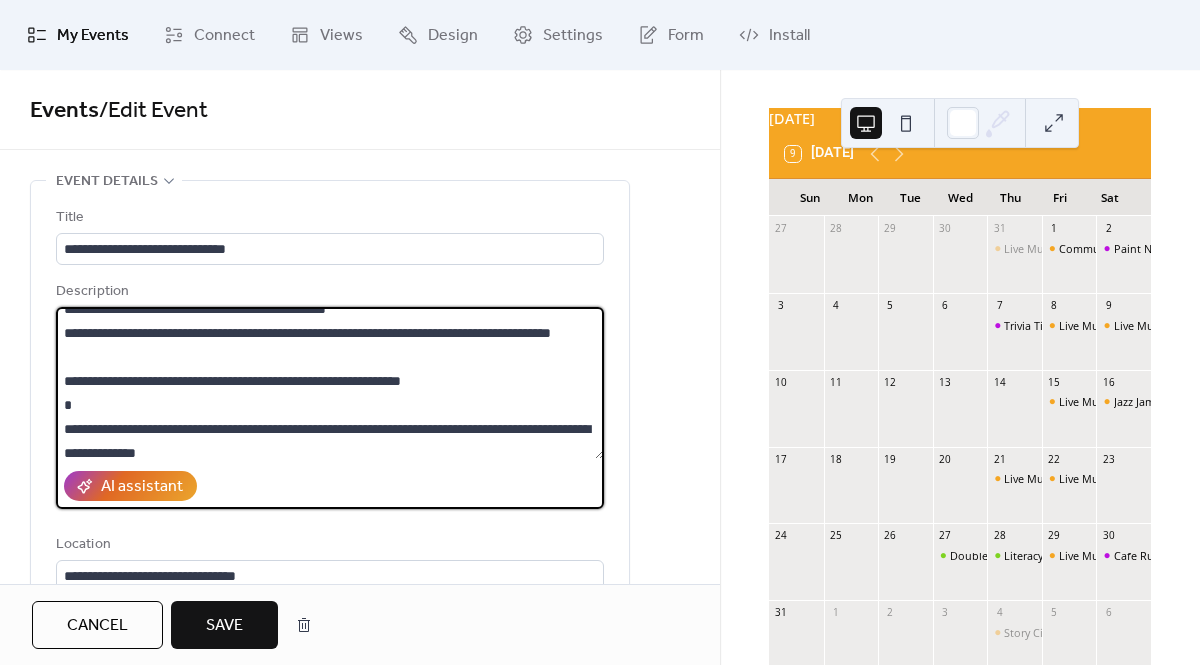 scroll, scrollTop: 99, scrollLeft: 0, axis: vertical 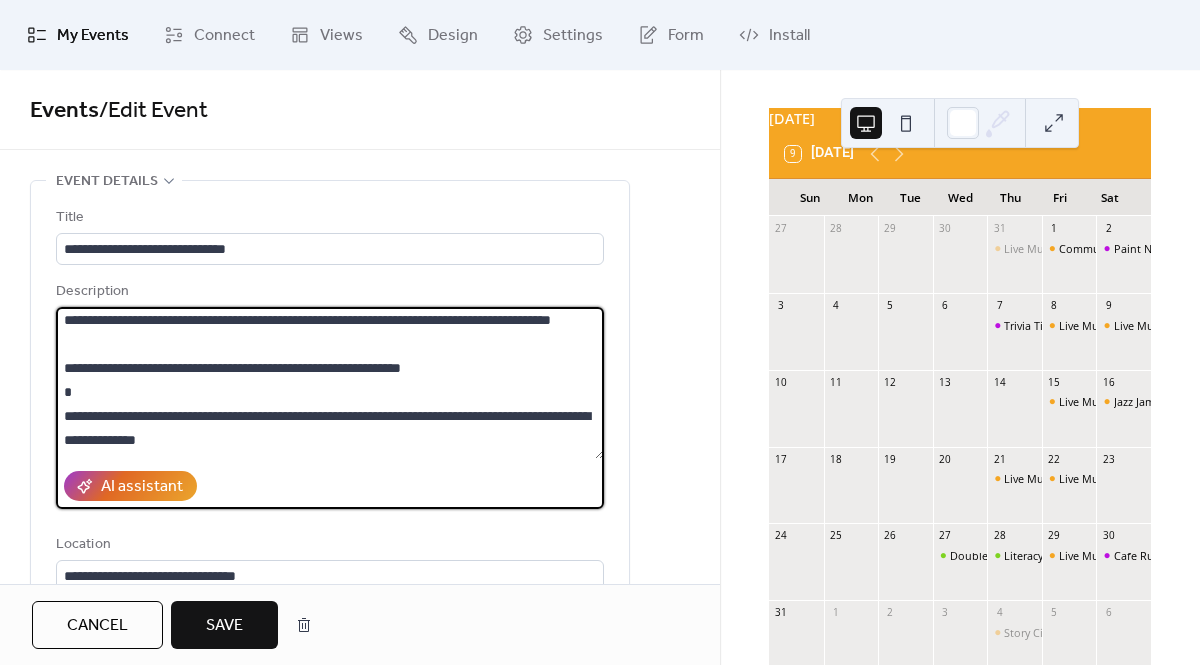 click on "**********" at bounding box center [330, 383] 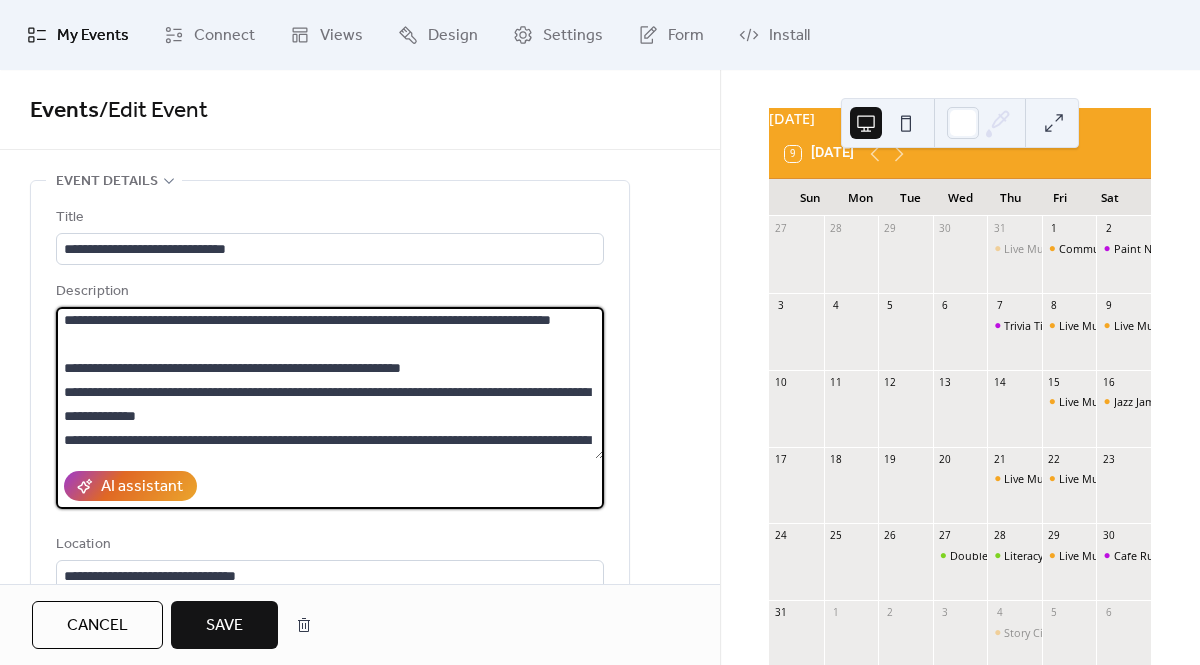 drag, startPoint x: 475, startPoint y: 391, endPoint x: 56, endPoint y: 388, distance: 419.01074 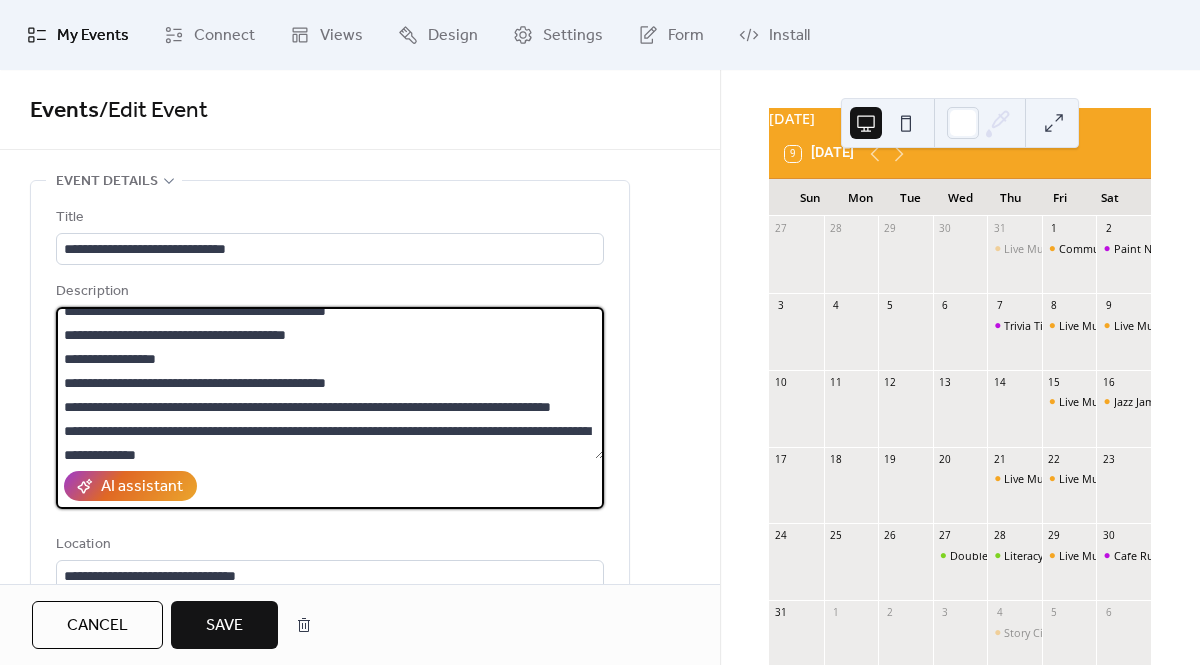 scroll, scrollTop: 5, scrollLeft: 0, axis: vertical 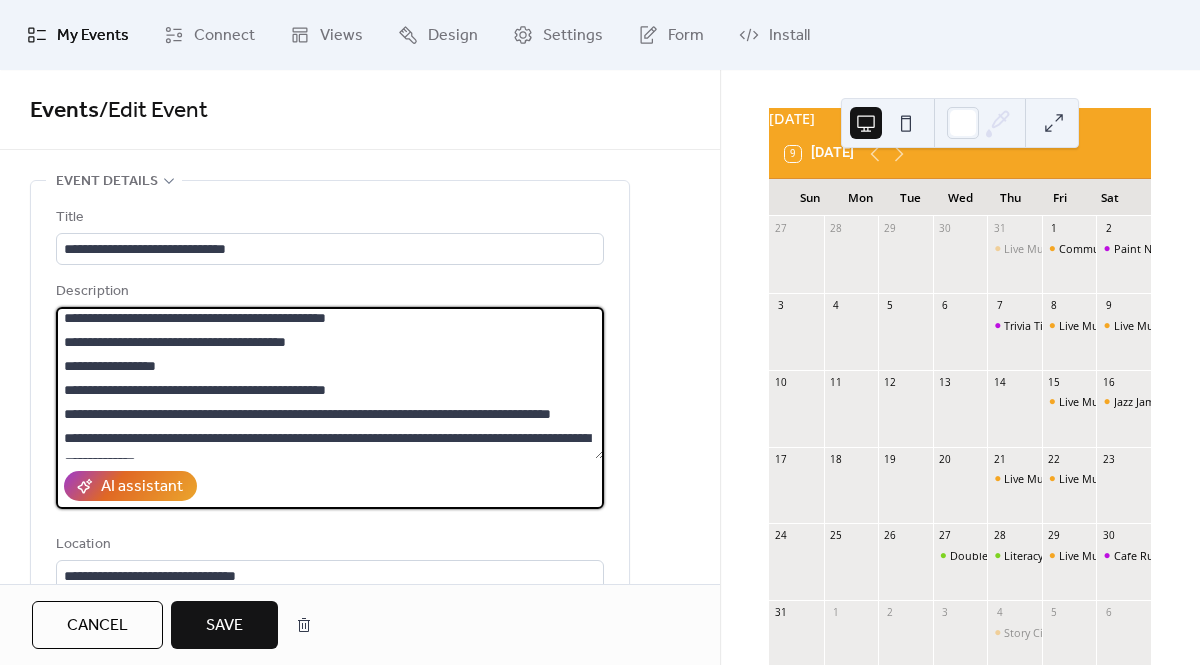 click on "**********" at bounding box center [330, 383] 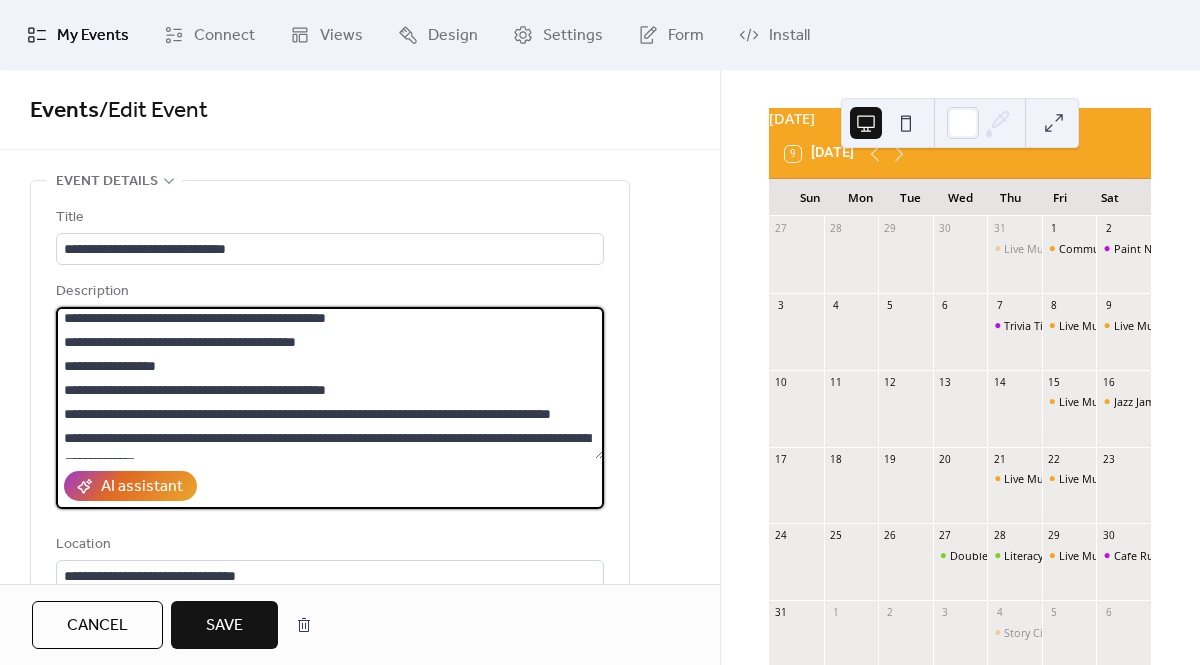 paste on "**********" 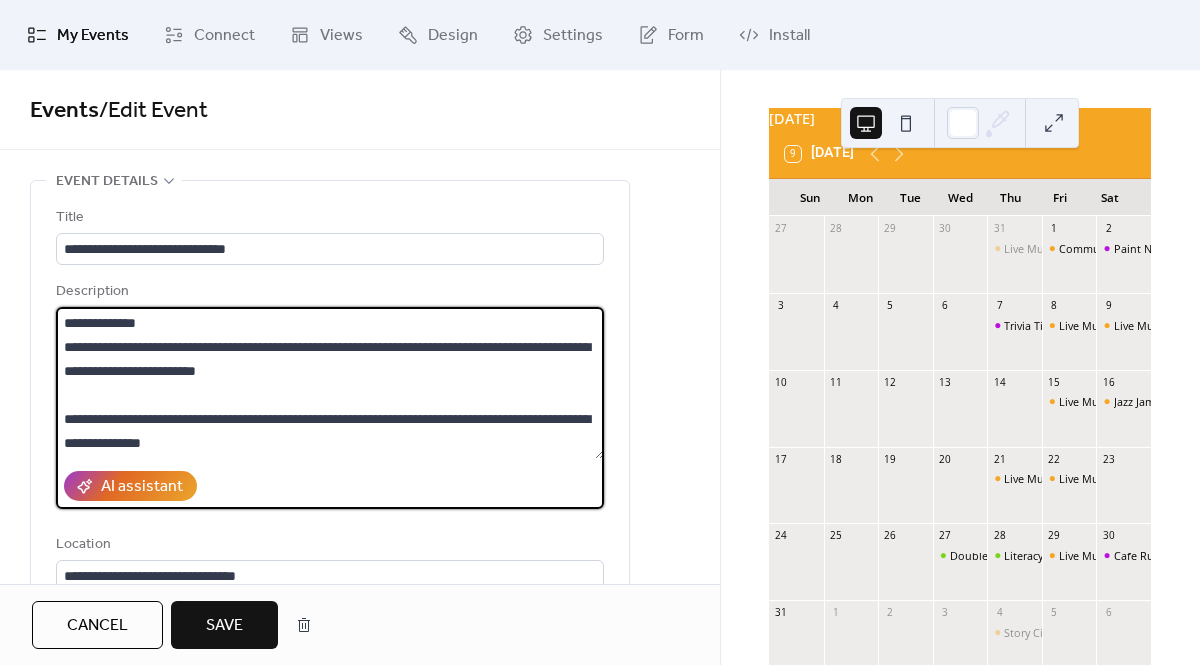 scroll, scrollTop: 216, scrollLeft: 0, axis: vertical 